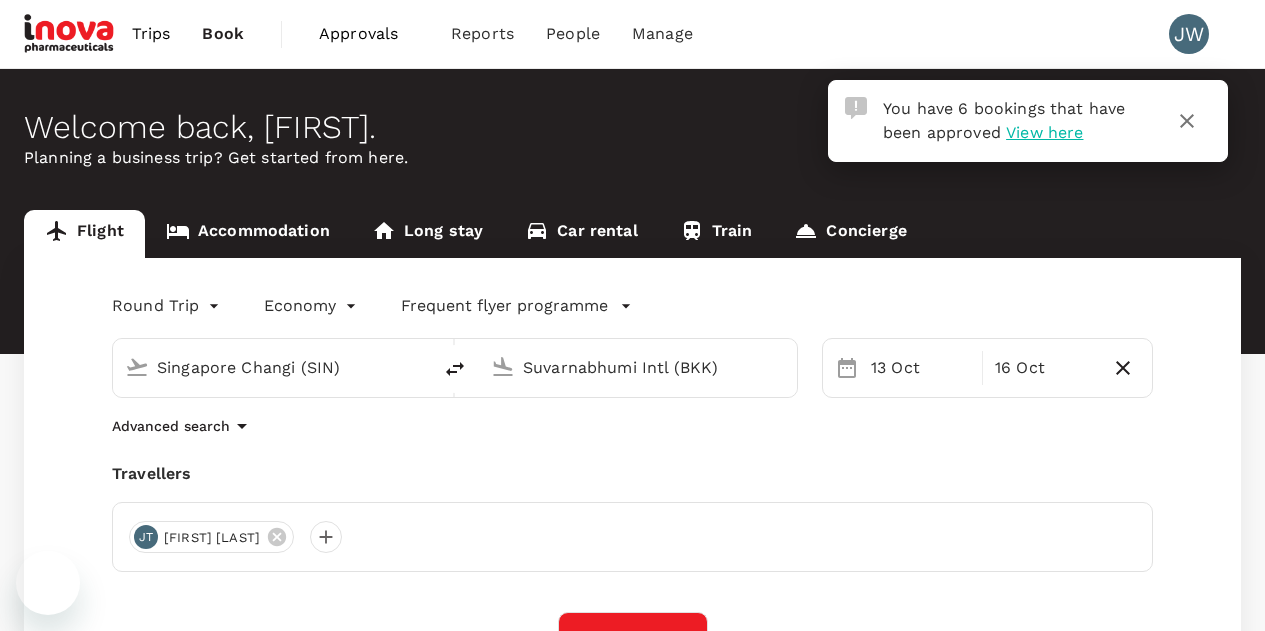 scroll, scrollTop: 0, scrollLeft: 0, axis: both 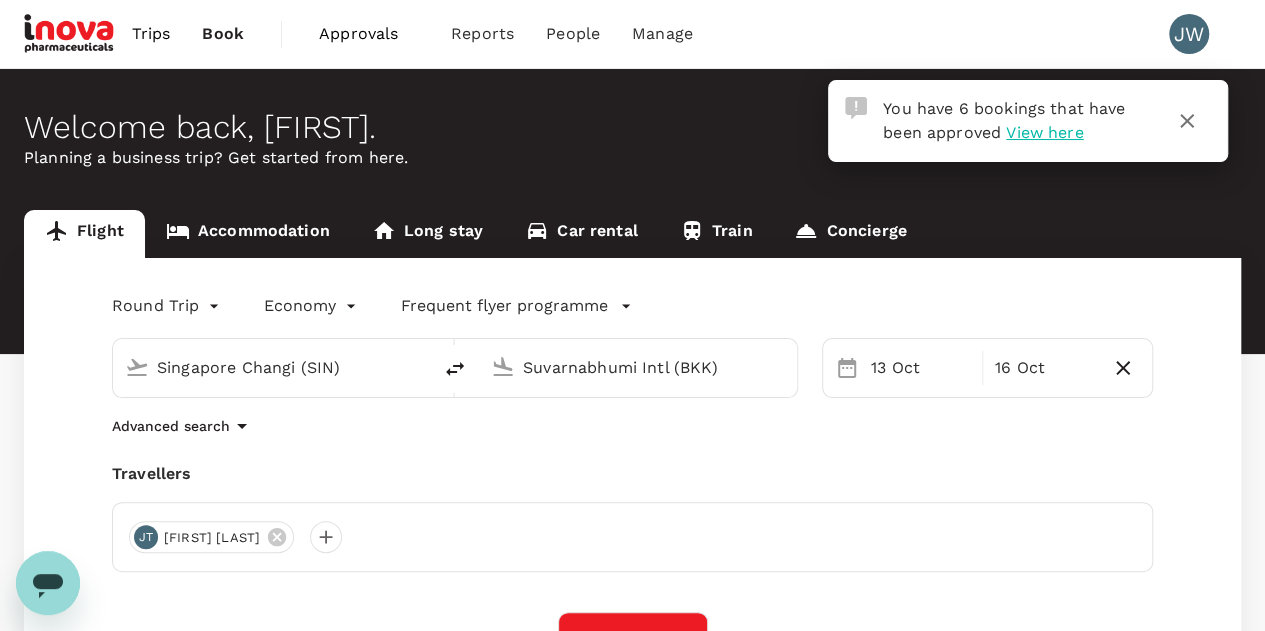 click 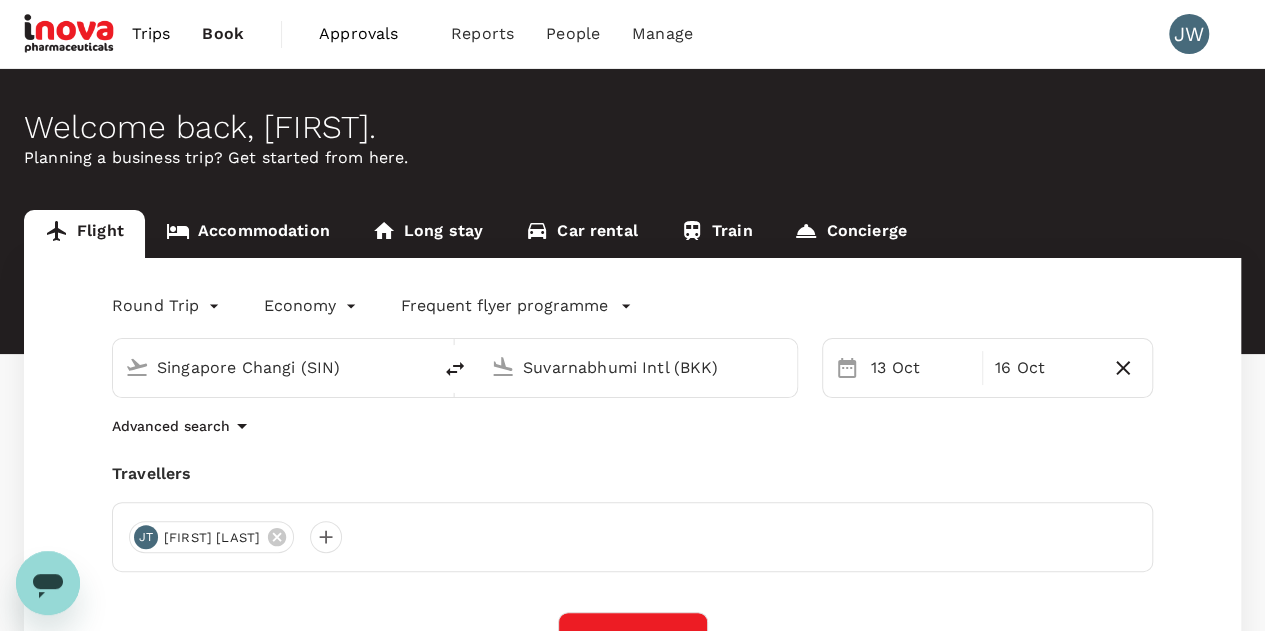 click on "Suvarnabhumi Intl (BKK)" at bounding box center [639, 367] 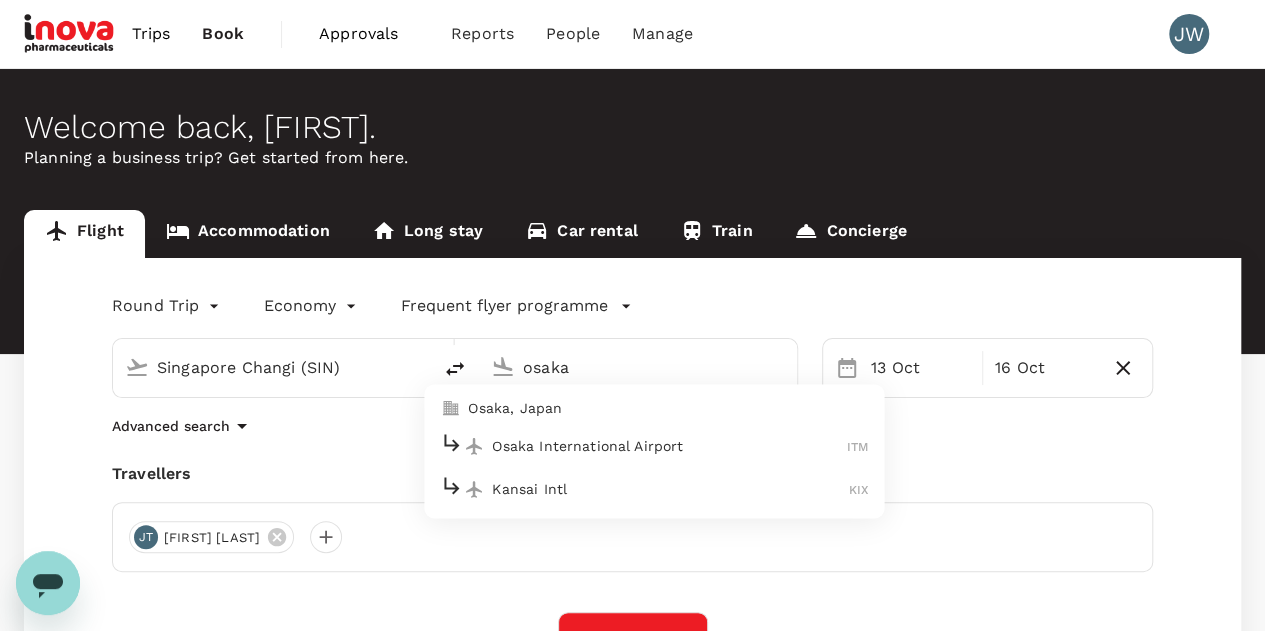 click on "Kansai Intl" at bounding box center [670, 489] 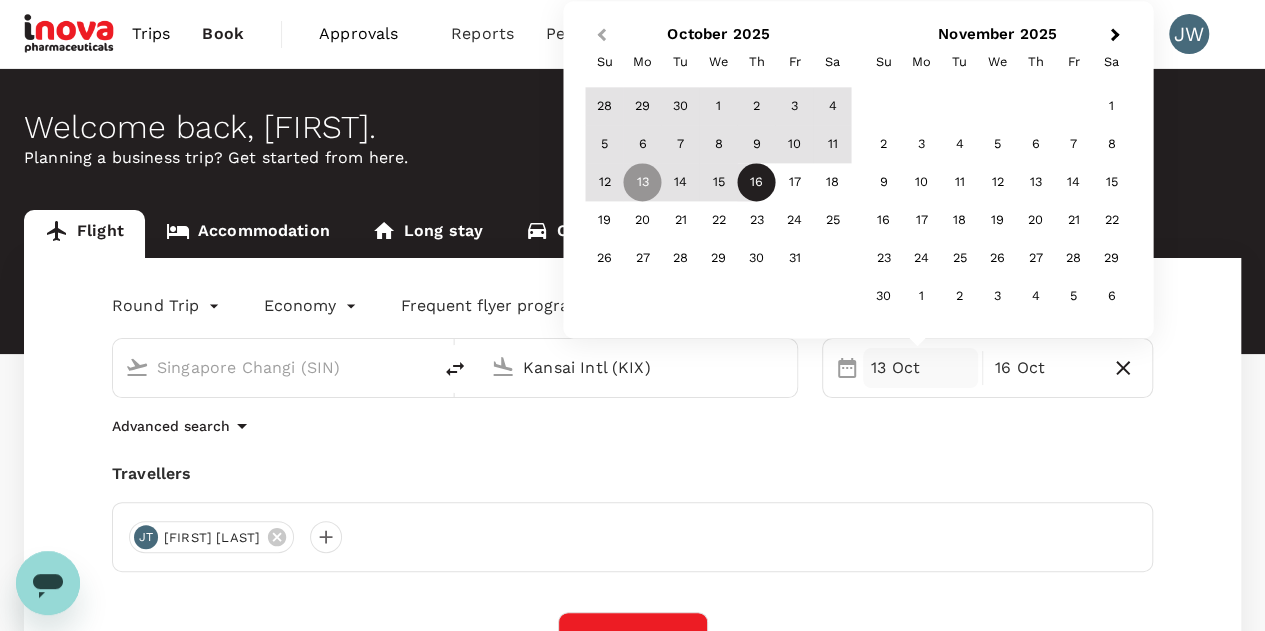 type on "Kansai Intl (KIX)" 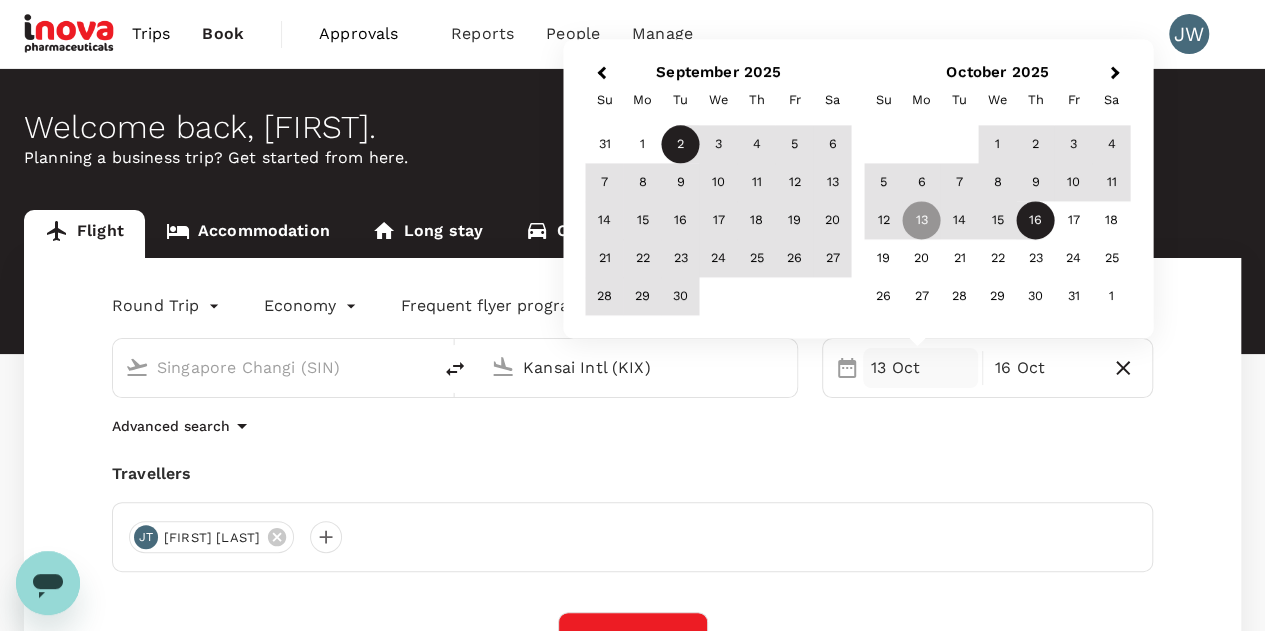 click on "2" at bounding box center (681, 145) 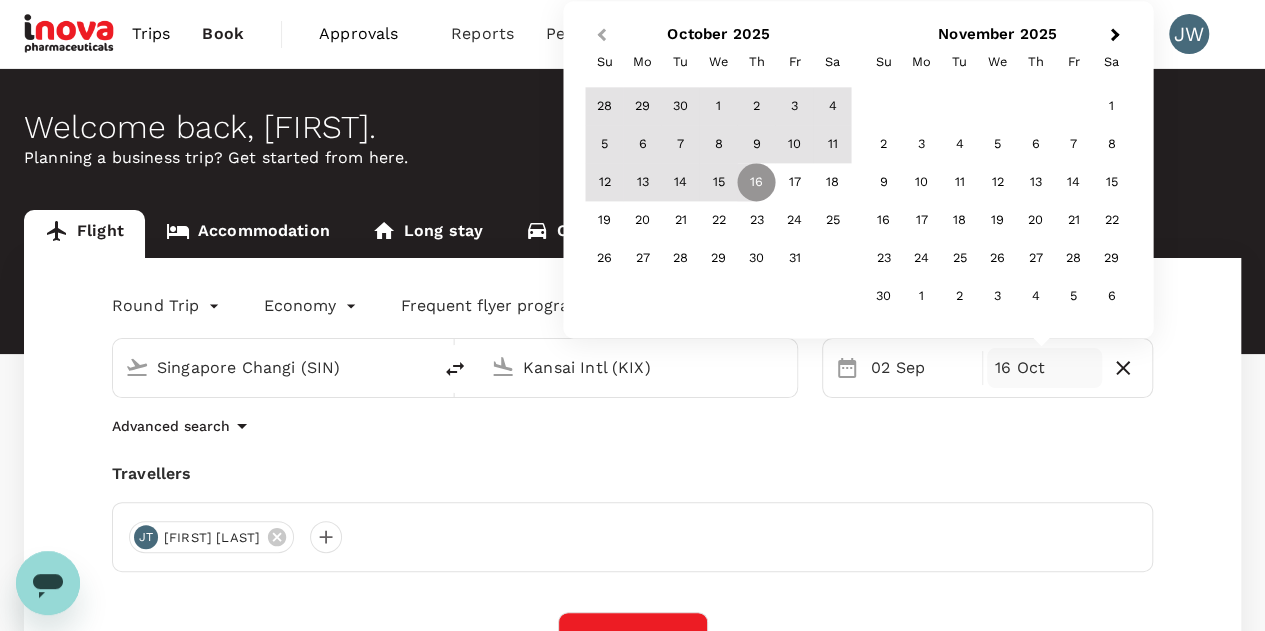 click on "Previous Month" at bounding box center (601, 35) 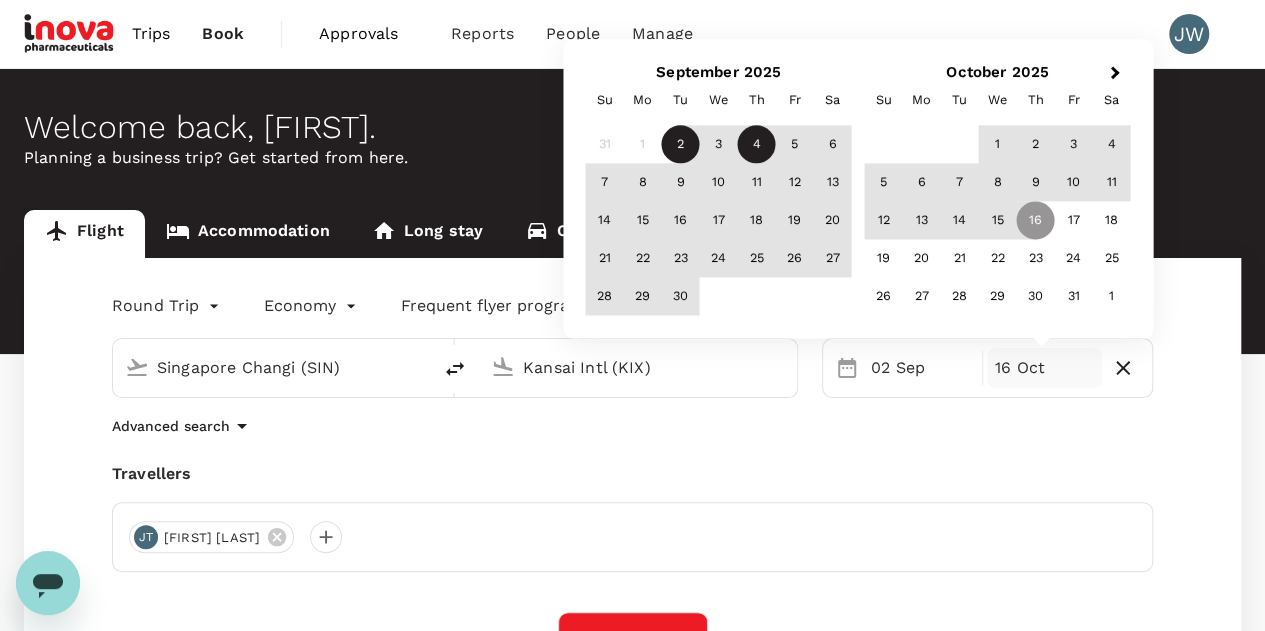 click on "4" at bounding box center (757, 145) 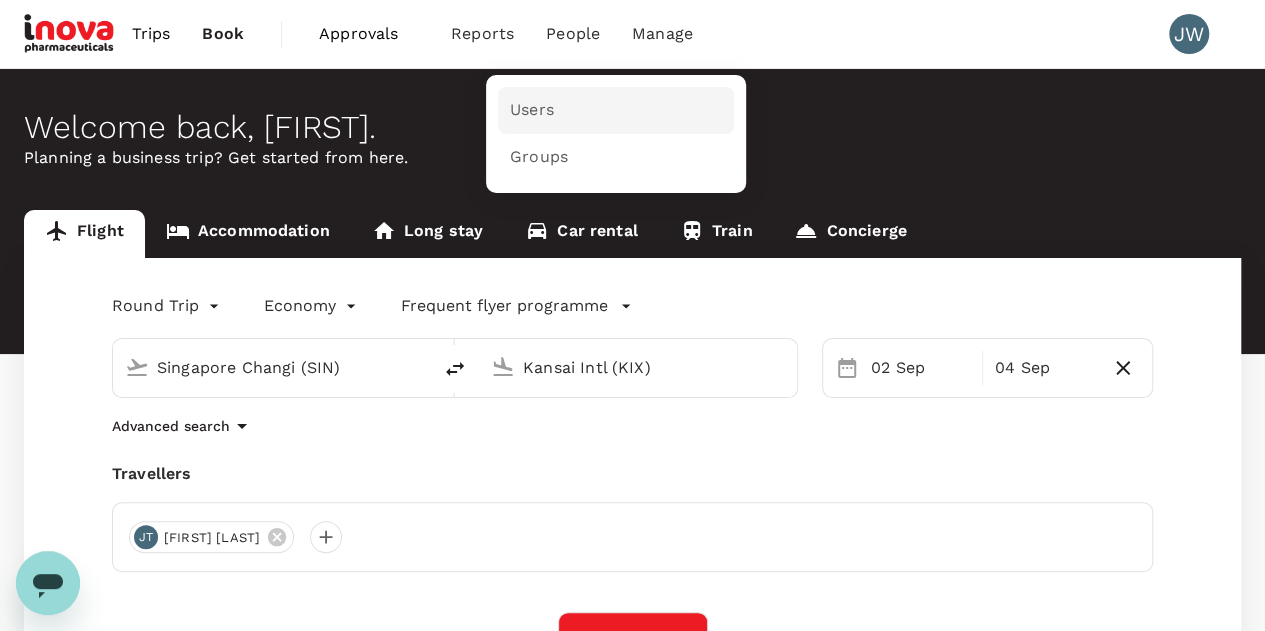 click on "Users" at bounding box center (532, 110) 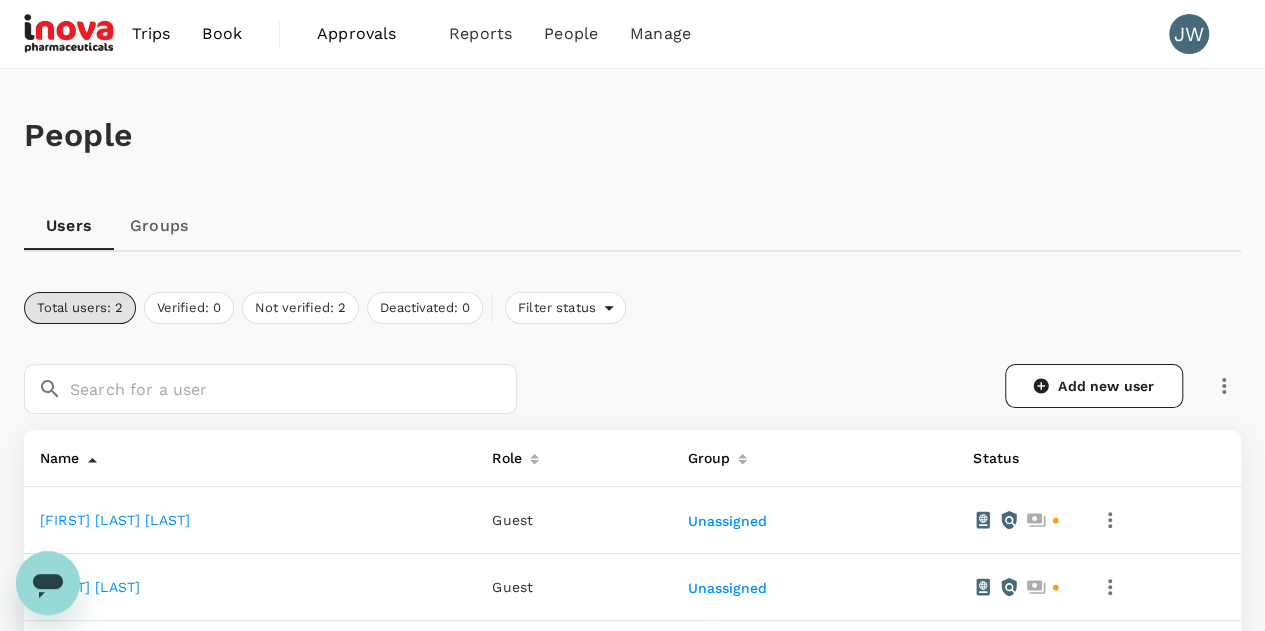 click on "Approvals" at bounding box center (367, 34) 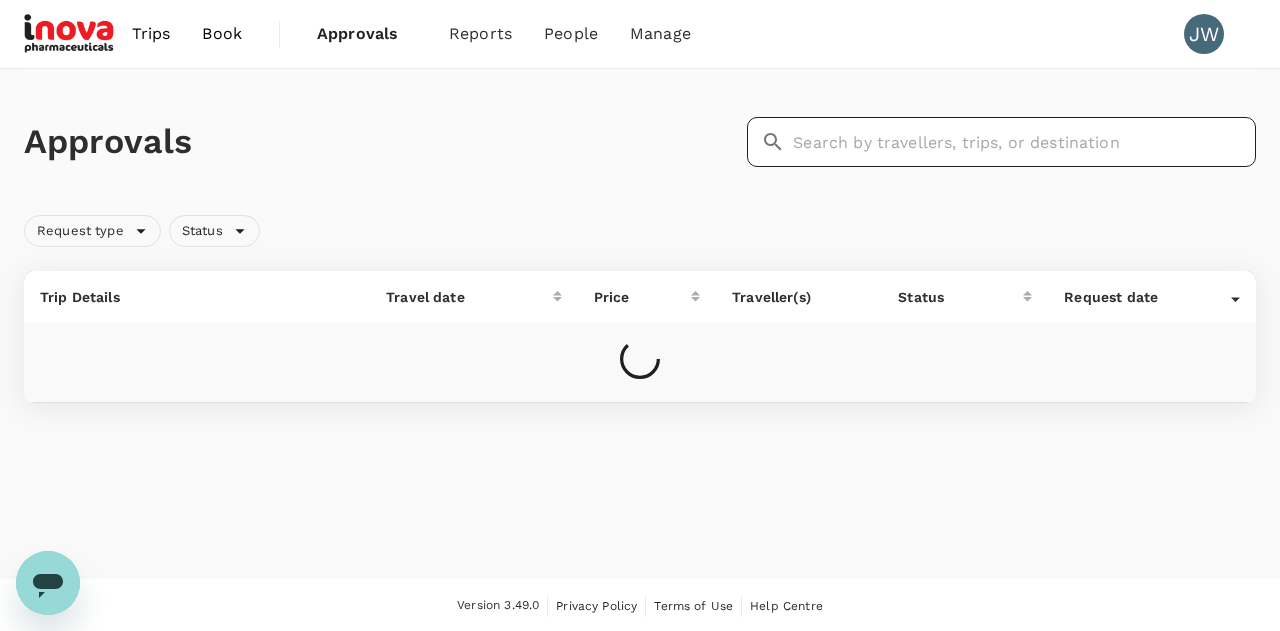 click at bounding box center [1024, 142] 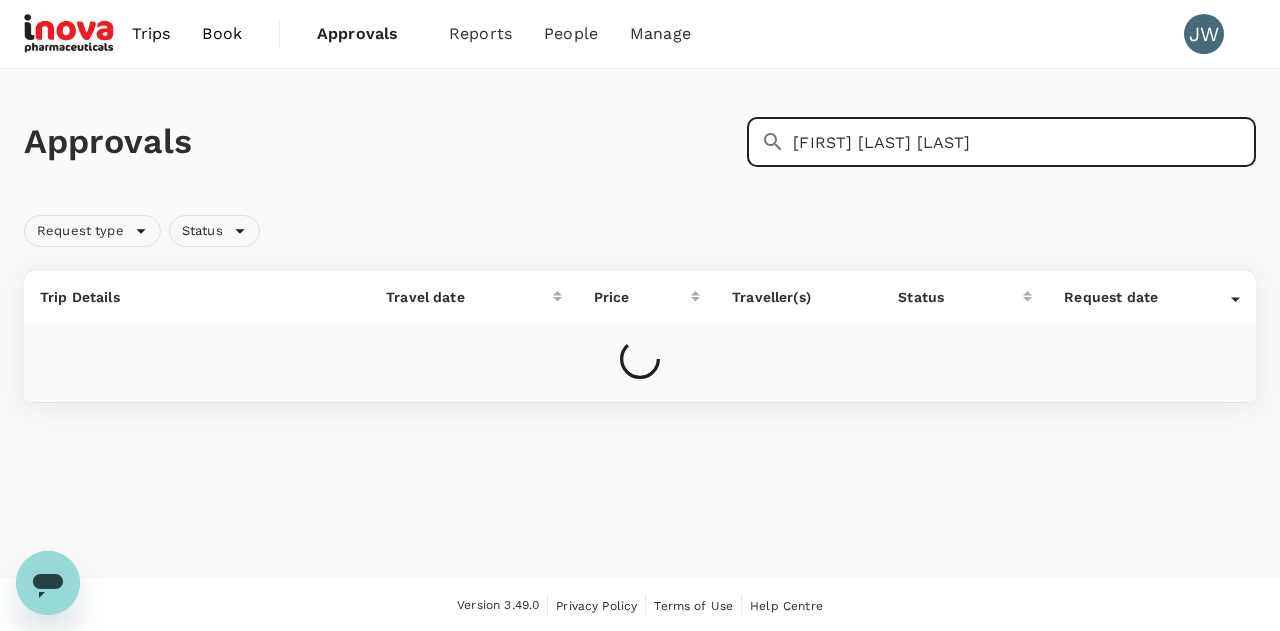 type on "philip sami" 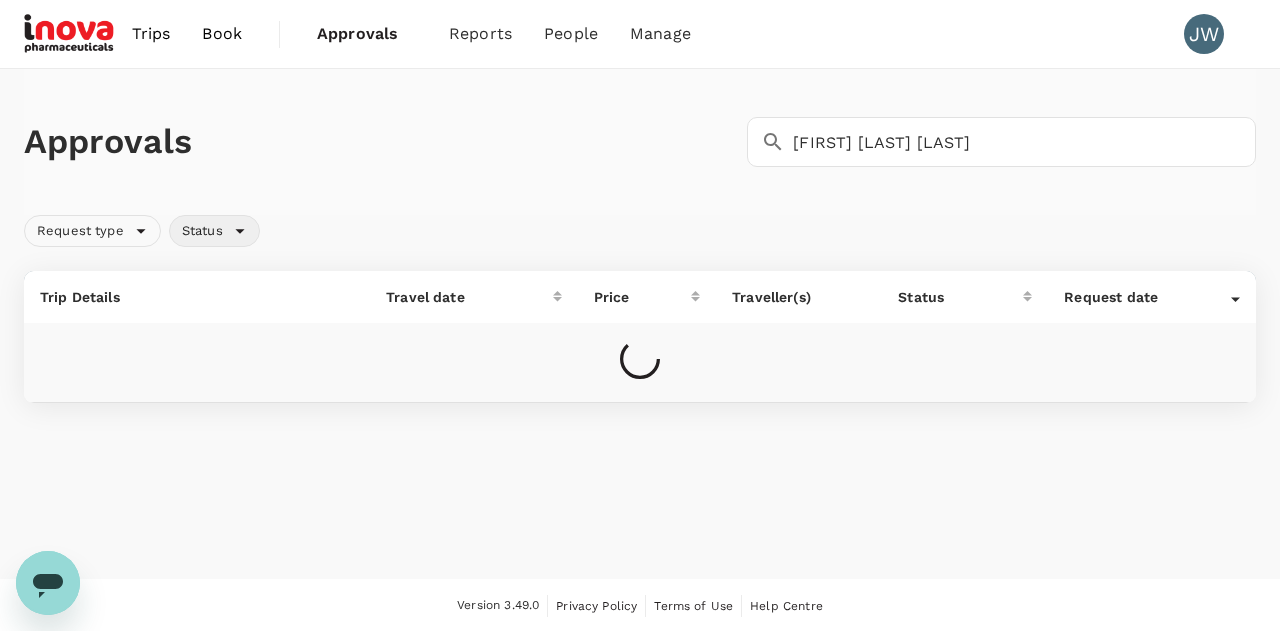click on "Status" at bounding box center (202, 231) 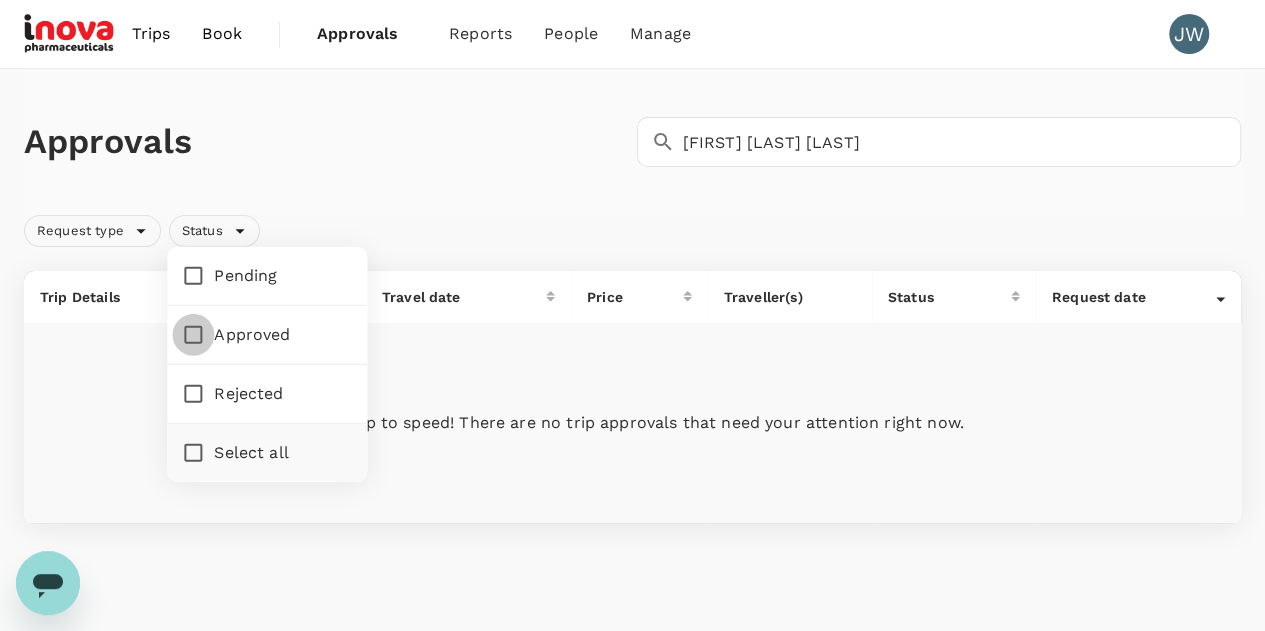 click on "Approved" at bounding box center (193, 335) 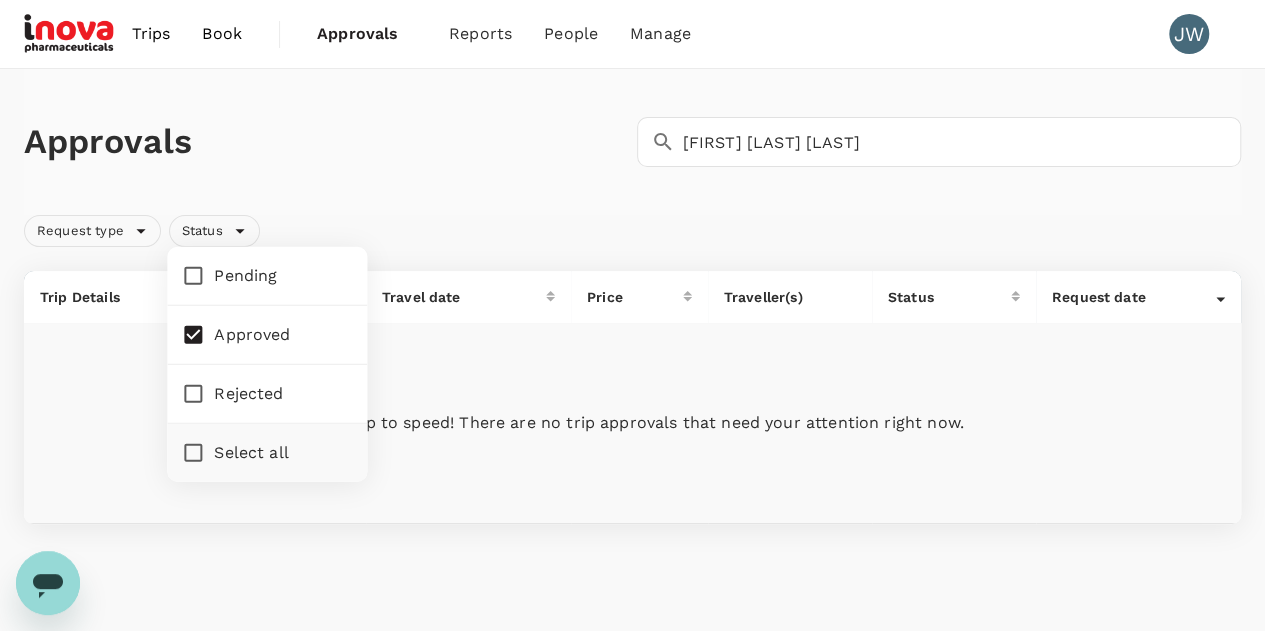 click on "Approvals" at bounding box center (326, 142) 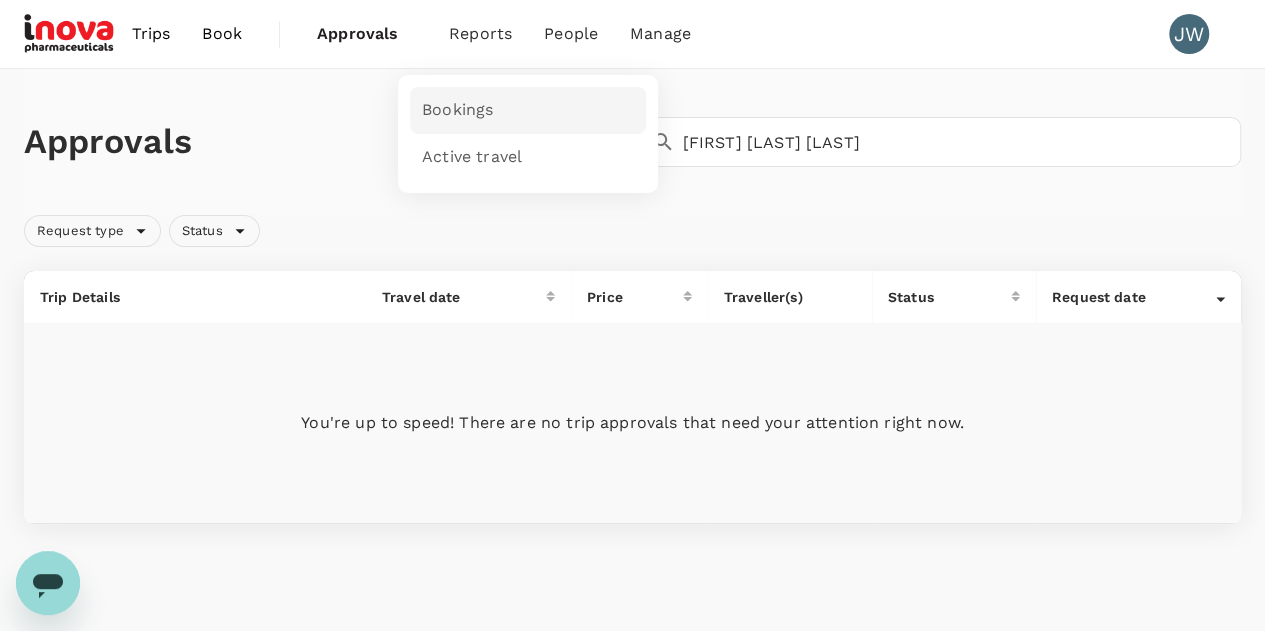 click on "Bookings" at bounding box center (457, 110) 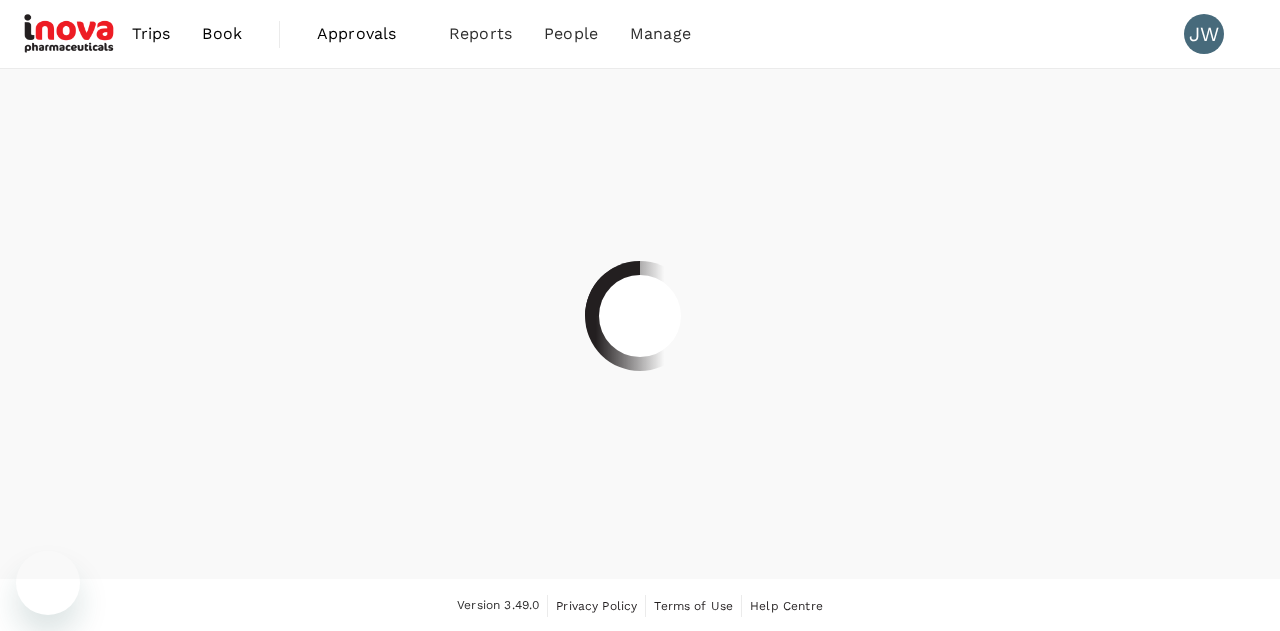scroll, scrollTop: 0, scrollLeft: 0, axis: both 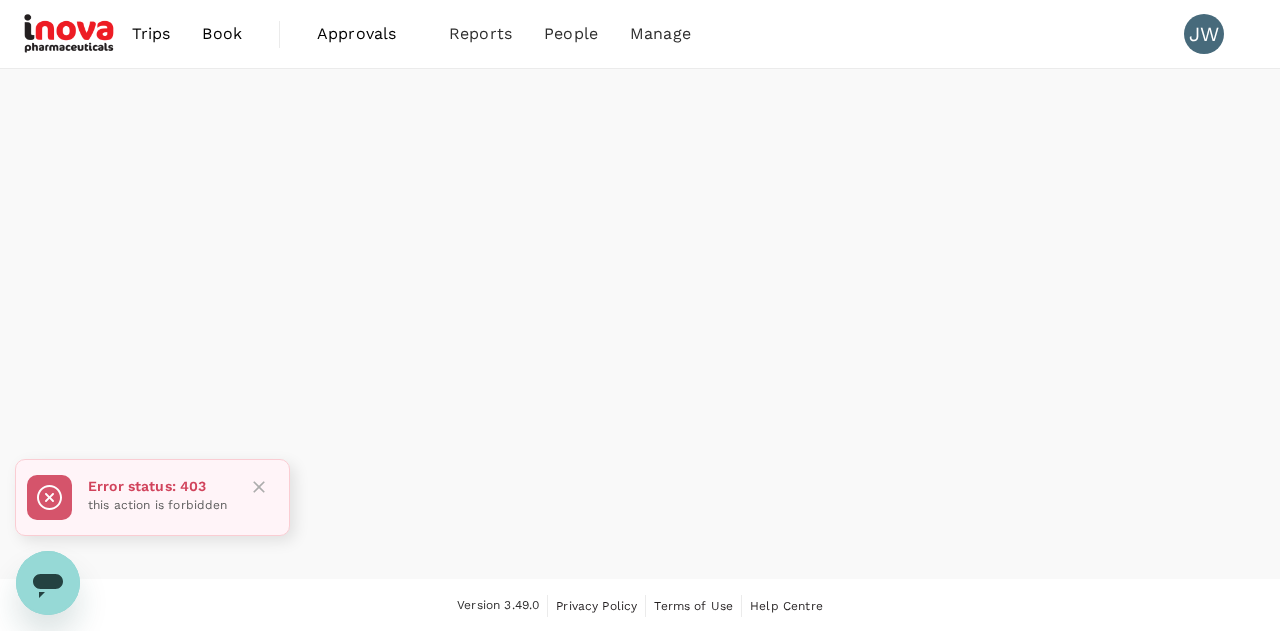 click 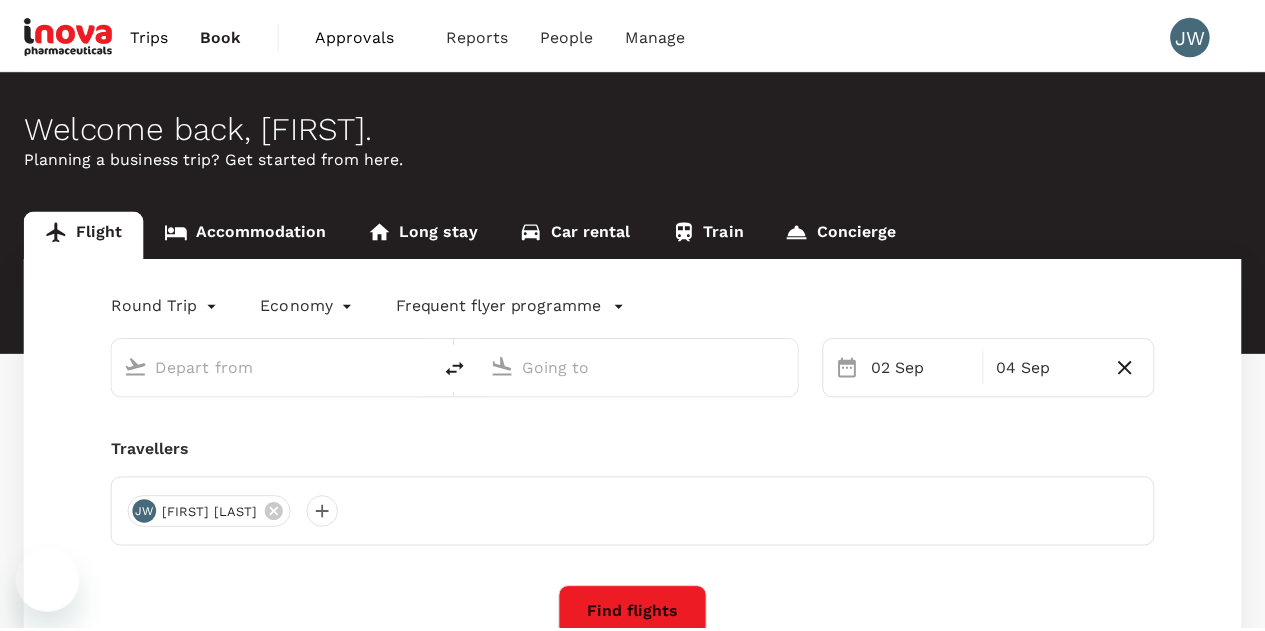scroll, scrollTop: 0, scrollLeft: 0, axis: both 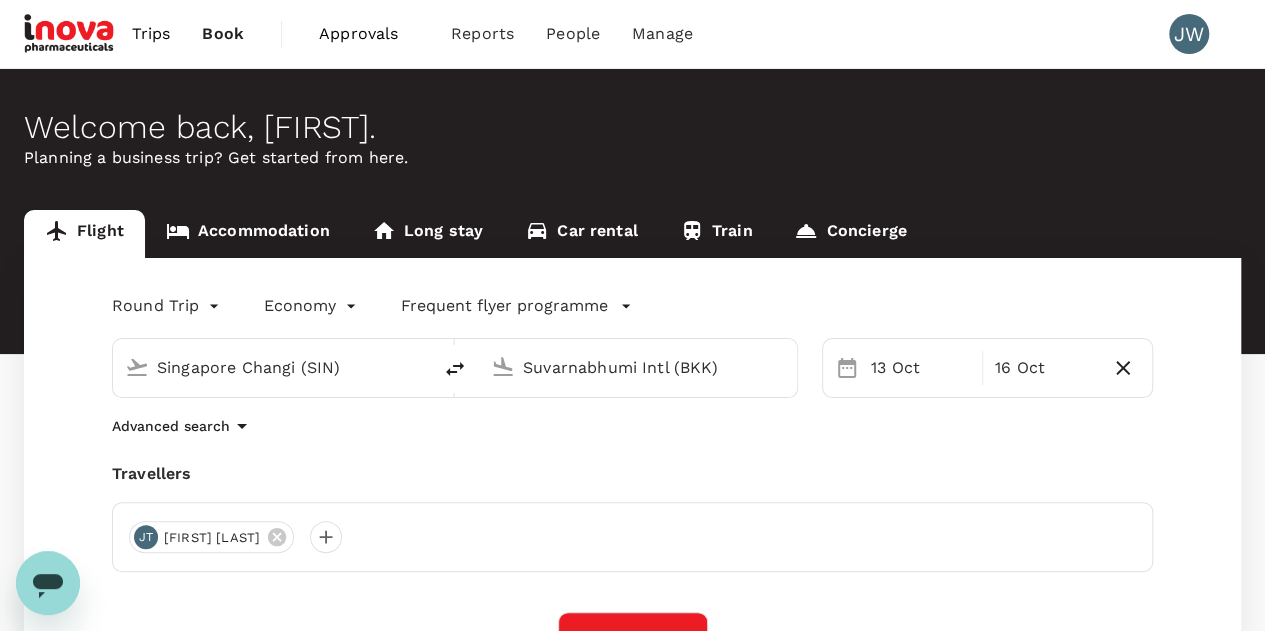 type on "Singapore Changi (SIN)" 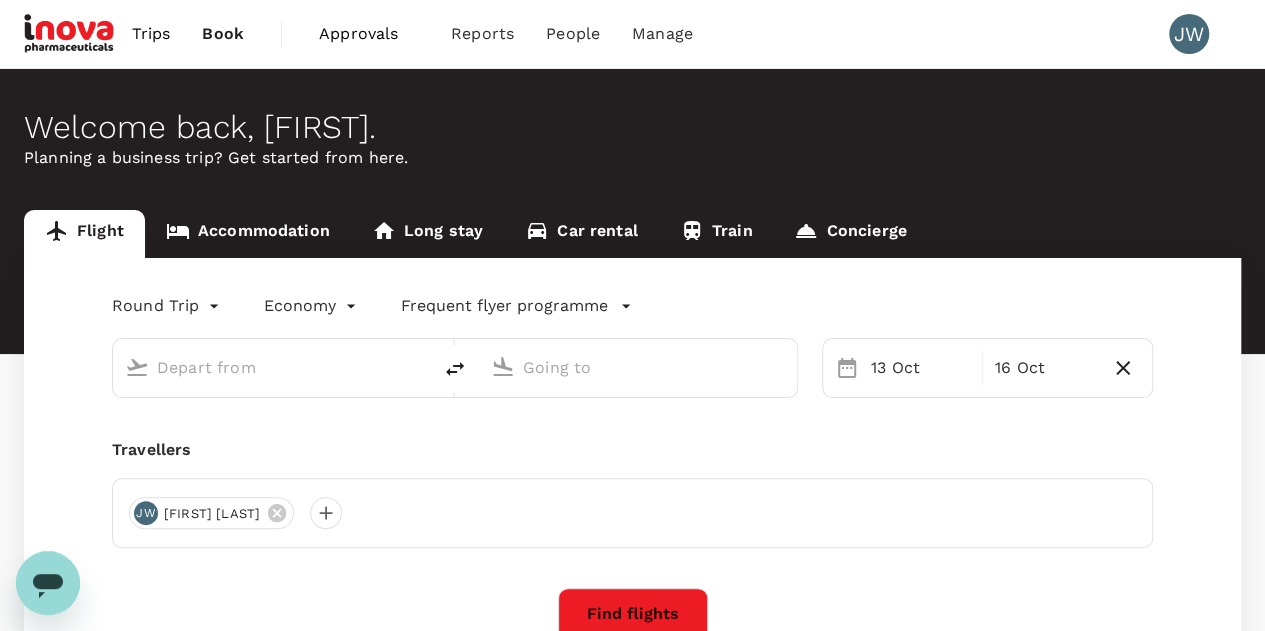 type on "Singapore Changi (SIN)" 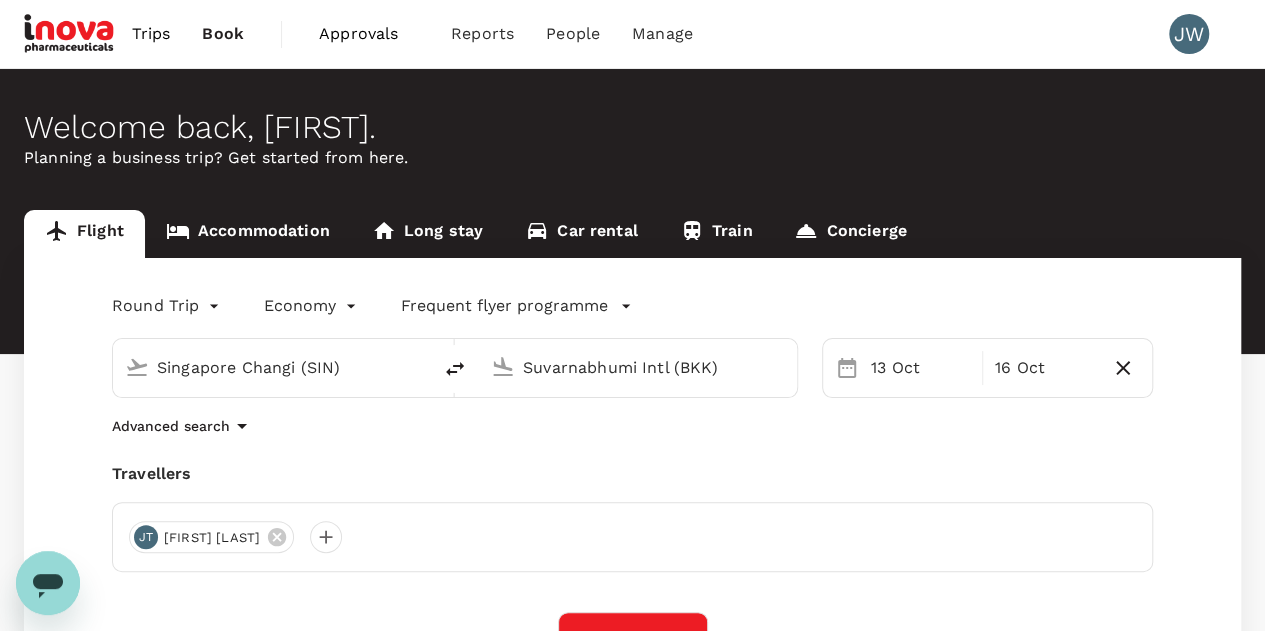 click on "Suvarnabhumi Intl (BKK)" at bounding box center (639, 367) 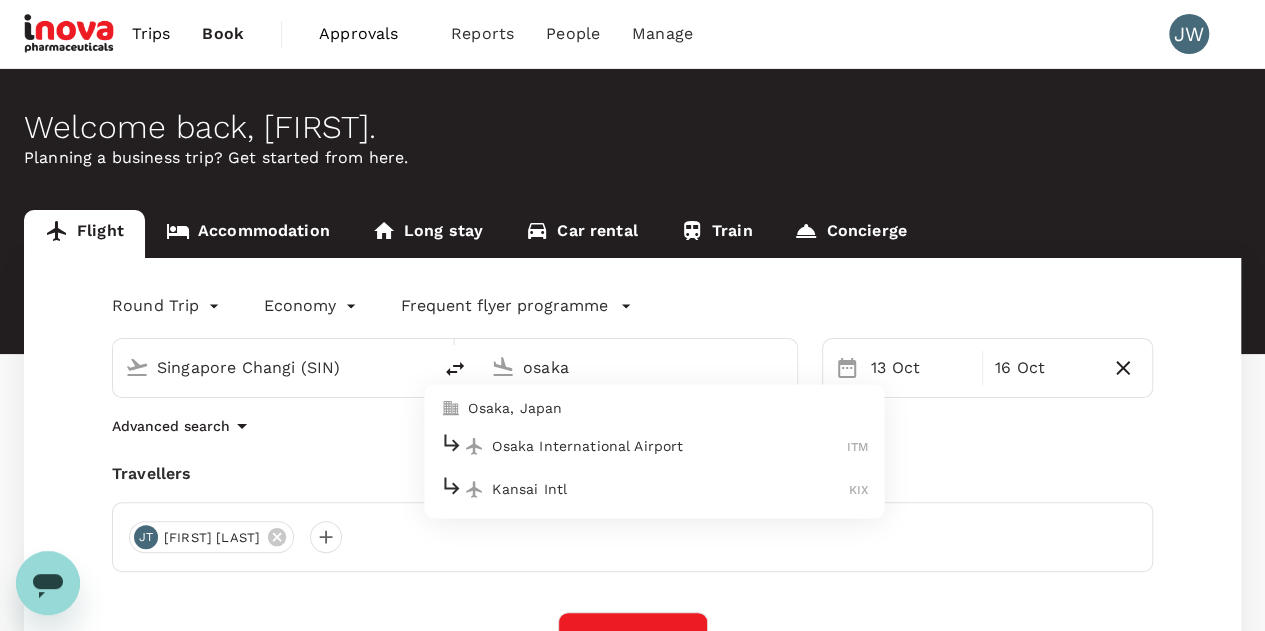 click on "Kansai Intl" at bounding box center [670, 489] 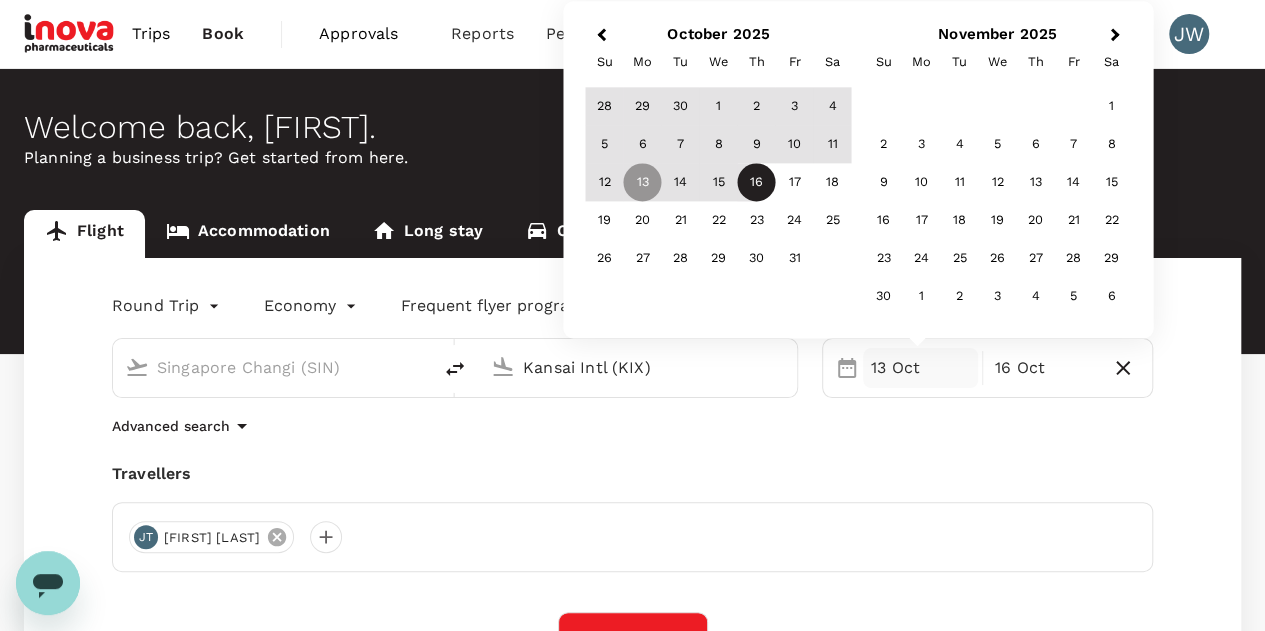 type on "Kansai Intl (KIX)" 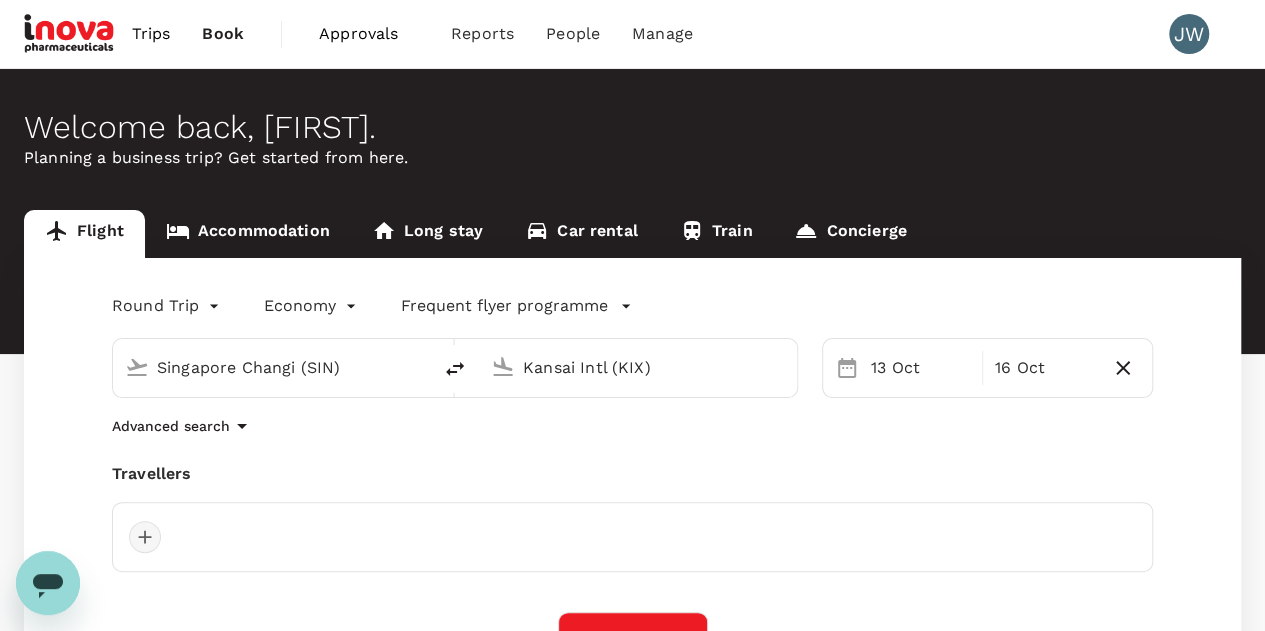 click at bounding box center (145, 537) 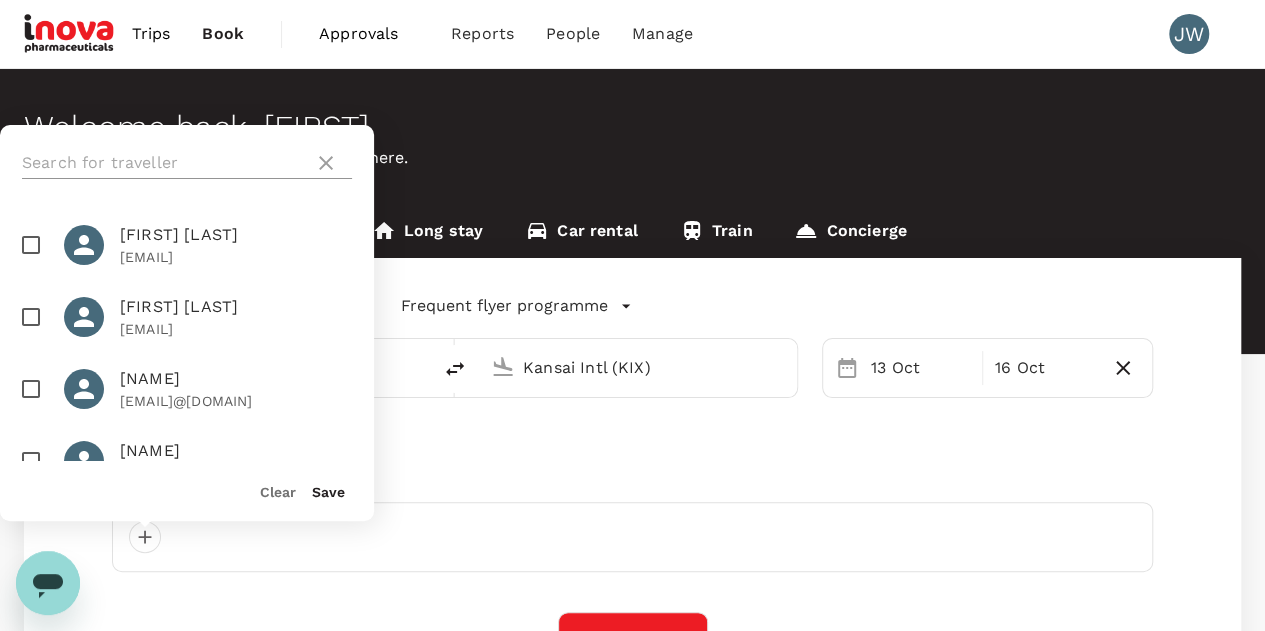 click at bounding box center (164, 163) 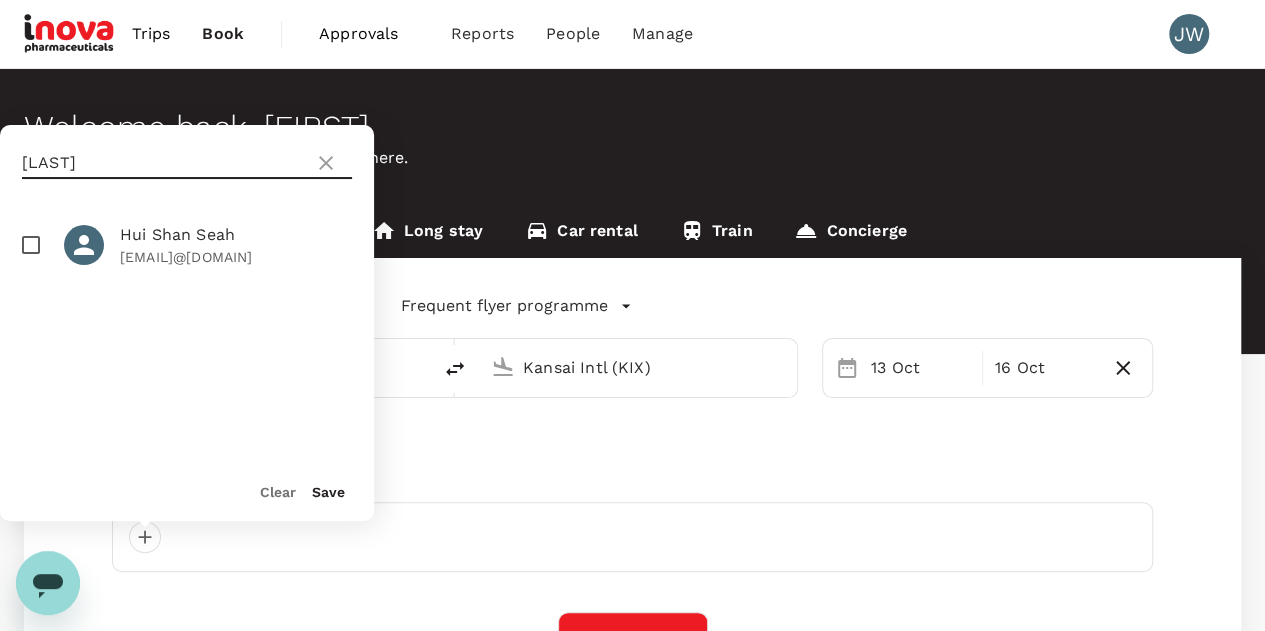 type on "[LAST]" 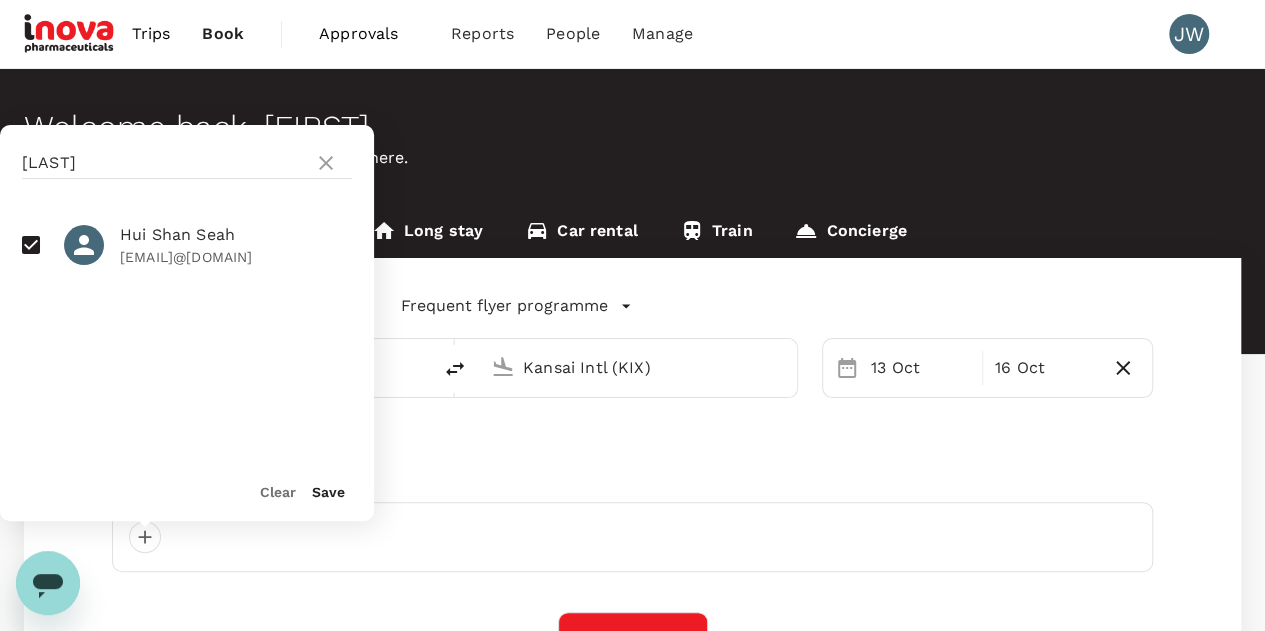 click on "Save" at bounding box center [328, 492] 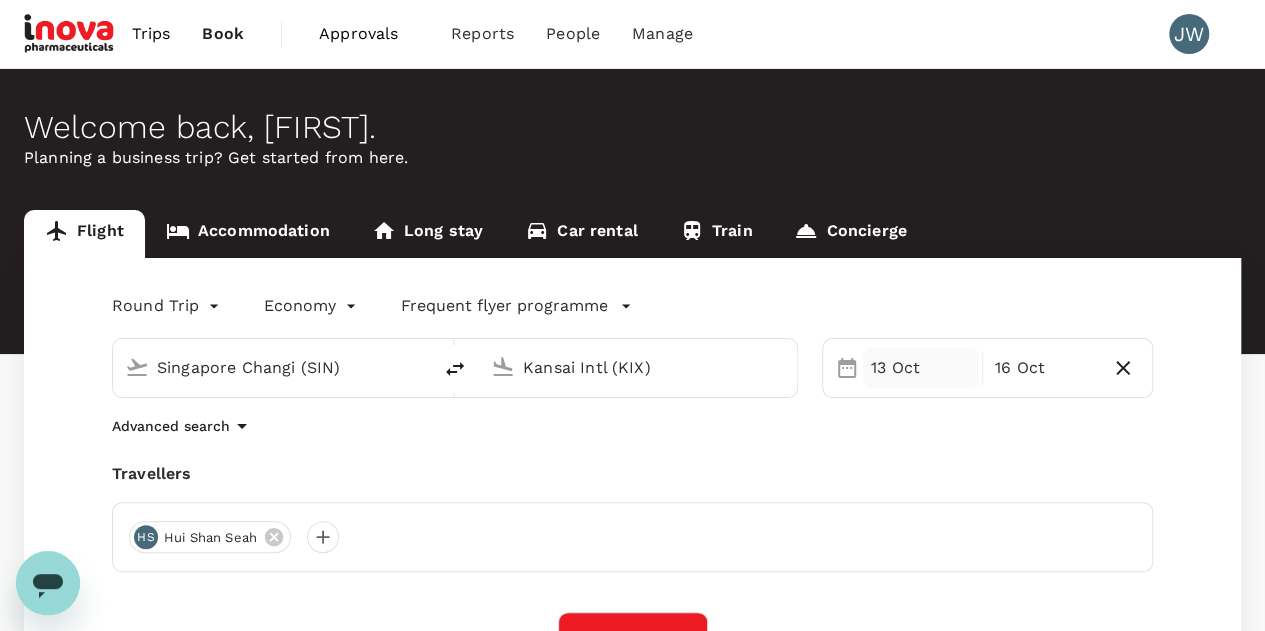 click on "13 Oct" at bounding box center (920, 368) 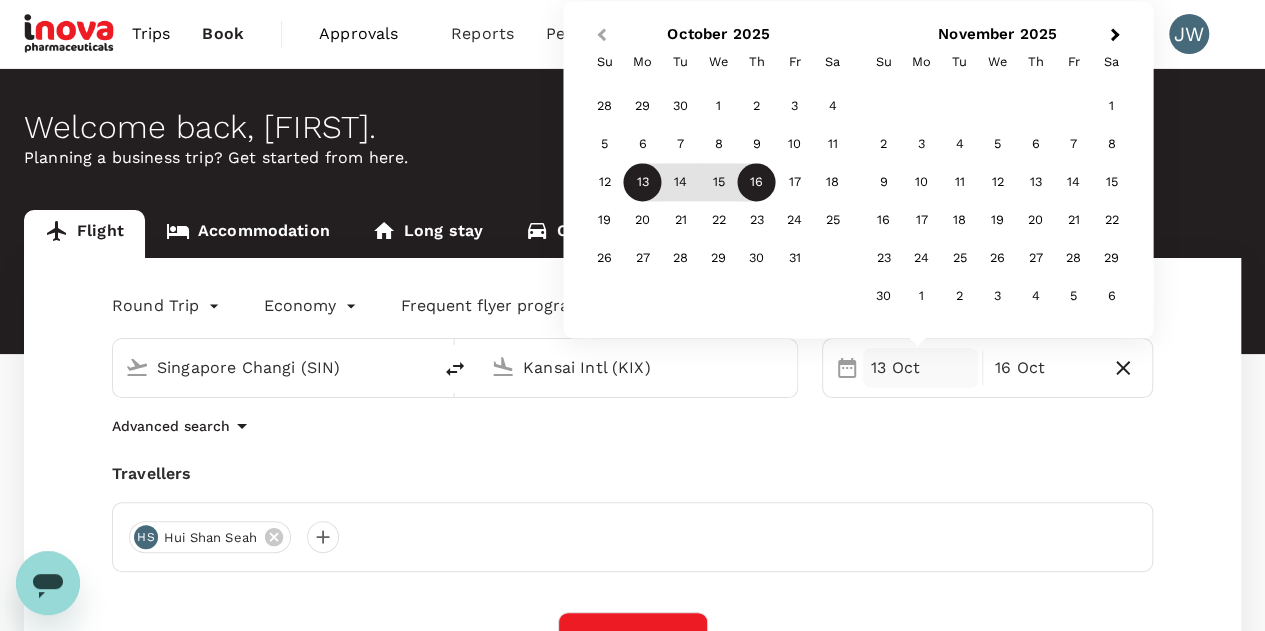 click on "Previous Month" at bounding box center [599, 36] 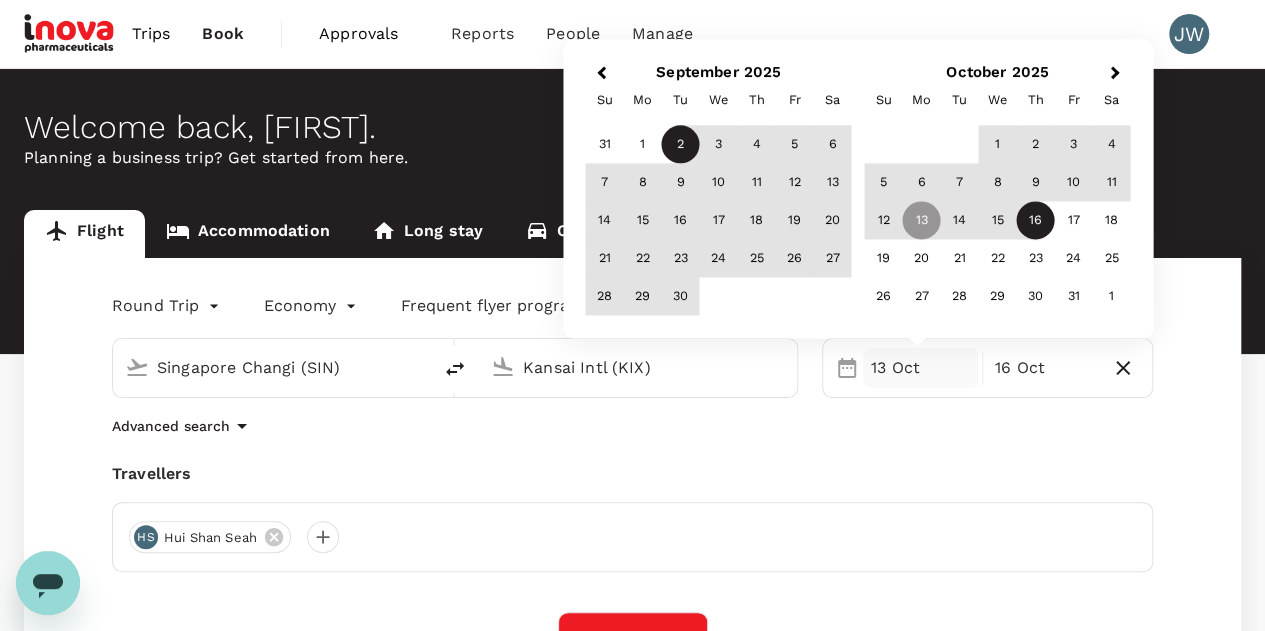 click on "2" at bounding box center (681, 145) 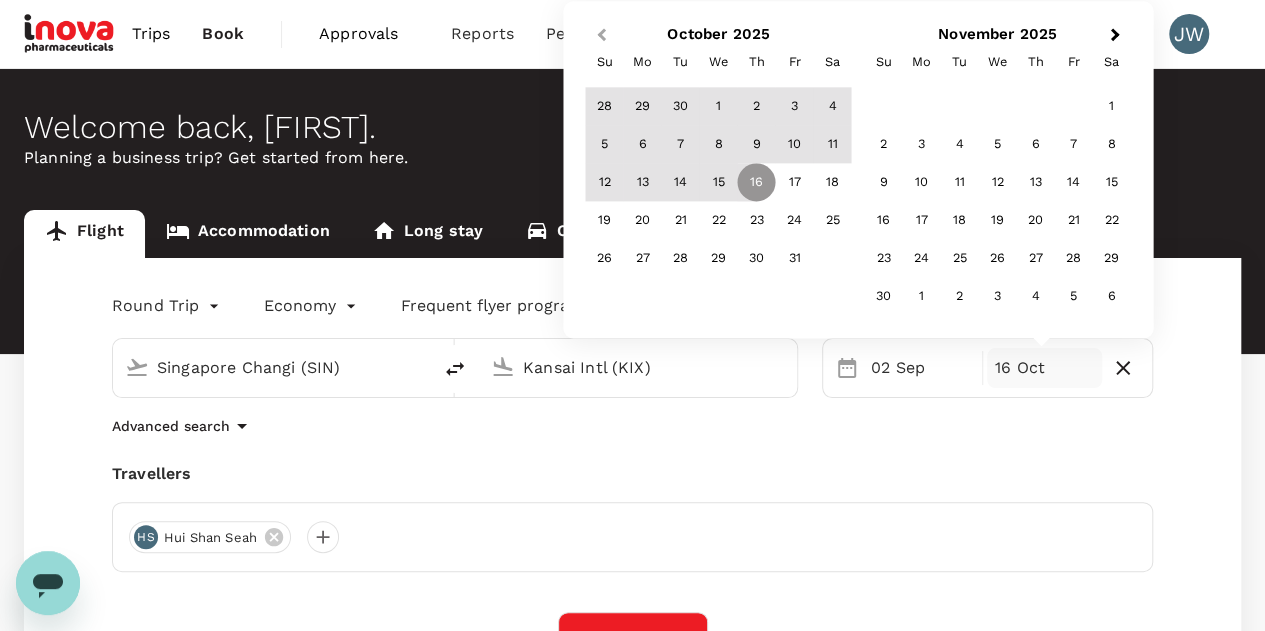 click on "Previous Month" at bounding box center [599, 36] 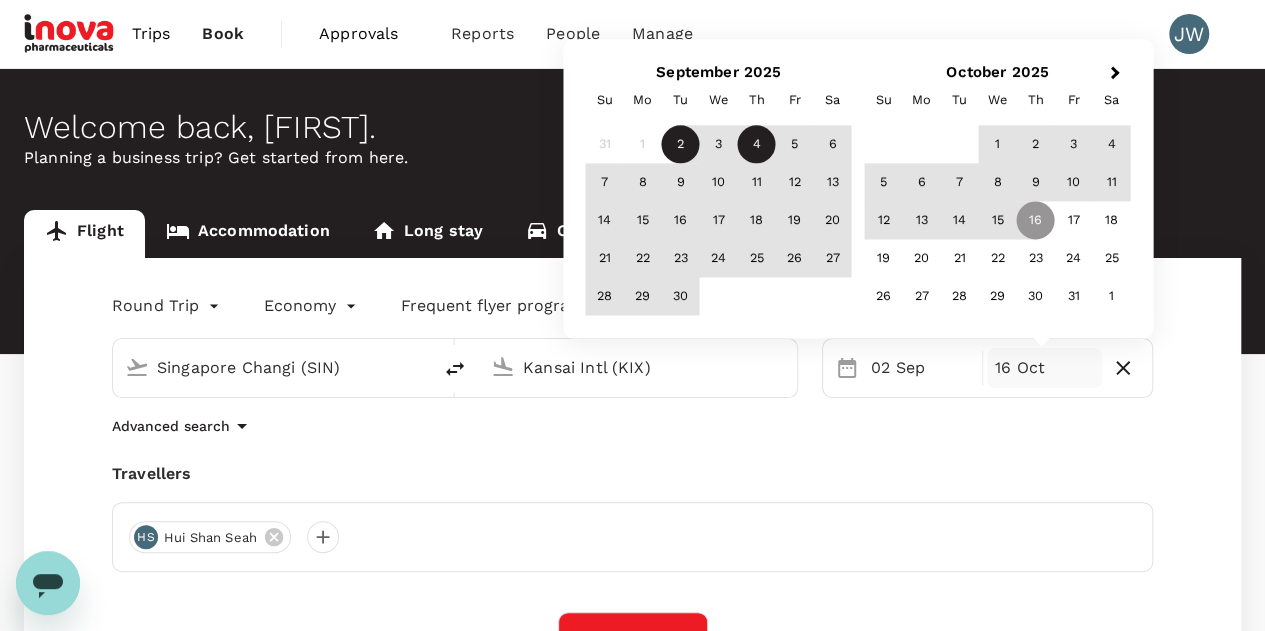click on "4" at bounding box center [757, 145] 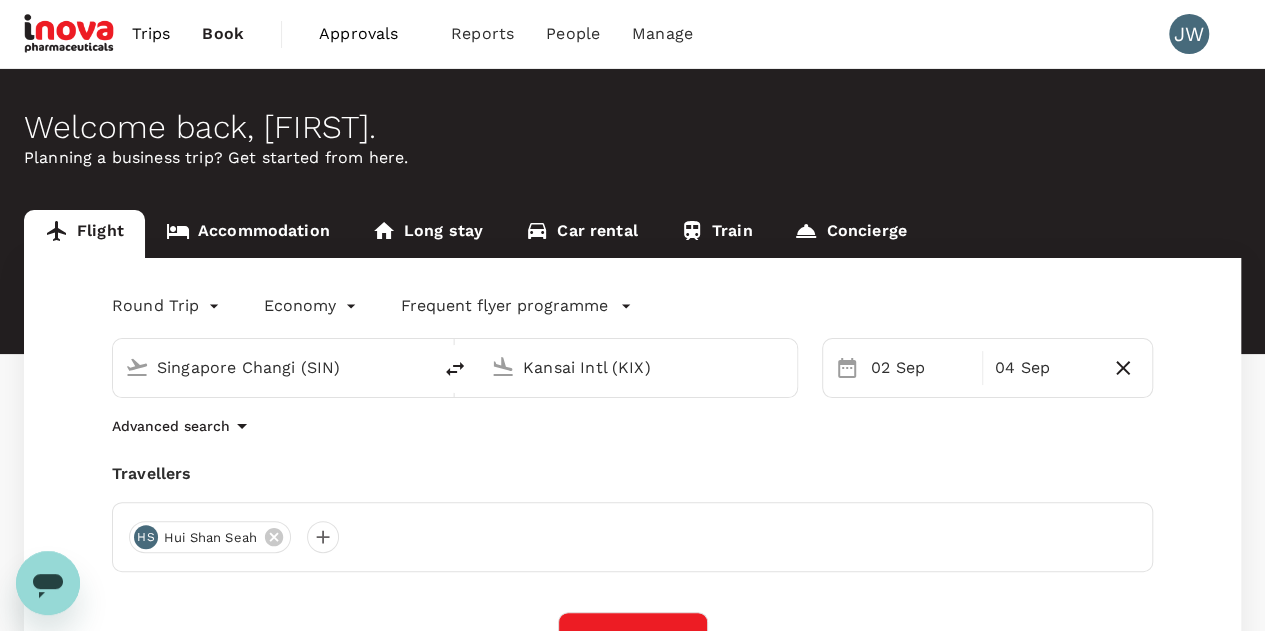 click on "Trips Book Approvals 0 Reports People Manage JW Welcome back , Jeannie . Planning a business trip? Get started from here. Flight Accommodation Long stay Car rental Train Concierge Round Trip roundtrip Economy economy Frequent flyer programme Singapore Changi (SIN) Kansai Intl (KIX) Selected date: Tuesday, September 2nd, 2025 02 Sep Selected date: Thursday, September 4th, 2025 04 Sep Advanced search Travellers   HS Hui Shan Seah Find flights Your recent search Flight to Bangkok SIN - BKK 13 Oct - 17 Oct · 1 Traveller Flight to Bangkok SIN - BKK 13 Oct - 17 Oct · 1 Traveller Flight to Bangkok SIN - BKK 13 Oct - 16 Oct · 1 Traveller Version 3.49.0 Privacy Policy Terms of Use Help Centre Frequent flyer programme Singapore Airlines PPS Club/ KrisFlyer Add new" at bounding box center [632, 484] 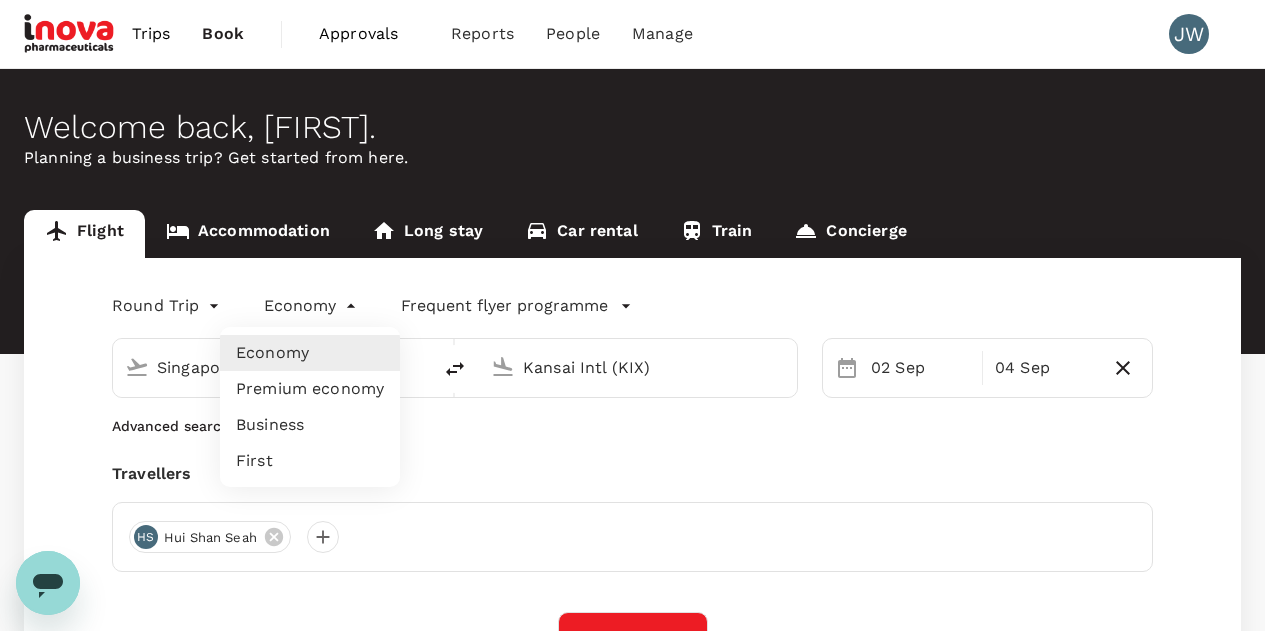 click on "Business" at bounding box center [310, 425] 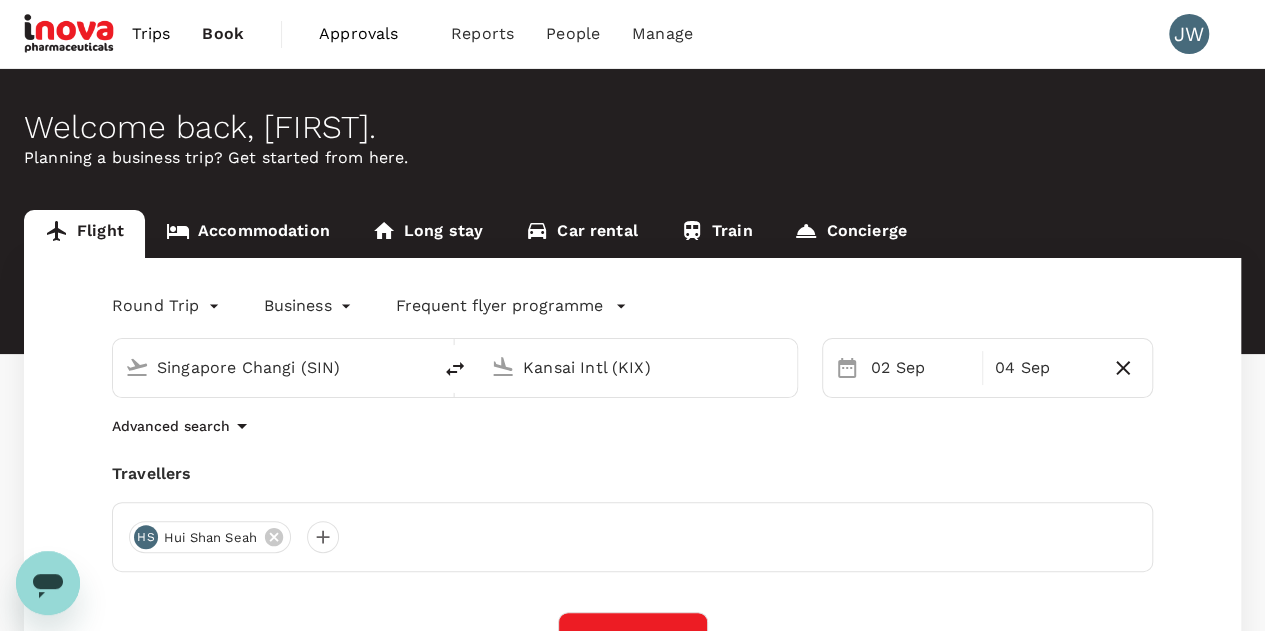 click on "Round Trip roundtrip Business business Frequent flyer programme" at bounding box center [612, 302] 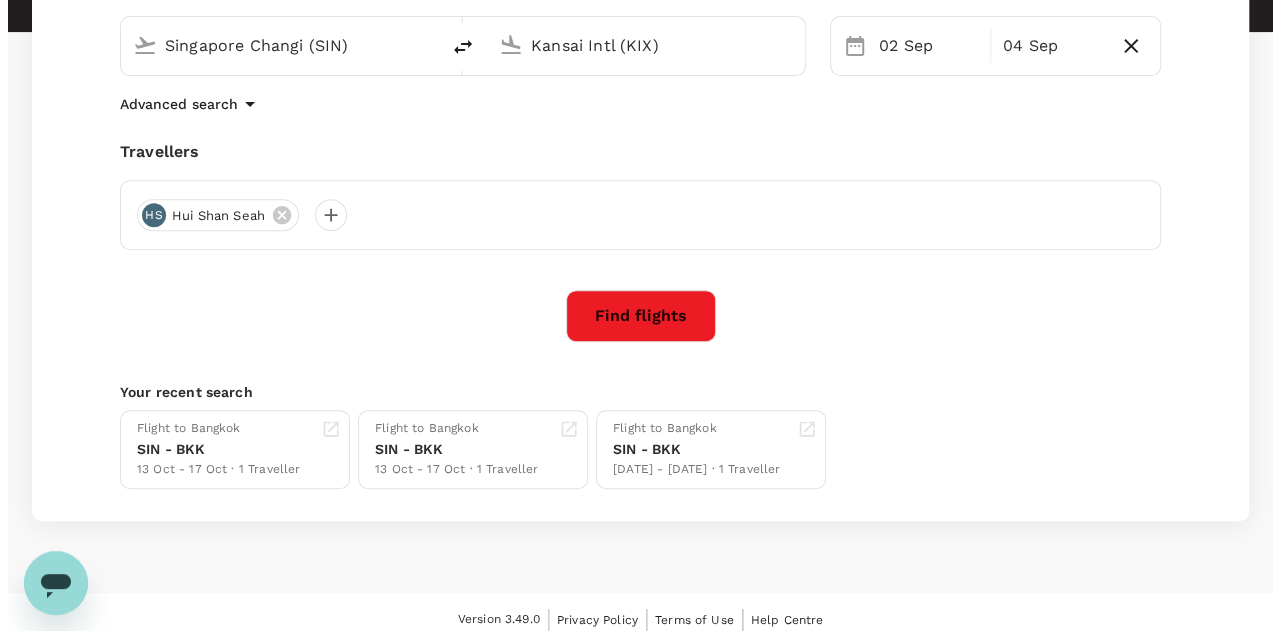 scroll, scrollTop: 334, scrollLeft: 0, axis: vertical 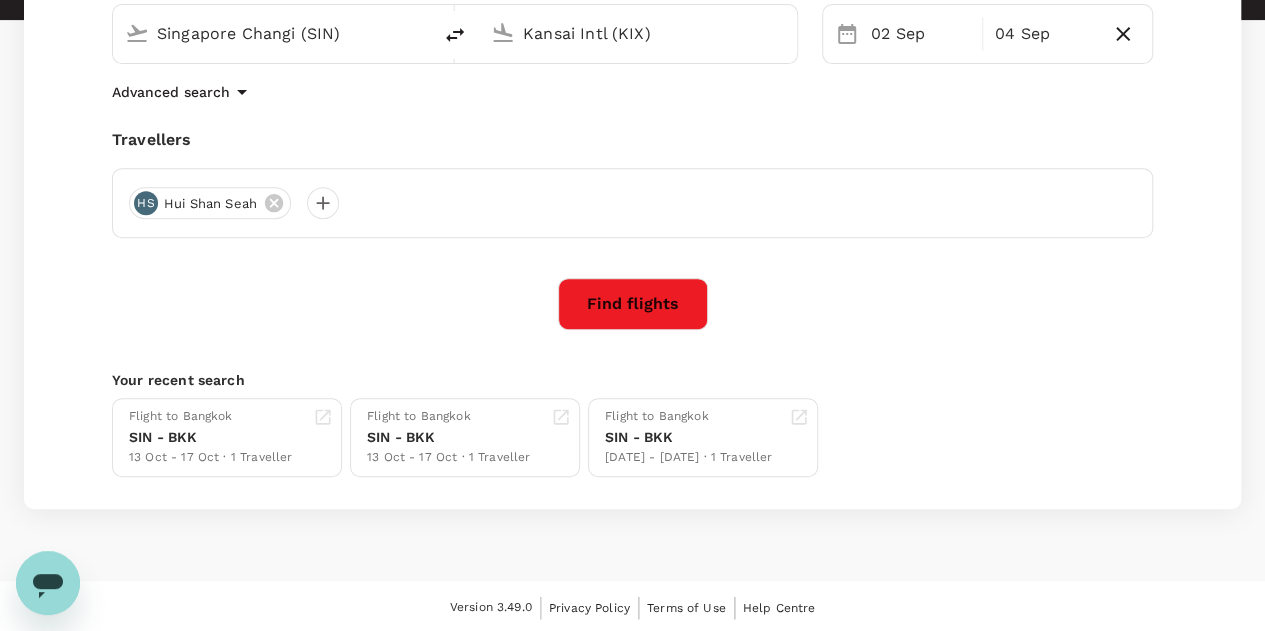 click on "Find flights" at bounding box center (633, 304) 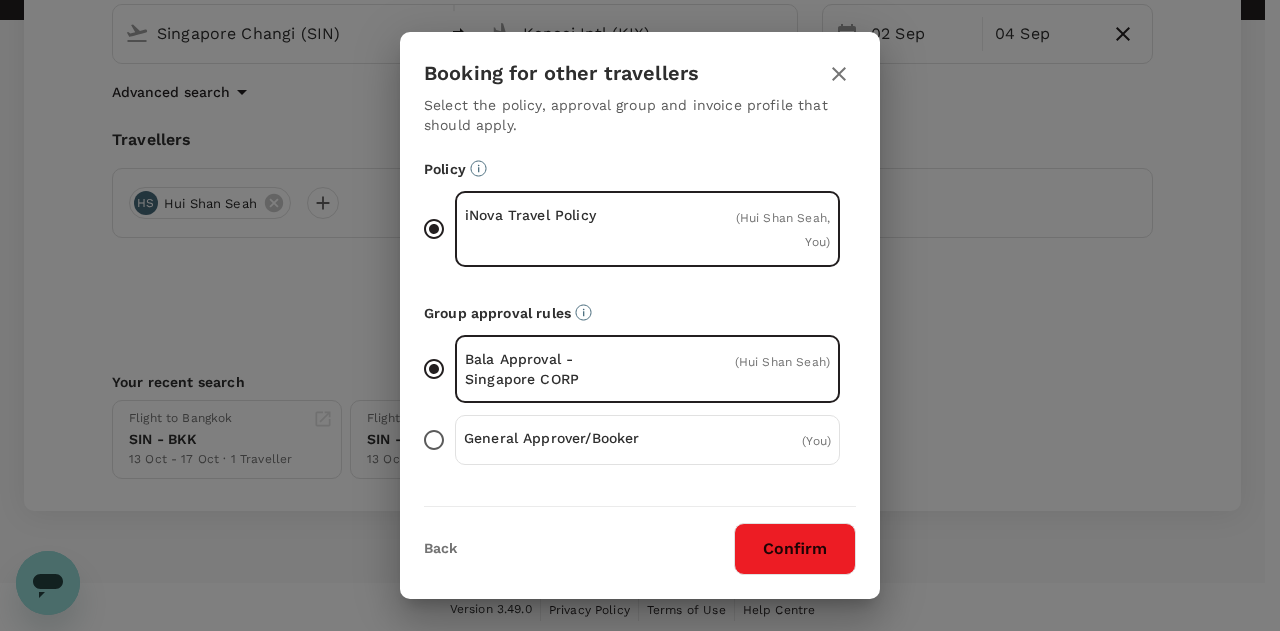 click on "General Approver/Booker ( You )" at bounding box center (434, 440) 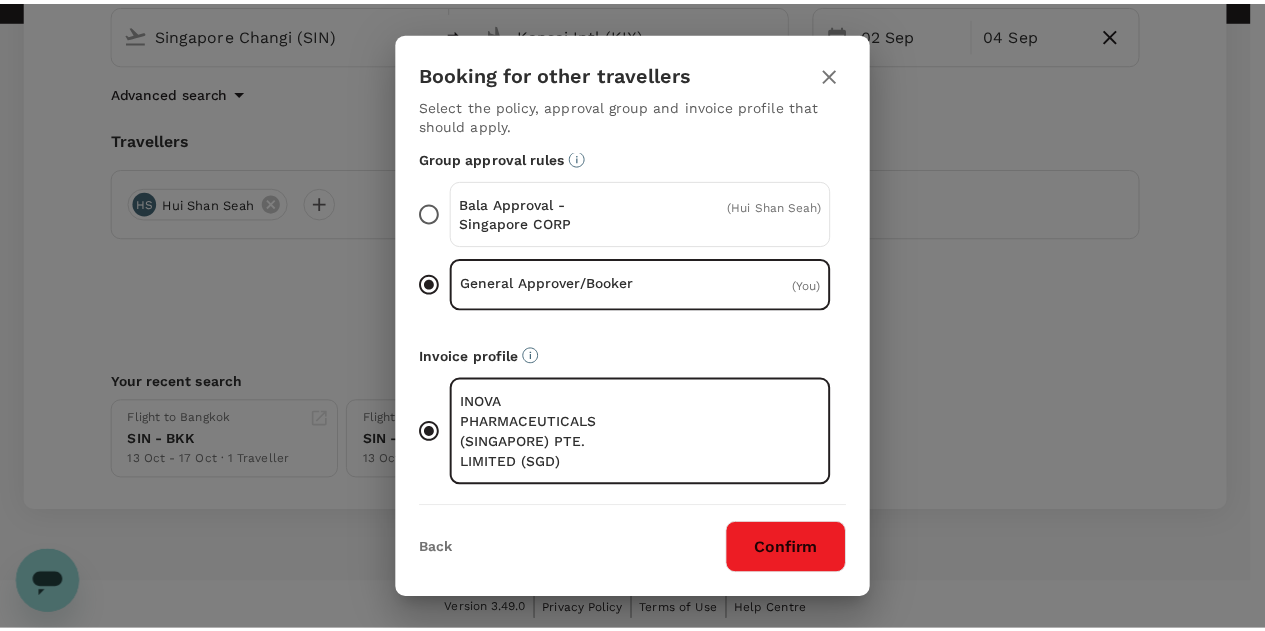 scroll, scrollTop: 176, scrollLeft: 0, axis: vertical 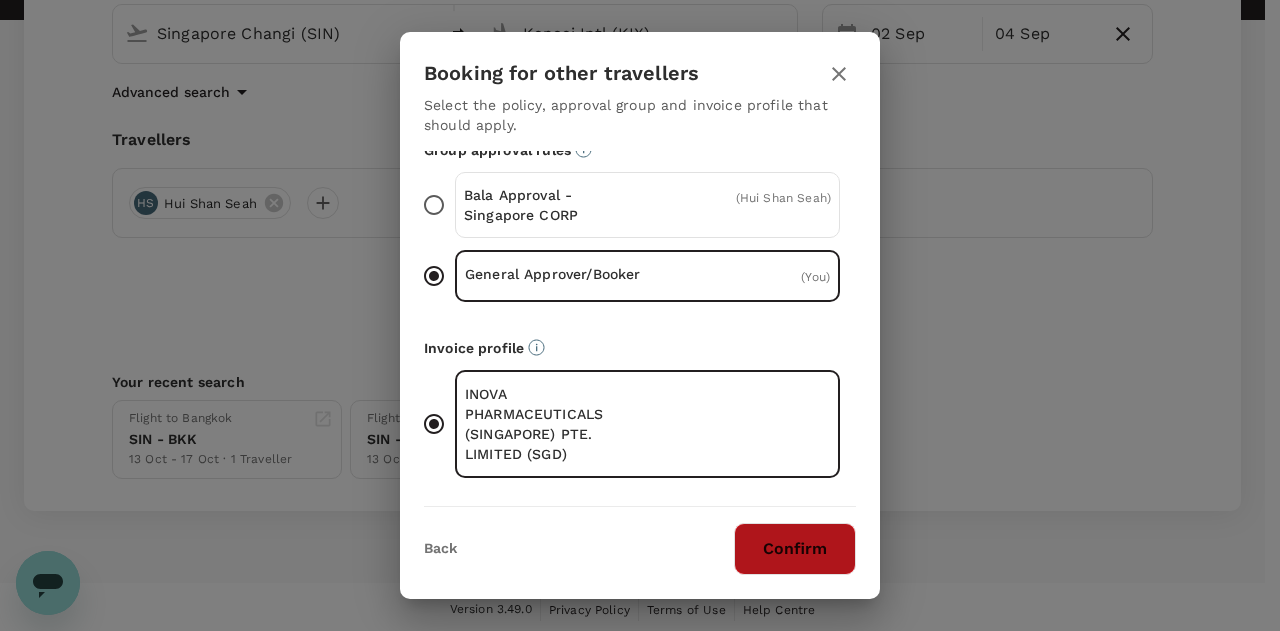 click on "Confirm" at bounding box center (795, 549) 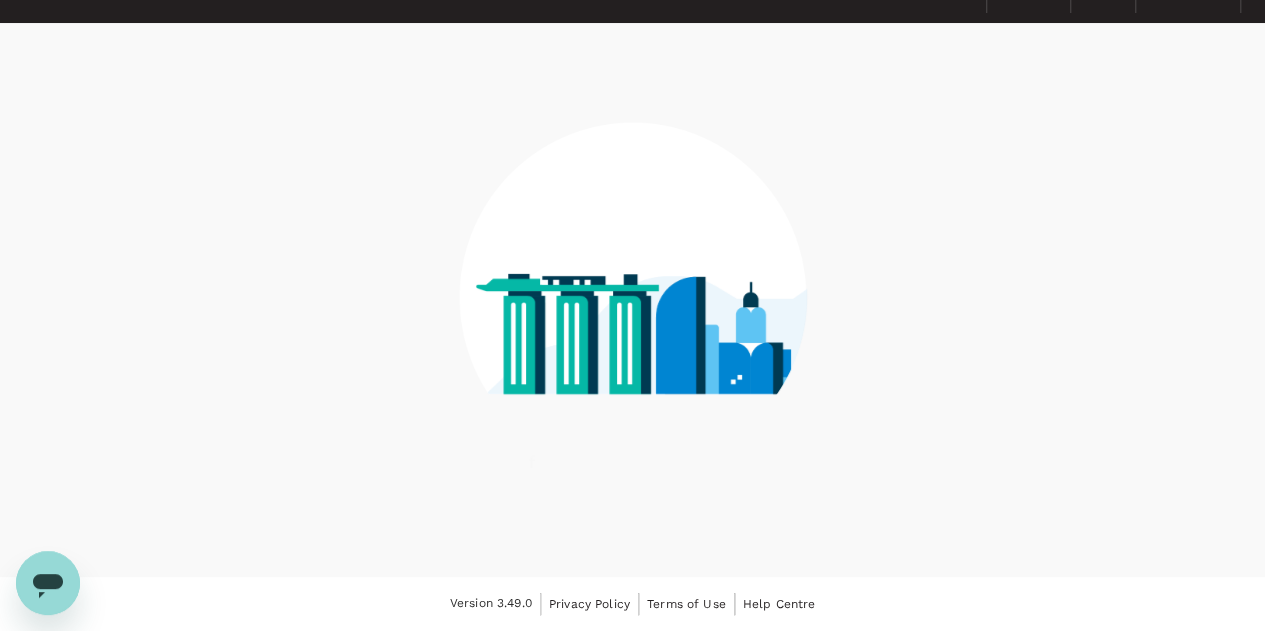 scroll, scrollTop: 0, scrollLeft: 0, axis: both 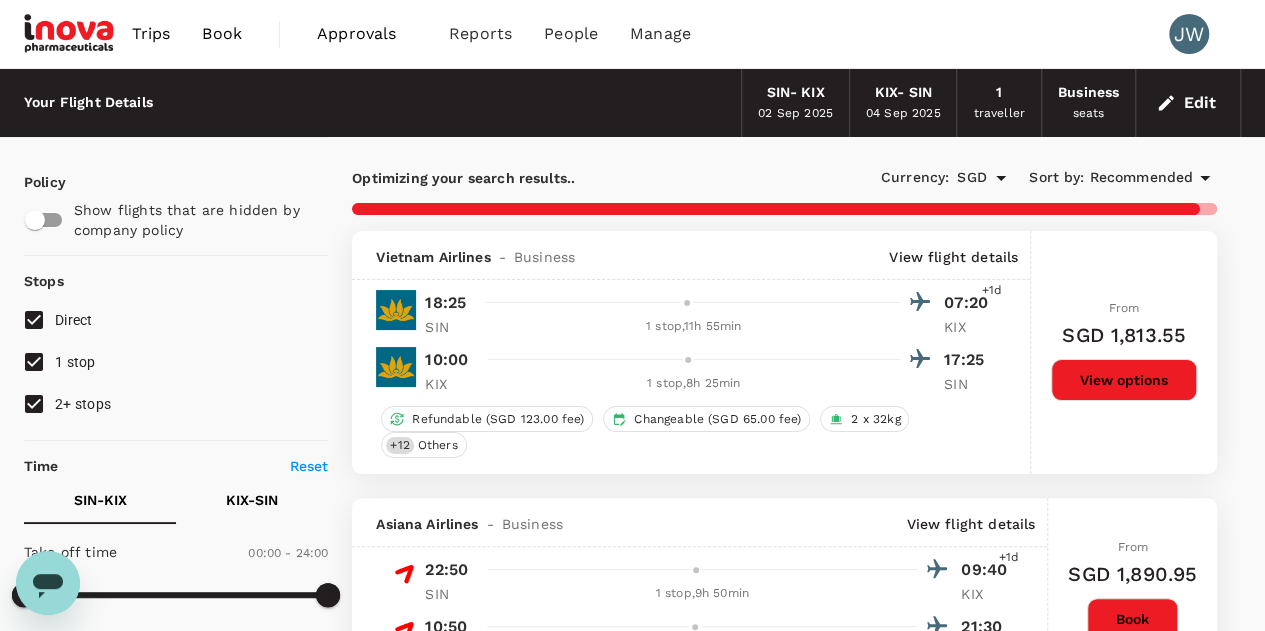 type on "1845" 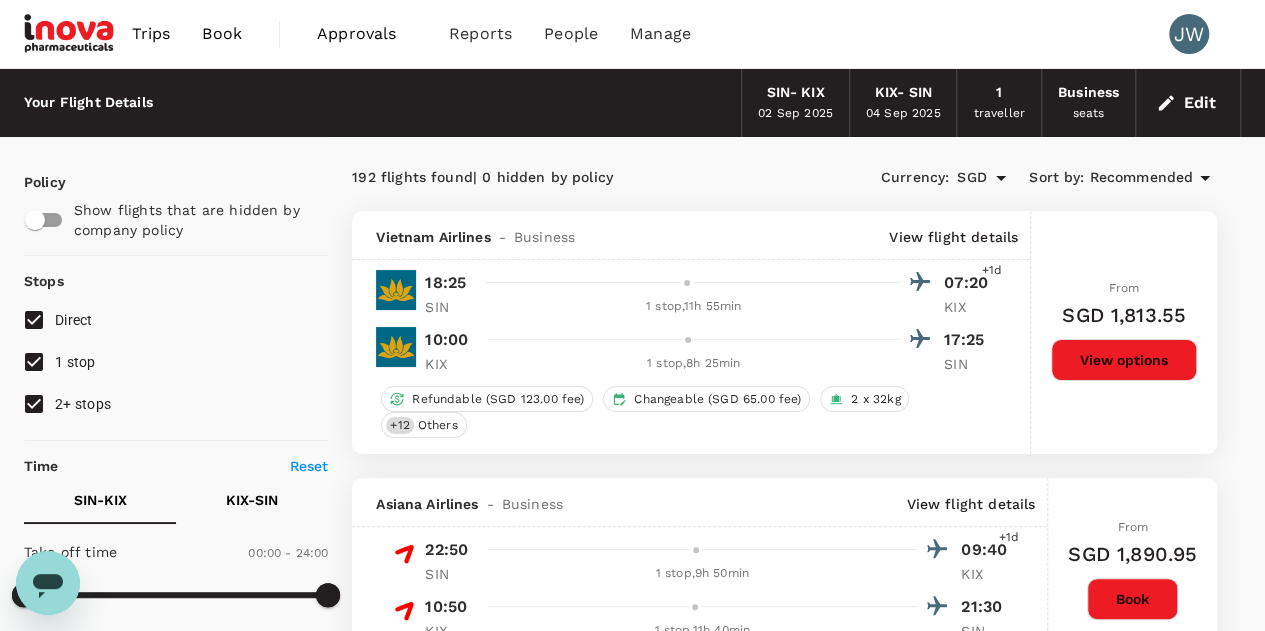 drag, startPoint x: 30, startPoint y: 400, endPoint x: 49, endPoint y: 363, distance: 41.59327 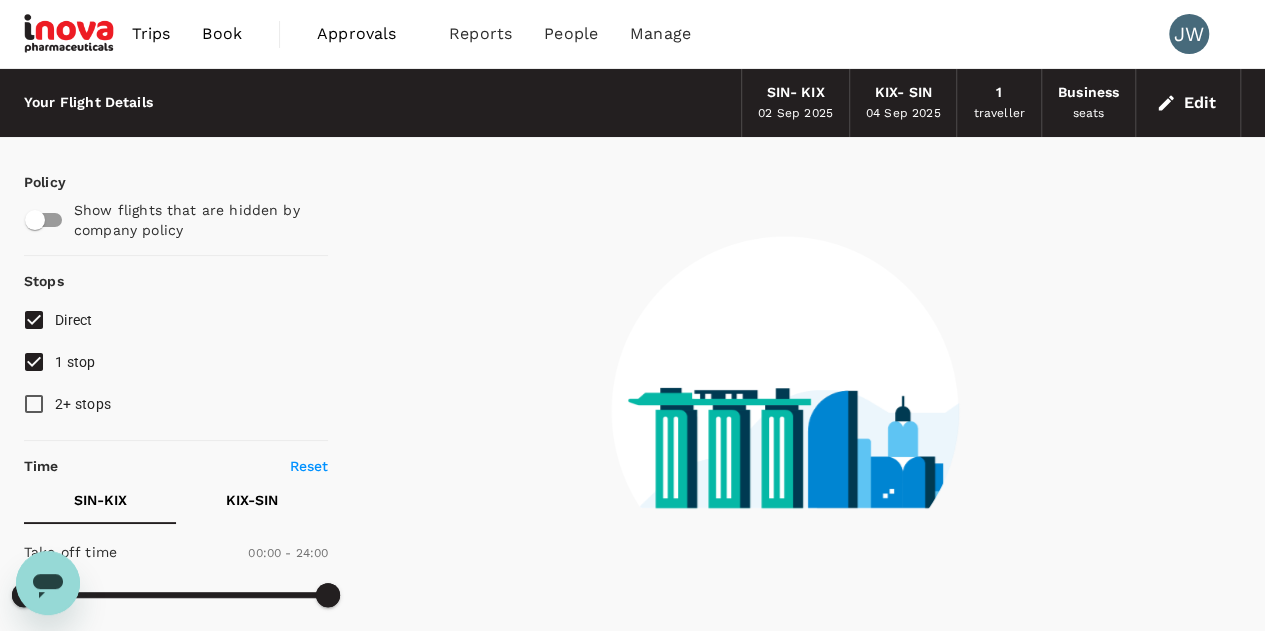 click on "1 stop" at bounding box center [34, 362] 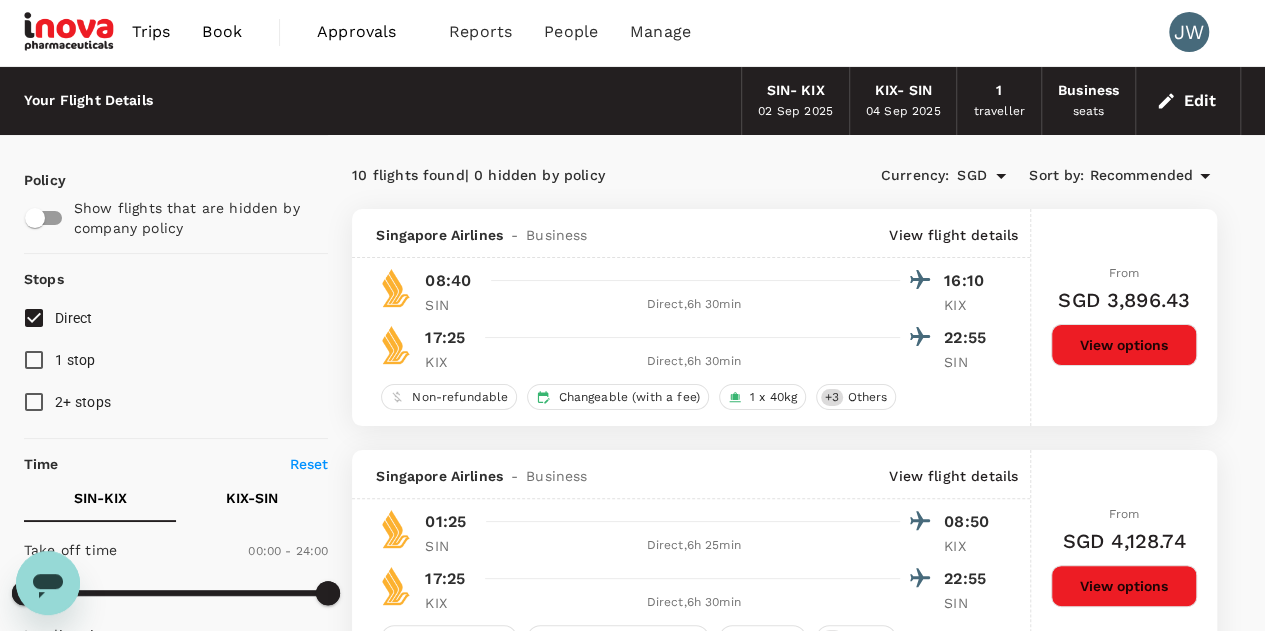 scroll, scrollTop: 0, scrollLeft: 0, axis: both 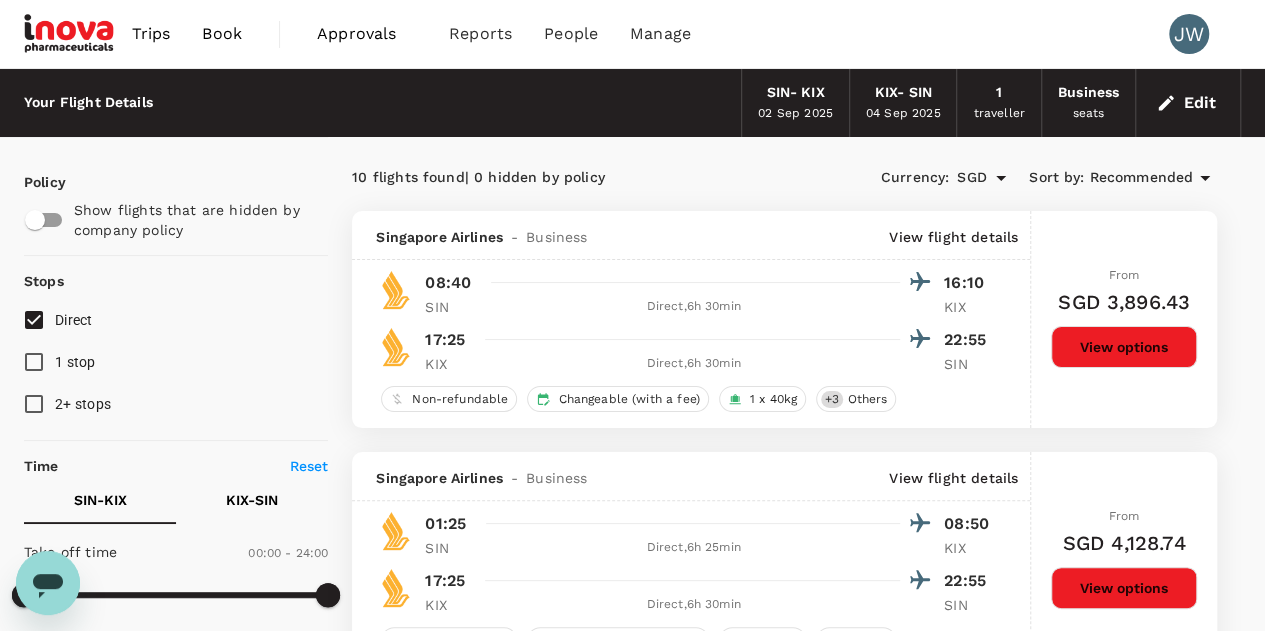 click on "Business" at bounding box center (1088, 93) 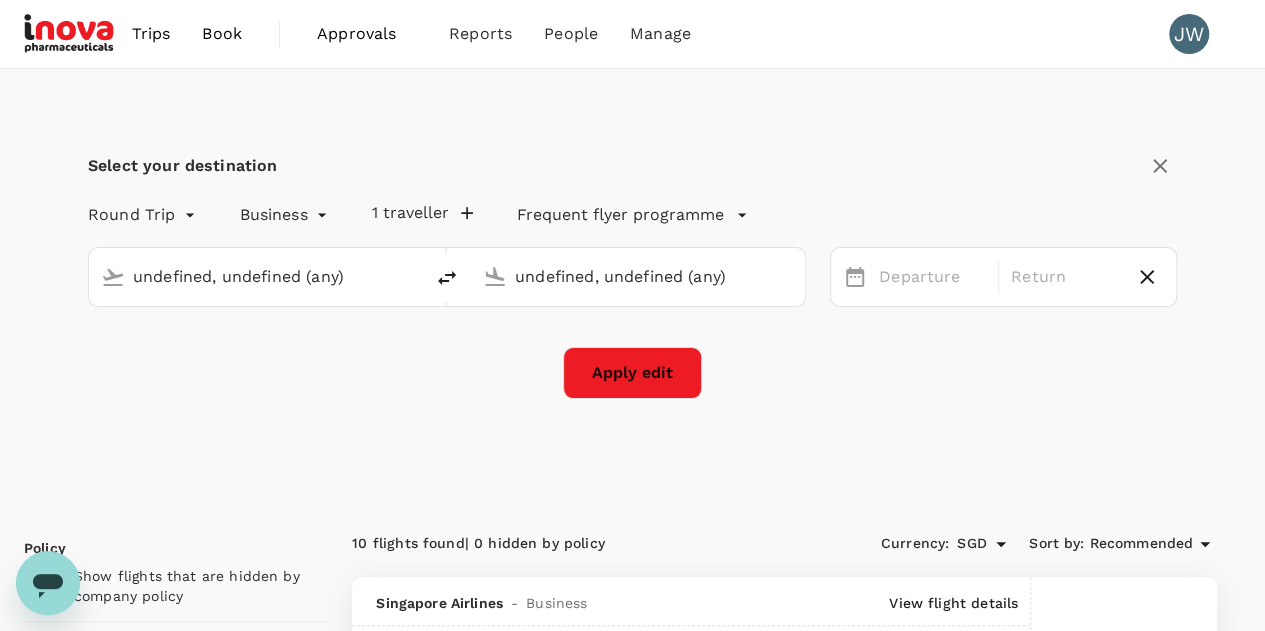 type 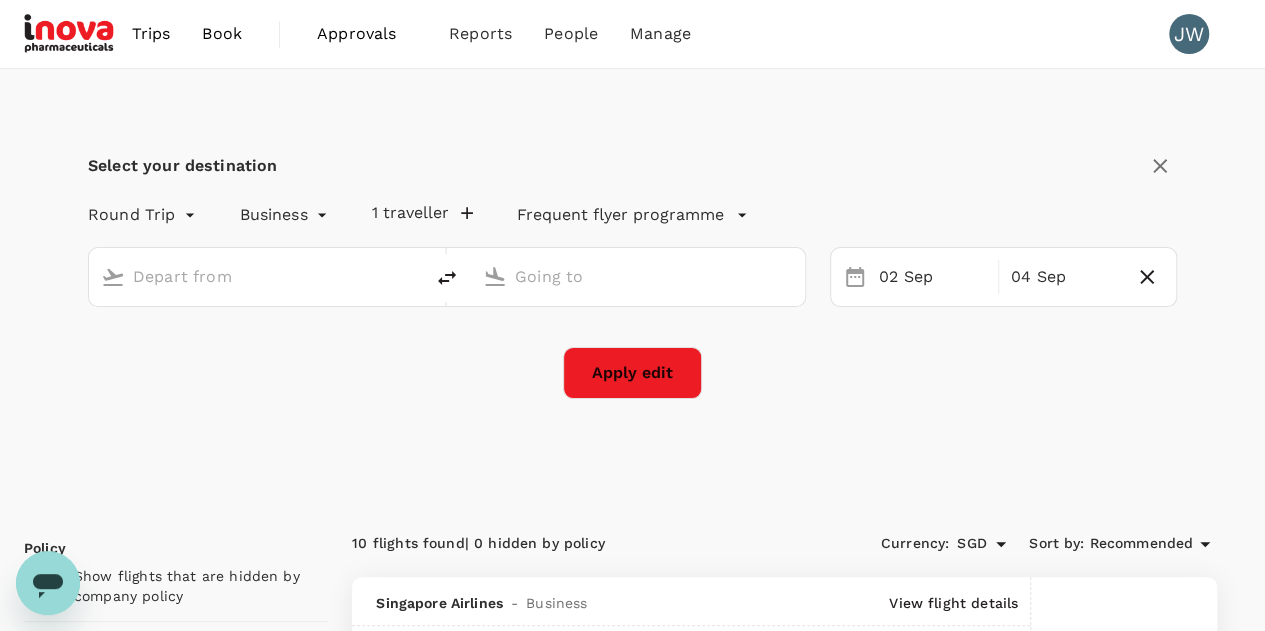 type on "Singapore Changi (SIN)" 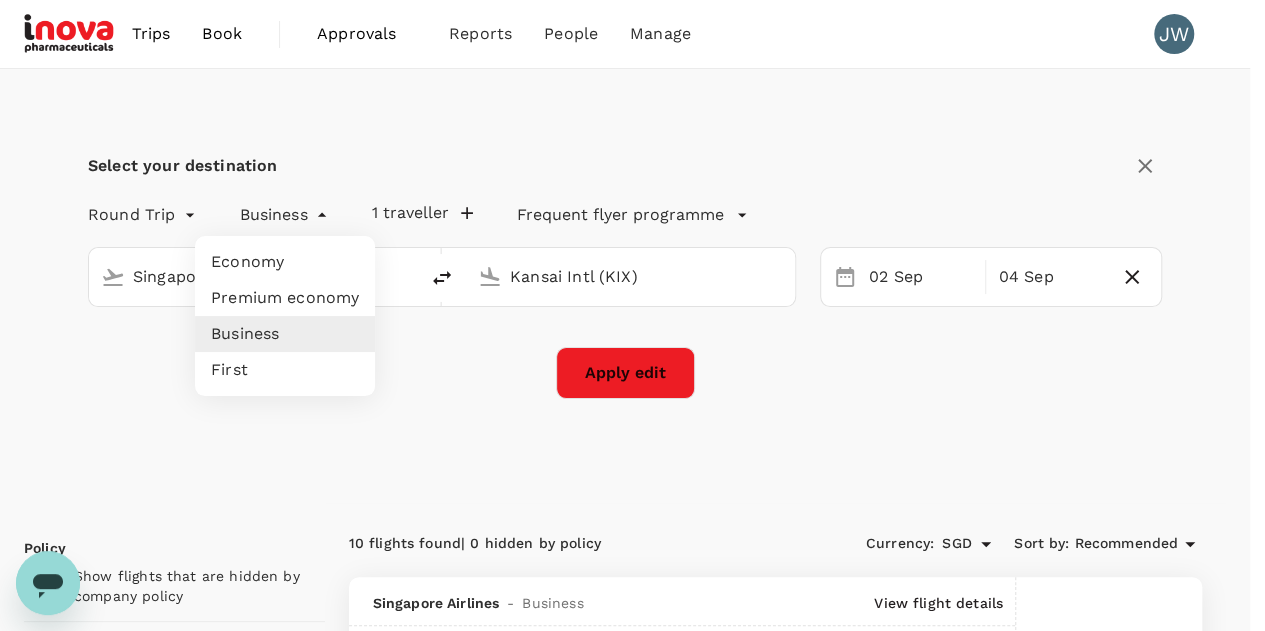 click on "Select your destination Round Trip roundtrip Business business 1   traveller Frequent flyer programme Singapore Changi (SIN) Kansai Intl (KIX) 02 Sep 04 Sep Apply edit Policy Show flights that are hidden by company policy Stops Direct 1 stop 2+ stops Time Reset SIN - KIX KIX - SIN Take off time 00:00 - 24:00 Landing time 00:00 - 24:00 Duration 30.45 hours Take off time 00:00 - 24:00 Landing time 00:00 - 24:00 Duration 32.0 hours Business trip essentials Clear all Cabin baggage Checked baggage Flexible to change Refundable Free seat selection Complimentary drinks and meal Cabin class Change Business Only business Mix with economy Airlines Clear all Air China All Nippon Airways Asiana Airlines Cathay Pacific Airways China Airlines China Southern EVA Airways Japan Airlines Jeju Air Juneyao Airlines Korean Air Malaysia Airlines Philippine Airlines Singapore Airlines Thai Airways International Vietnam Airlines Xiamen Airlines t'way Other Only show corporate rates 10" at bounding box center (632, 1819) 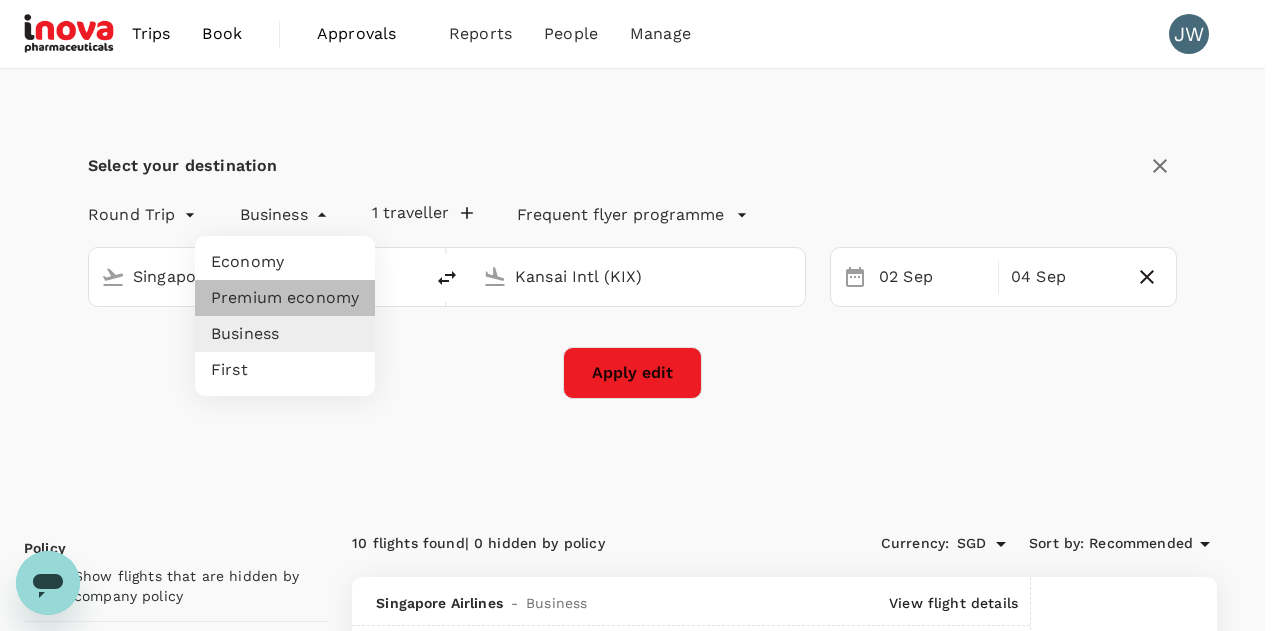click on "Premium economy" at bounding box center [285, 298] 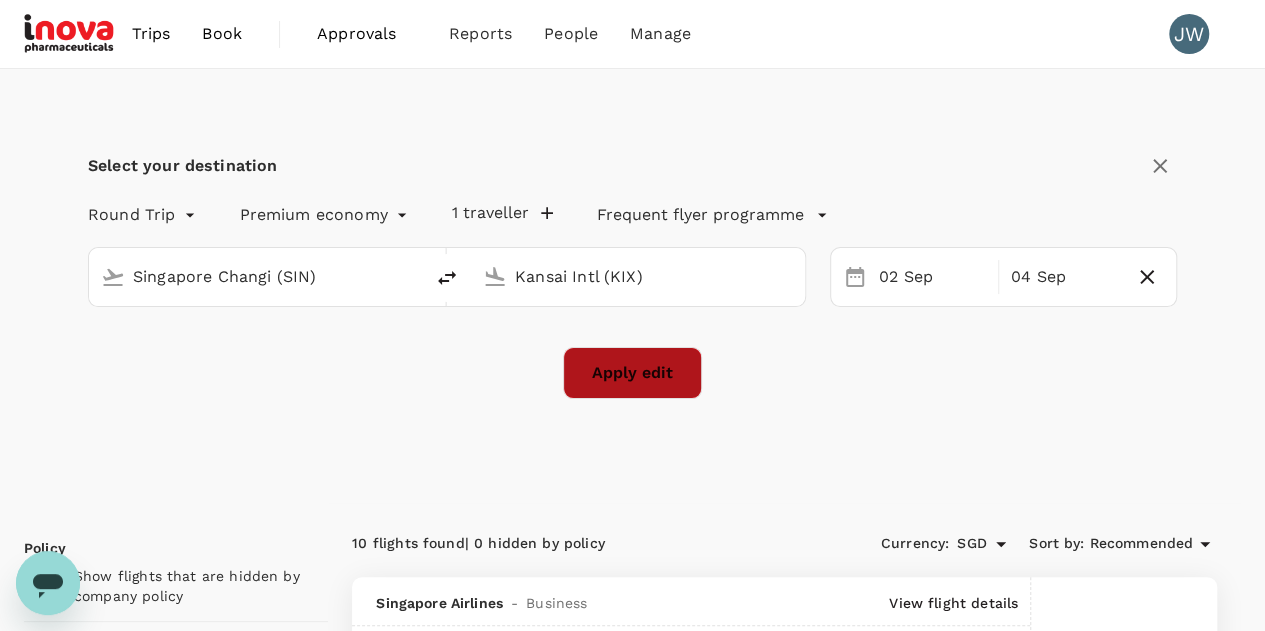 click on "Apply edit" at bounding box center (632, 373) 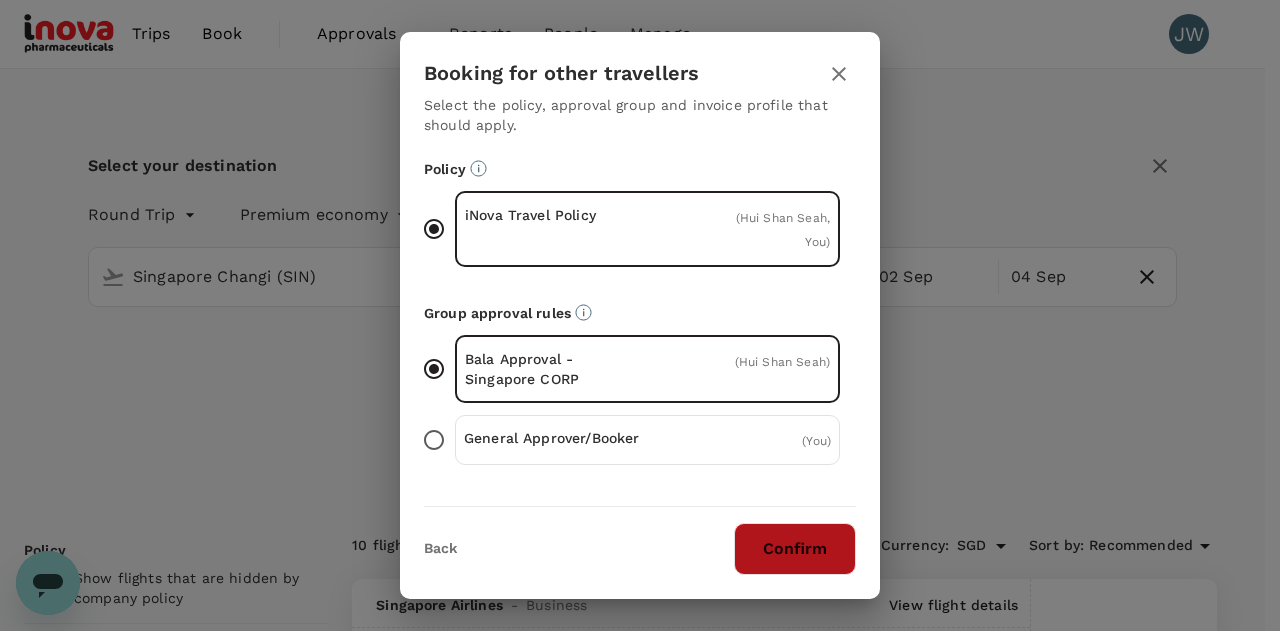 click on "Confirm" at bounding box center (795, 549) 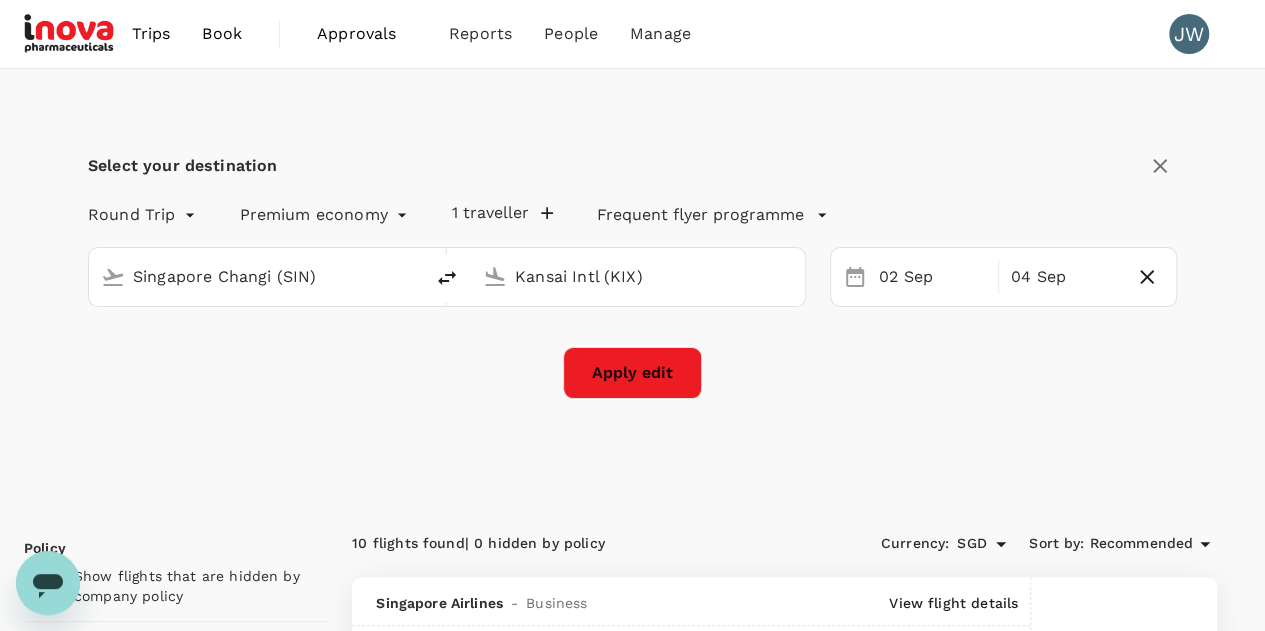 checkbox on "false" 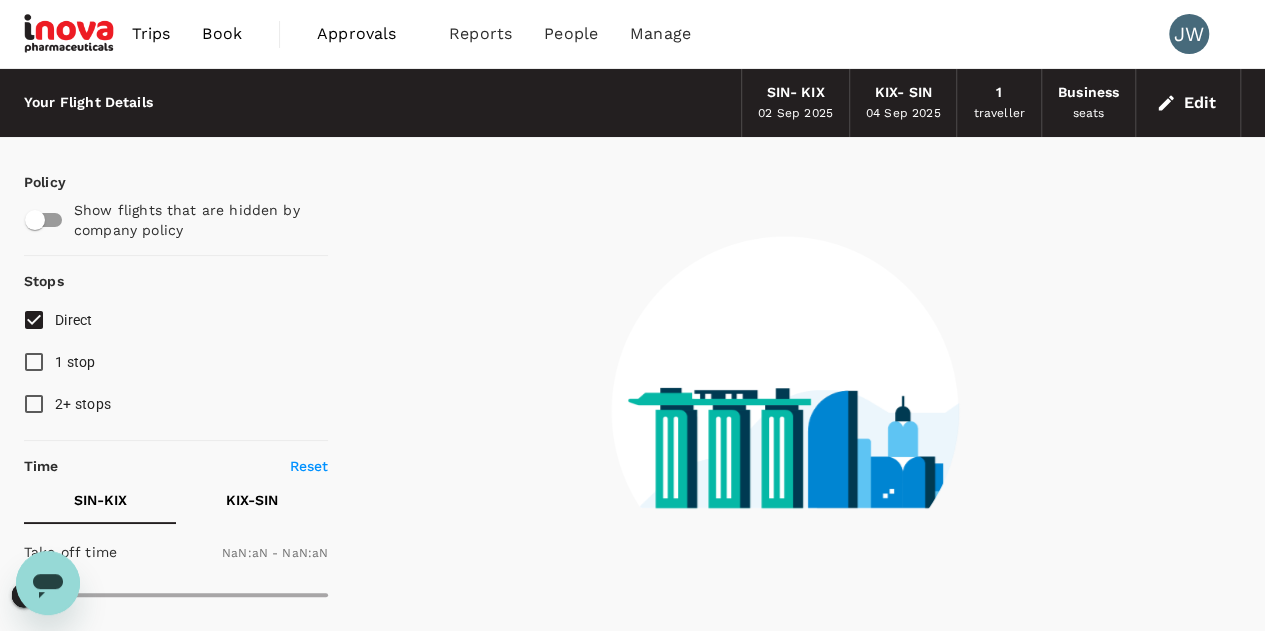 type on "1440" 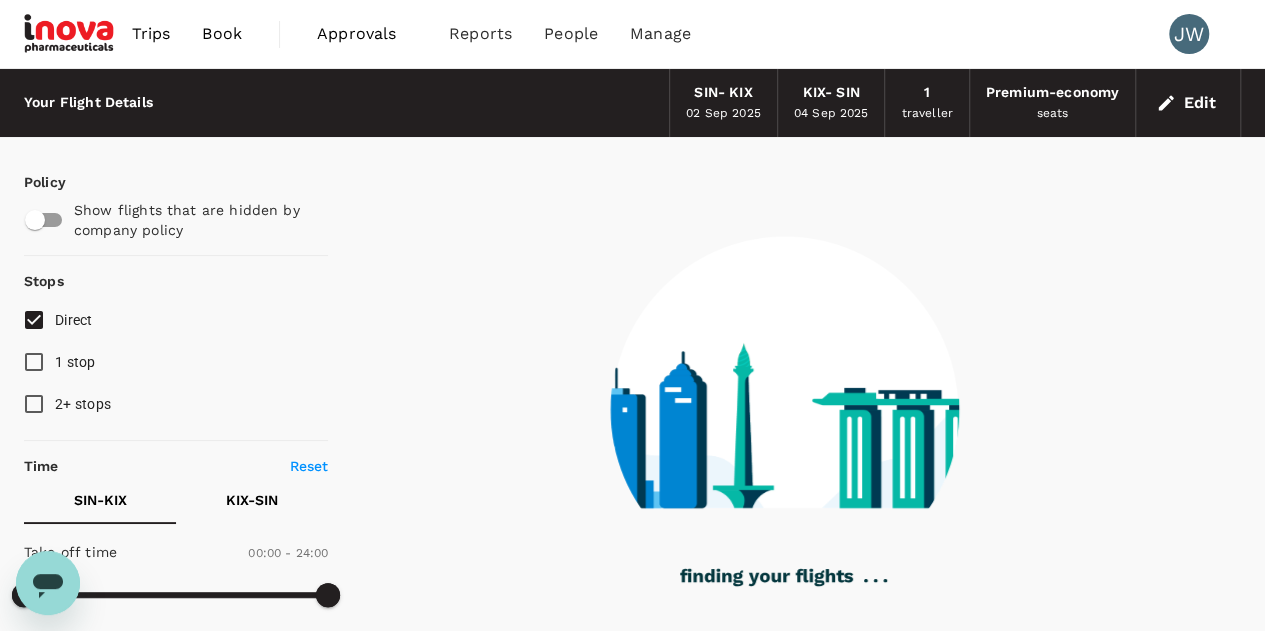 type on "1130" 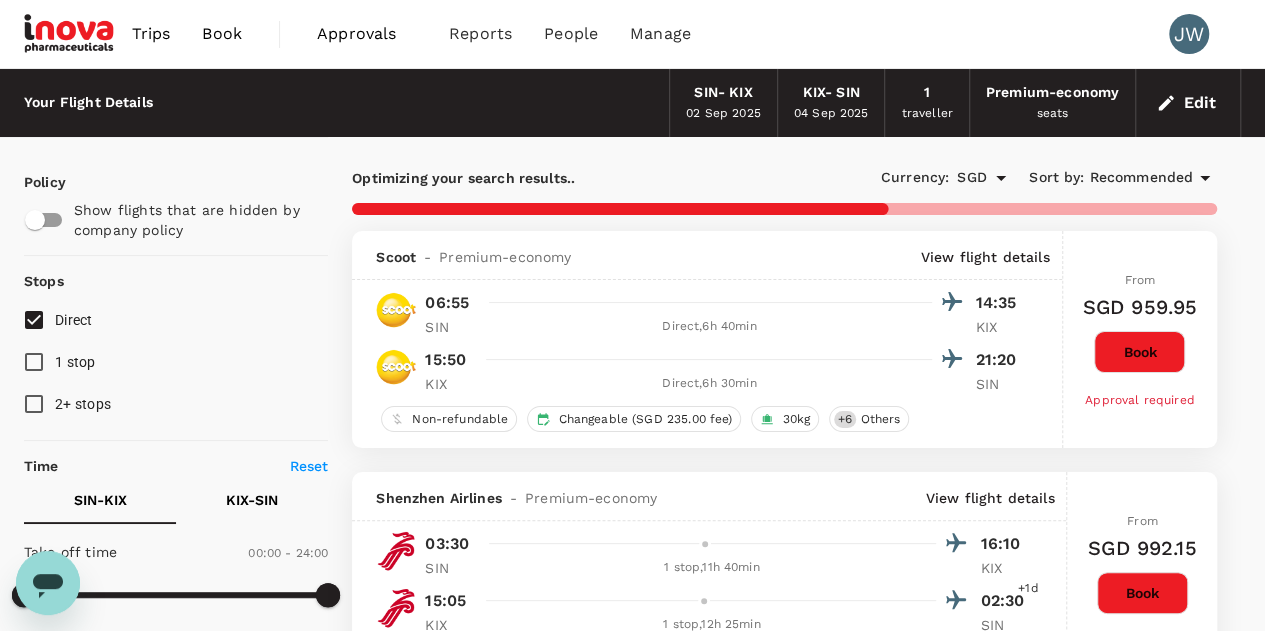 scroll, scrollTop: 300, scrollLeft: 0, axis: vertical 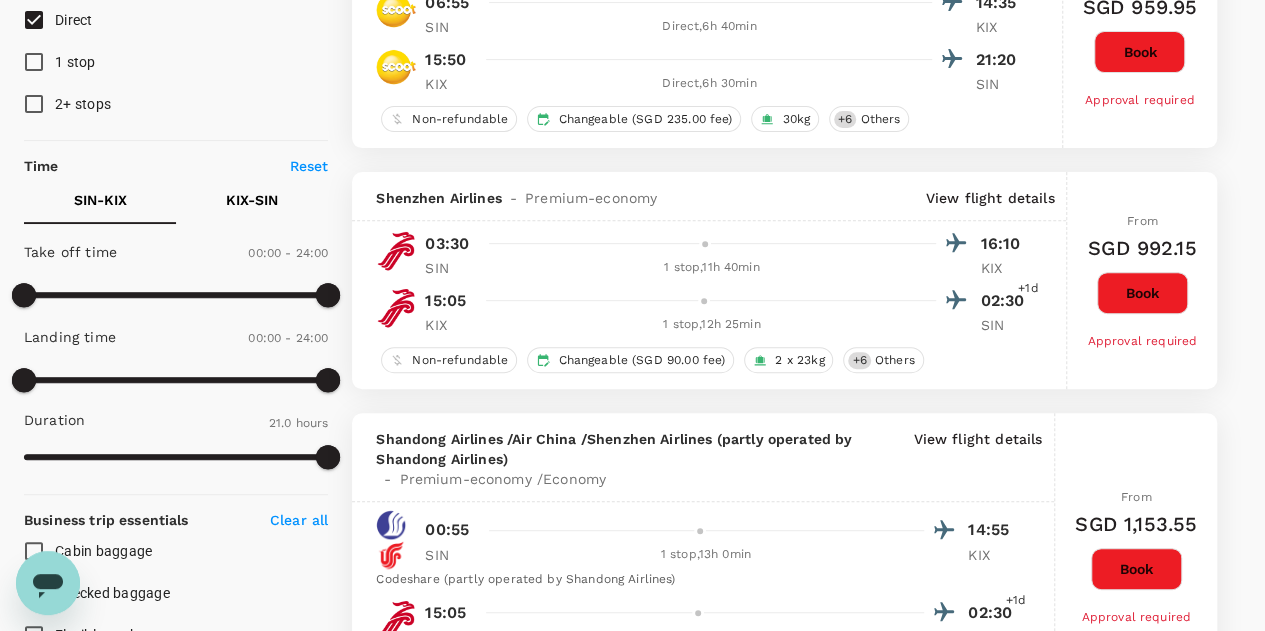 type on "1425" 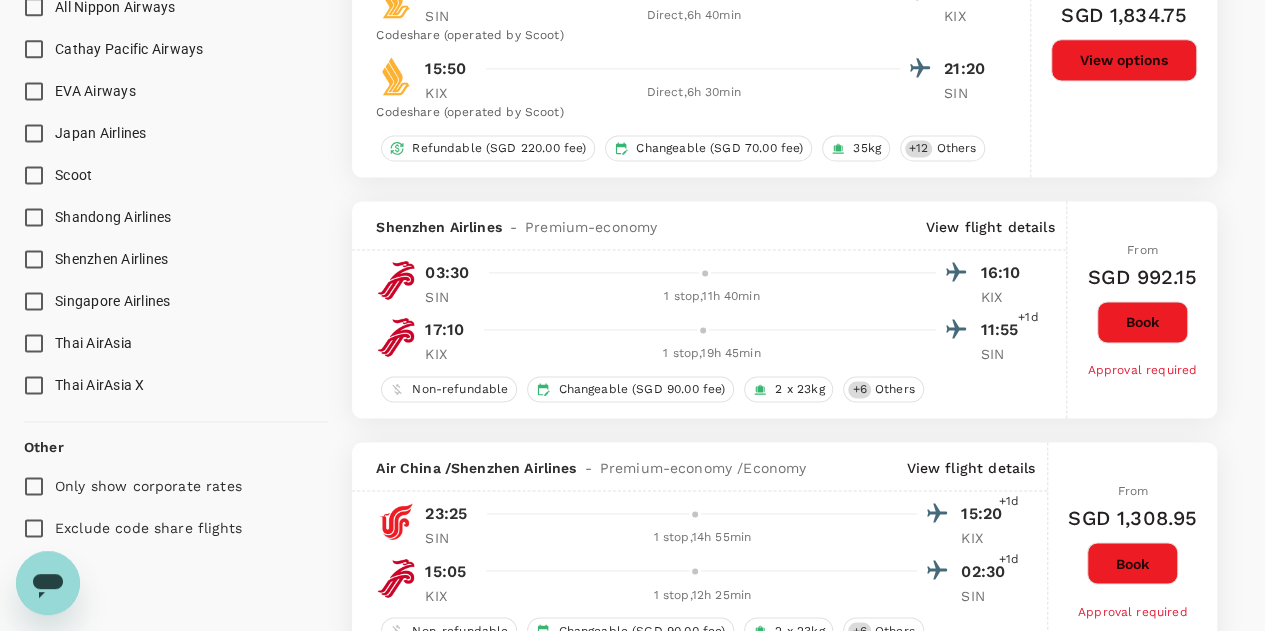 scroll, scrollTop: 1500, scrollLeft: 0, axis: vertical 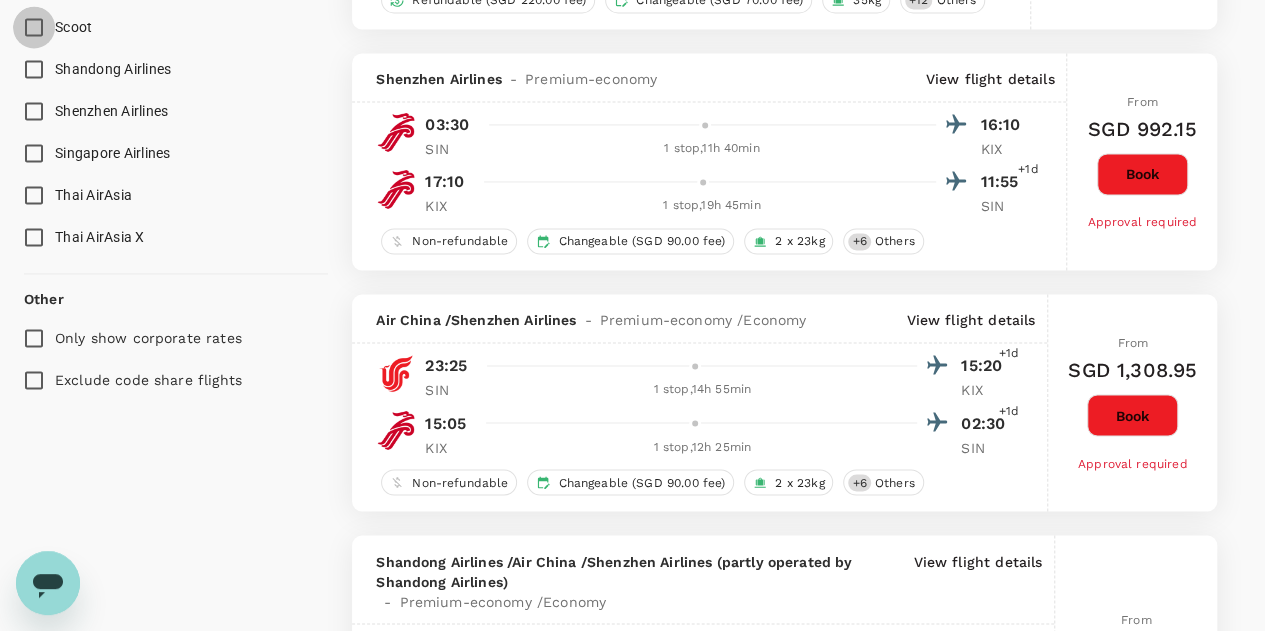 click on "Scoot" at bounding box center [34, 27] 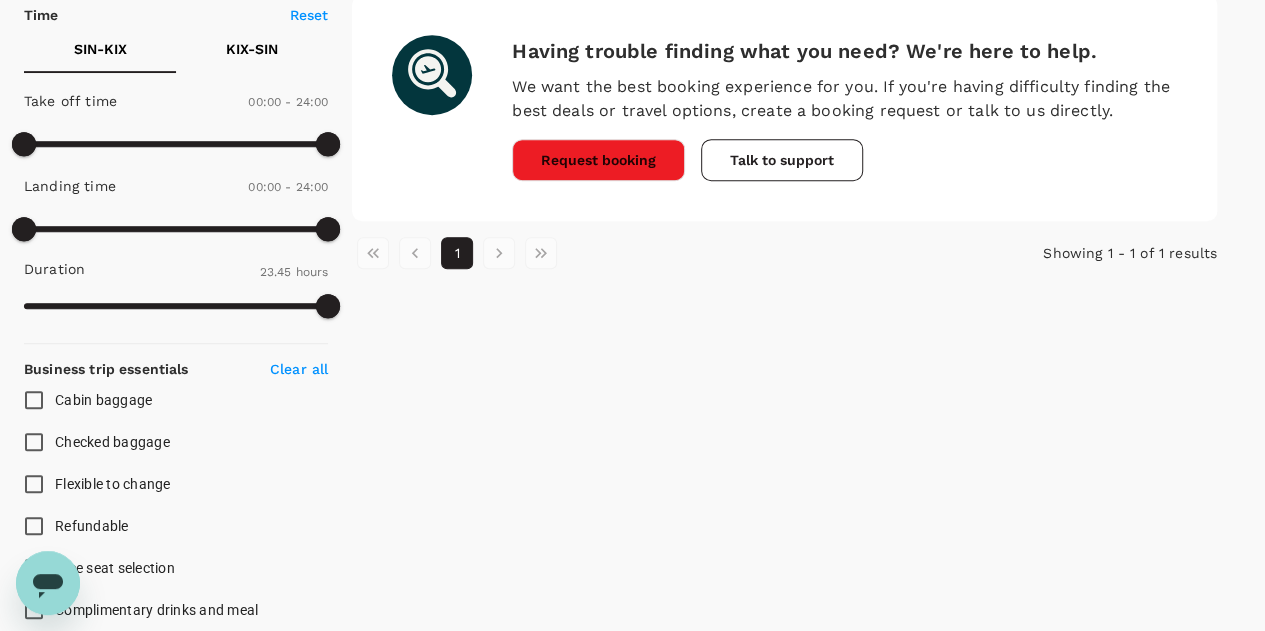 scroll, scrollTop: 0, scrollLeft: 0, axis: both 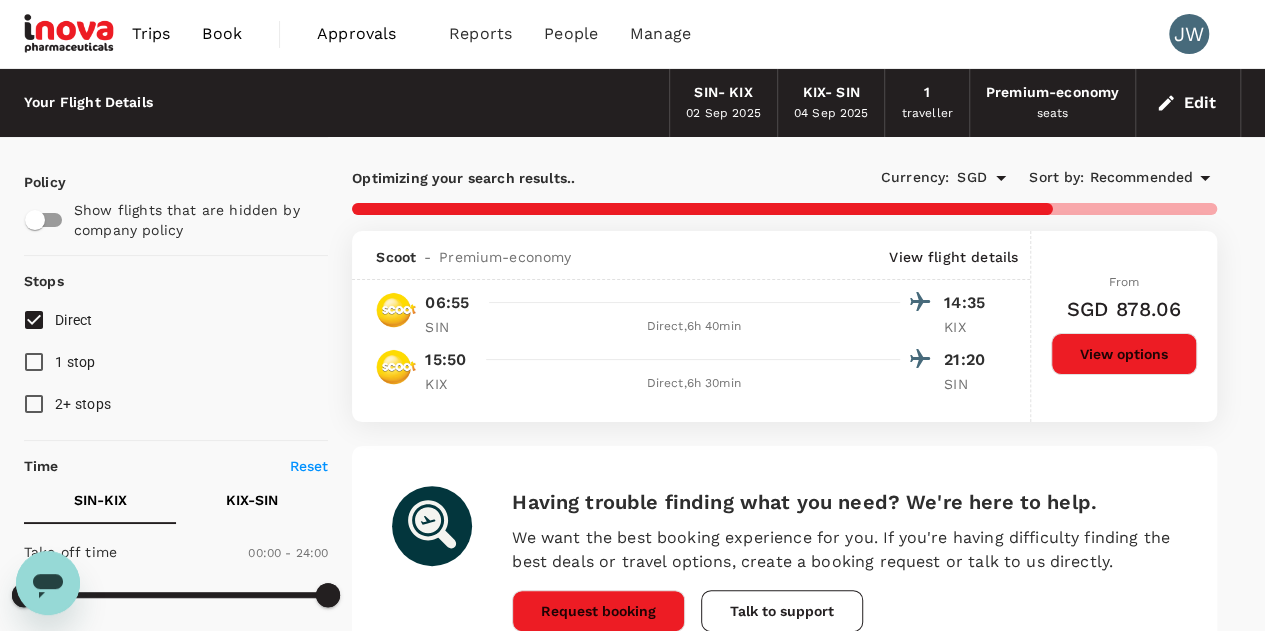 click on "View options" at bounding box center (1124, 354) 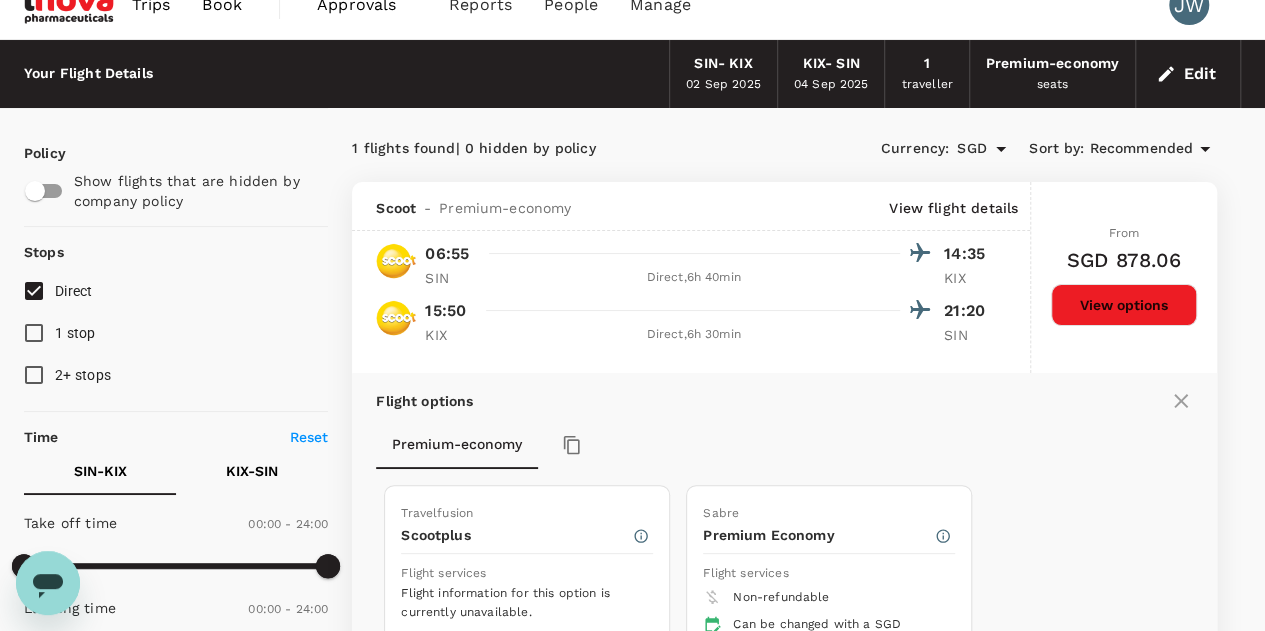 scroll, scrollTop: 0, scrollLeft: 0, axis: both 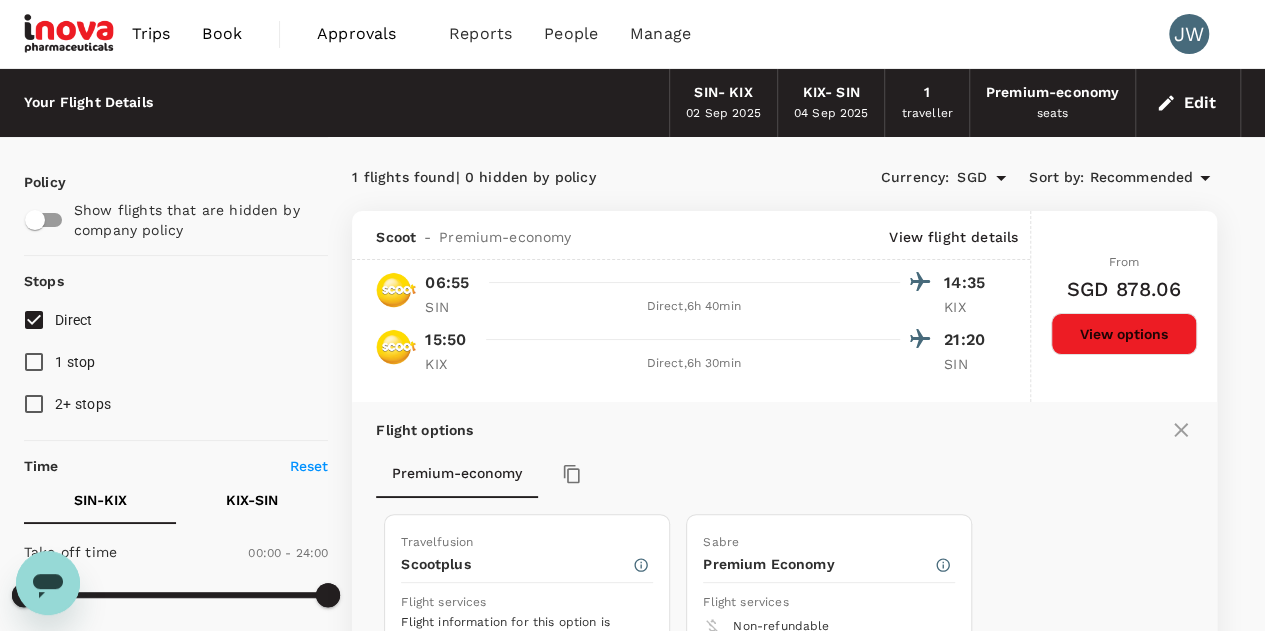 click on "Edit" at bounding box center [1188, 103] 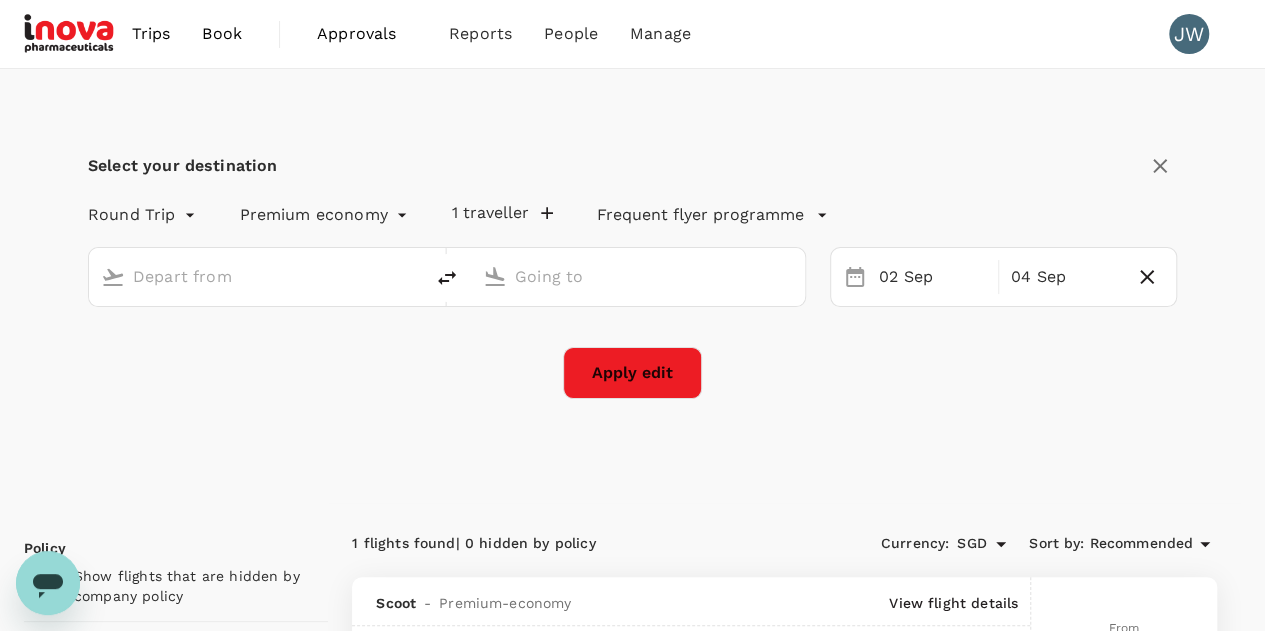 type on "Singapore Changi (SIN)" 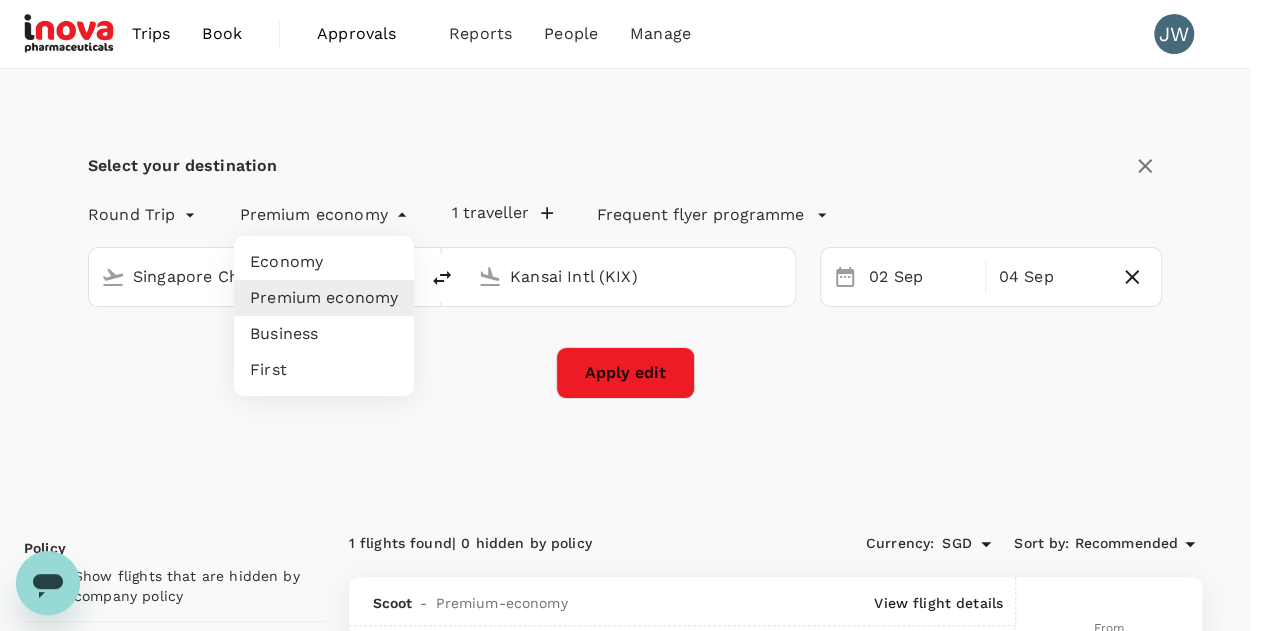 click on "Select your destination Round Trip roundtrip Premium economy premium-economy 1   traveller Frequent flyer programme Singapore Changi (SIN) Kansai Intl (KIX) 02 Sep 04 Sep Apply edit Policy Show flights that are hidden by company policy Stops Direct 1 stop 2+ stops Time Reset SIN - KIX KIX - SIN Take off time 00:00 - 24:00 Landing time 00:00 - 24:00 Duration 23.45 hours Take off time 00:00 - 24:00 Landing time 00:00 - 24:00 Duration 24.5 hours Business trip essentials Clear all Cabin baggage Checked baggage Flexible to change Refundable Free seat selection Complimentary drinks and meal Cabin class Change Premium-economy Only premium-economy Mix with economy Airlines Clear all Air China All Nippon Airways Cathay Pacific Airways EVA Airways Japan Airlines Scoot Shandong Airlines Shenzhen Airlines Singapore Airlines Thai AirAsia Thai AirAsia X Other Only show corporate rates Exclude code share flights 1   flights found  |   0   hidden by policy Currency :  SGD :" at bounding box center (632, 1176) 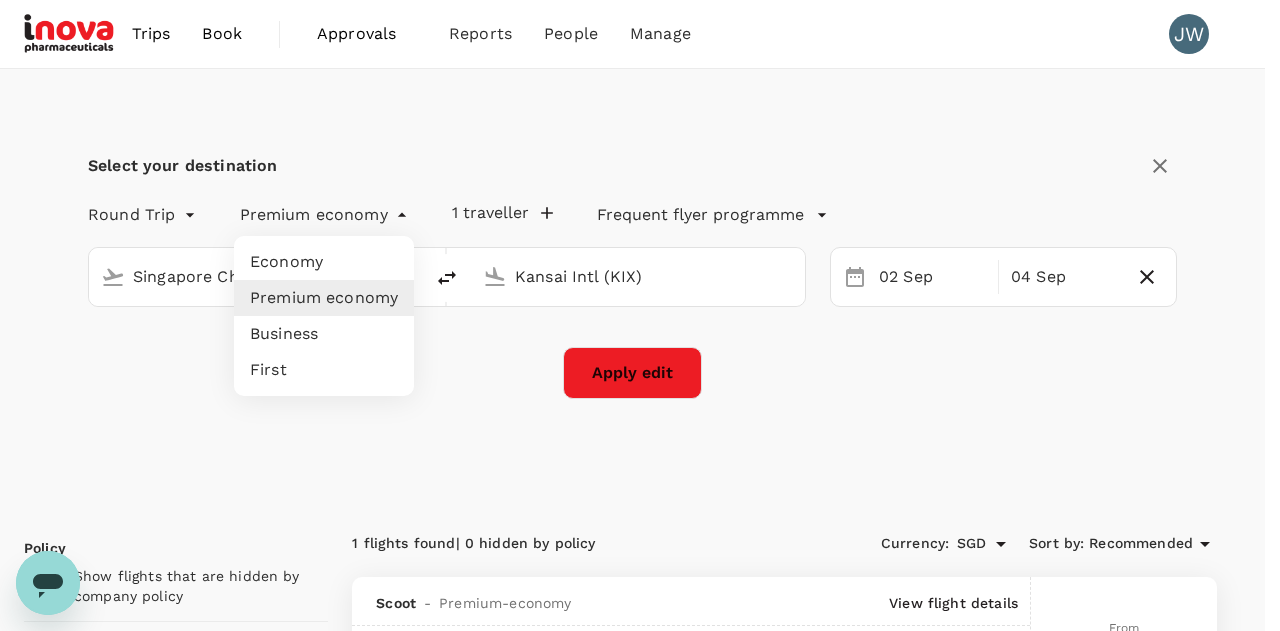 click on "Business" at bounding box center [324, 334] 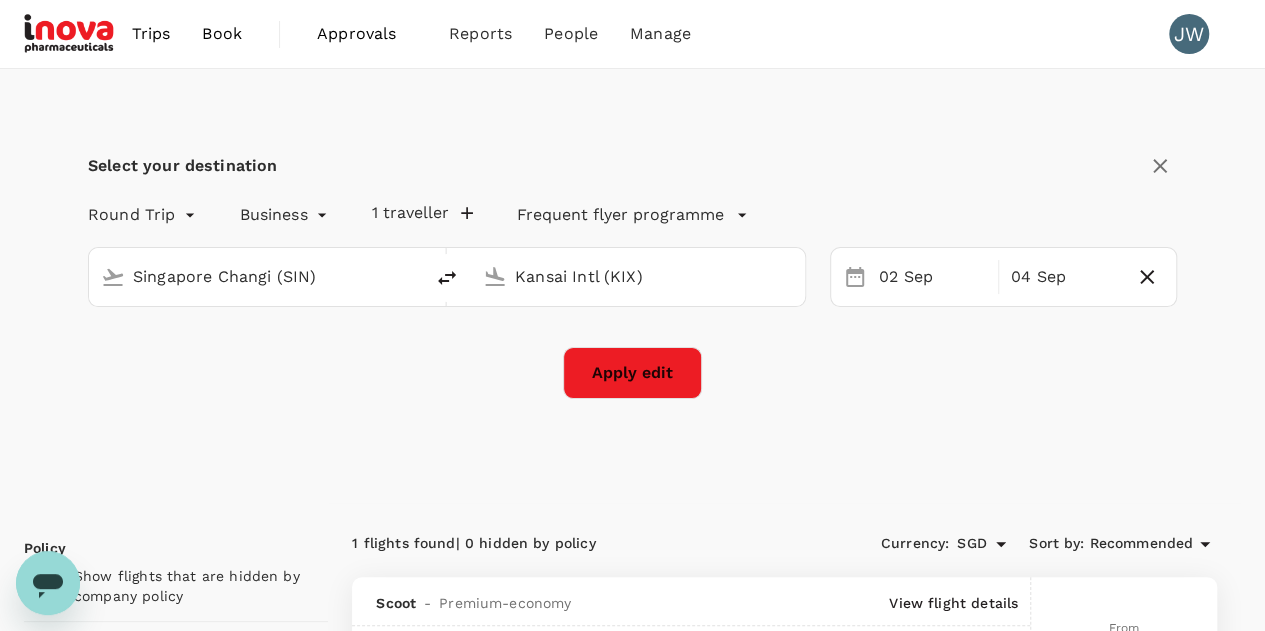 click on "Apply edit" at bounding box center (632, 373) 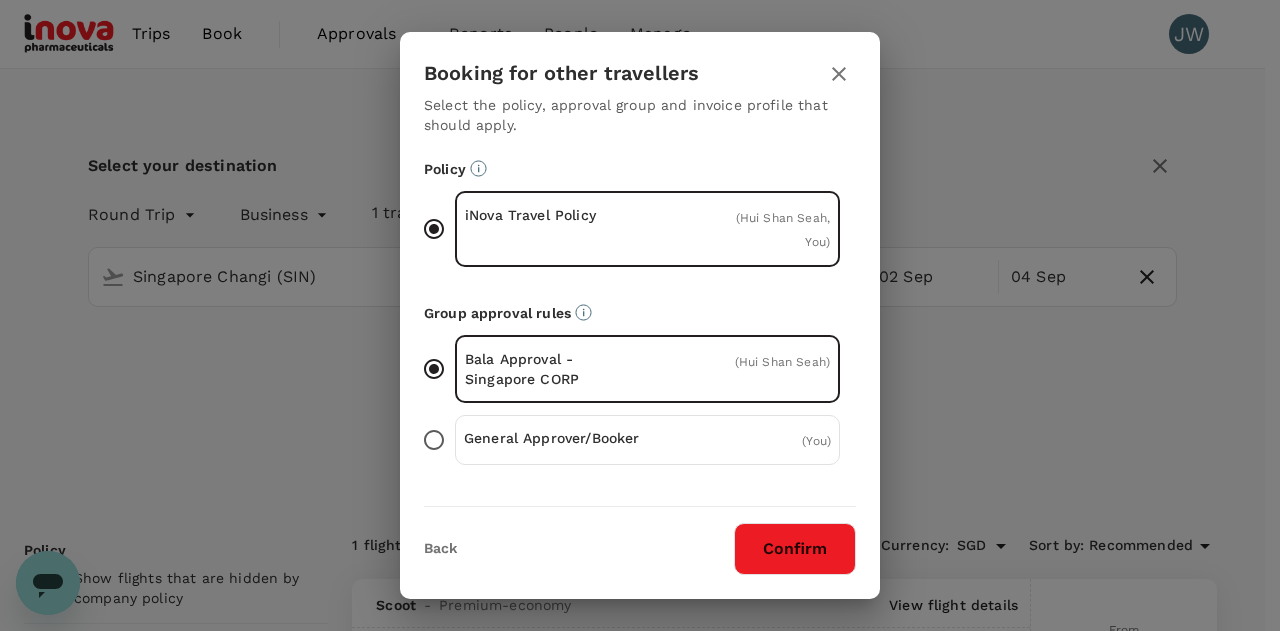 click on "Confirm" at bounding box center (795, 549) 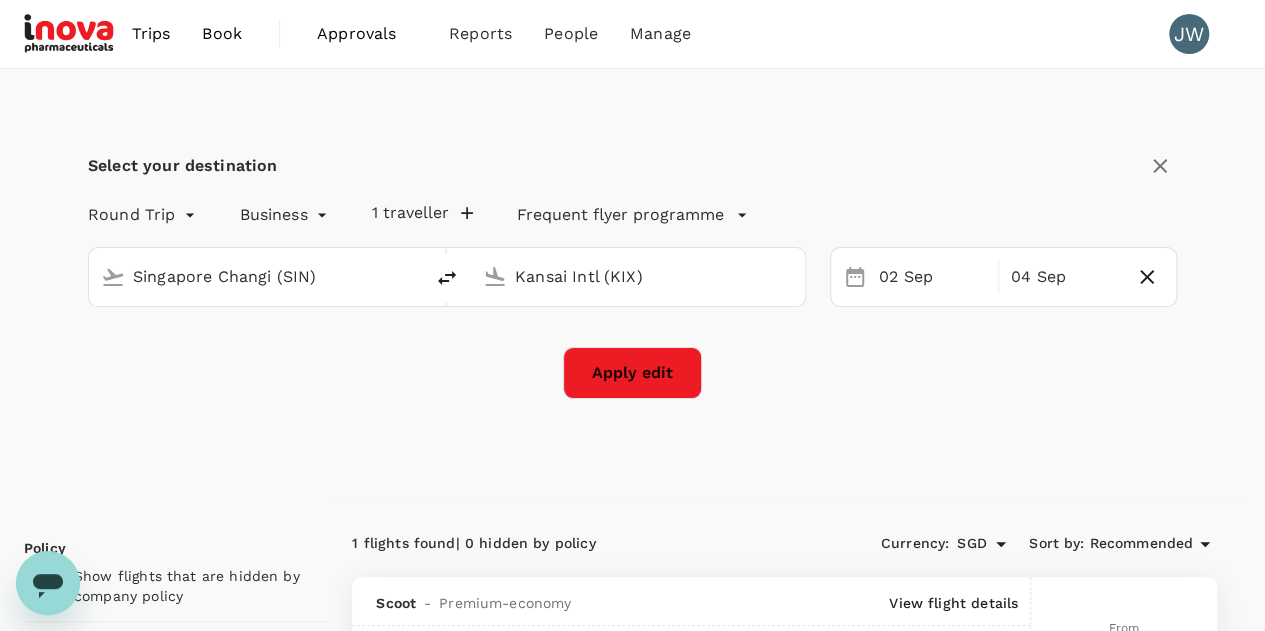 checkbox on "false" 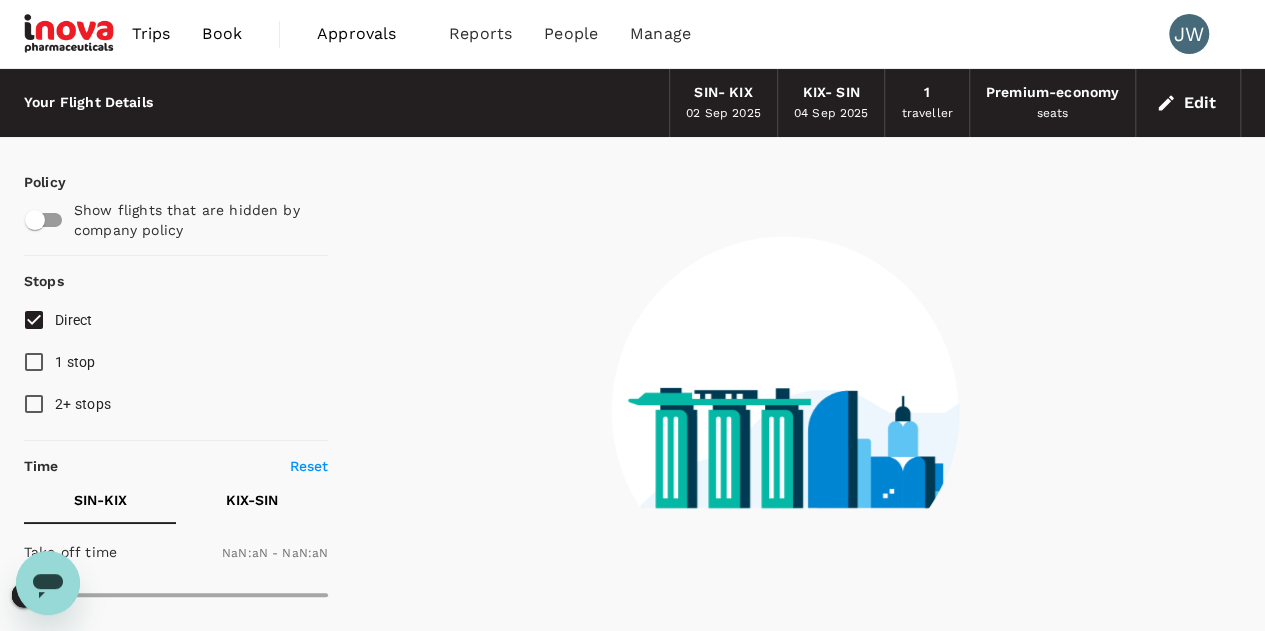 checkbox on "false" 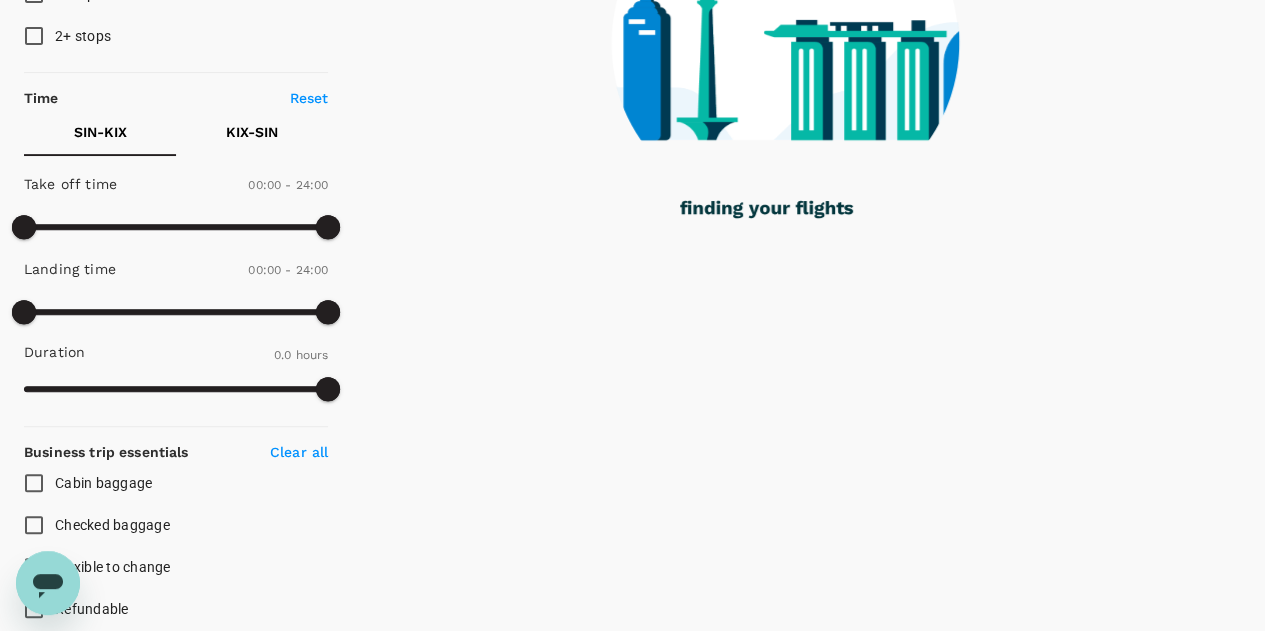 scroll, scrollTop: 247, scrollLeft: 0, axis: vertical 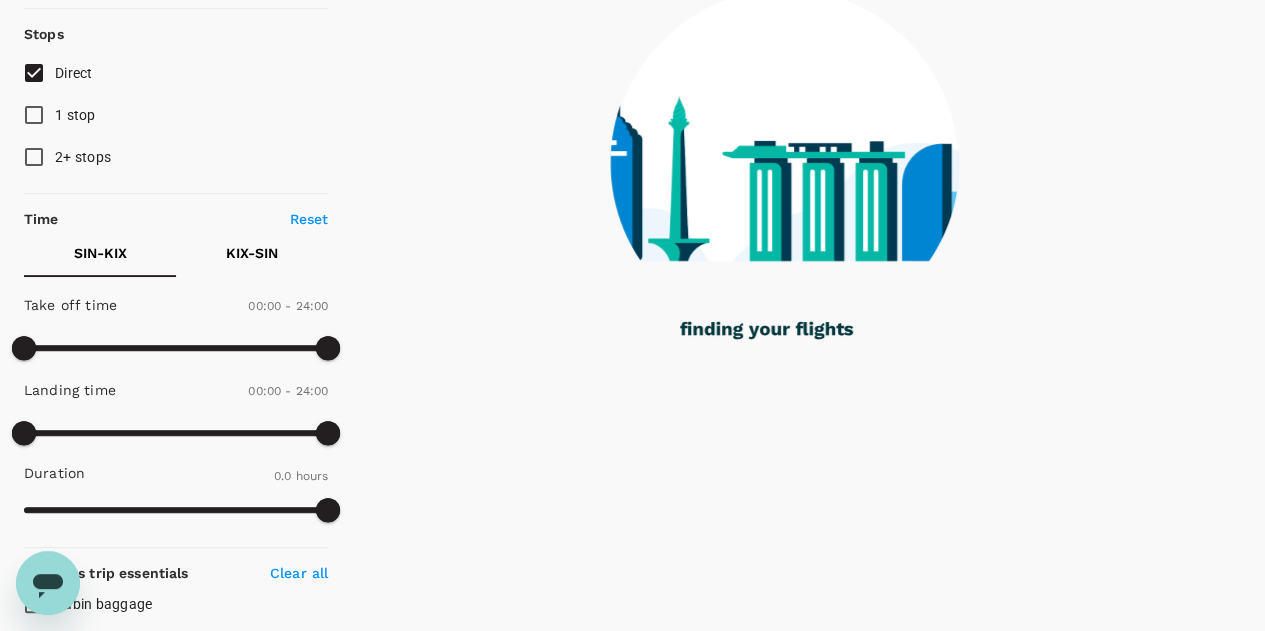 type on "1215" 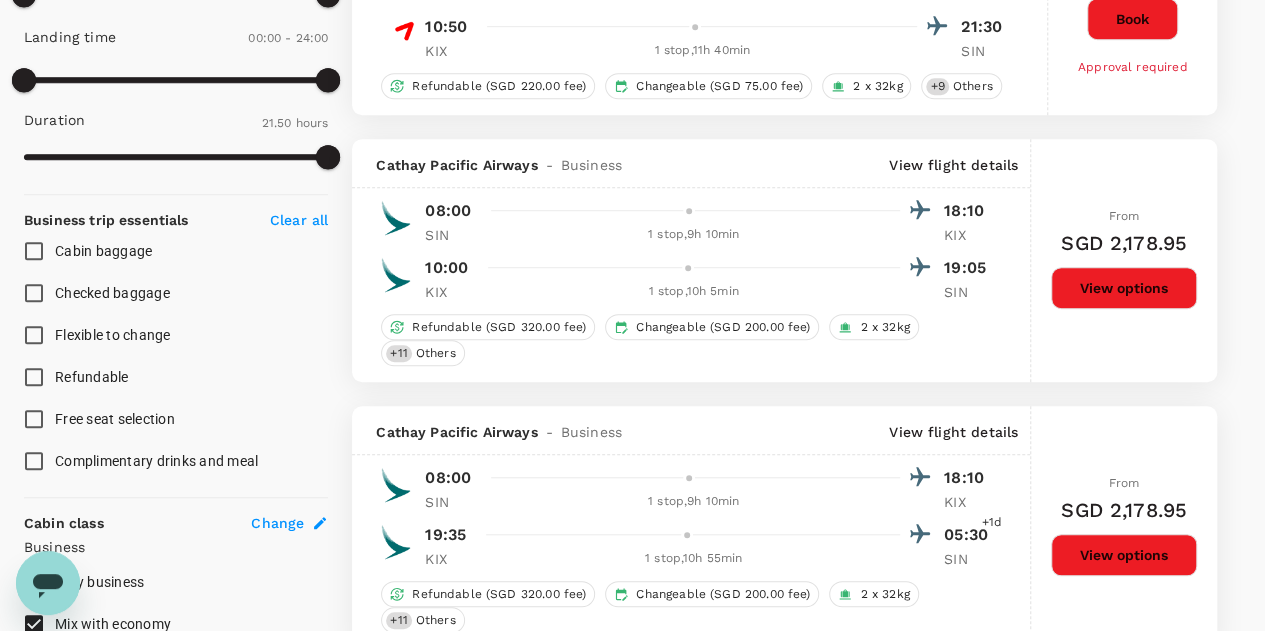 scroll, scrollTop: 900, scrollLeft: 0, axis: vertical 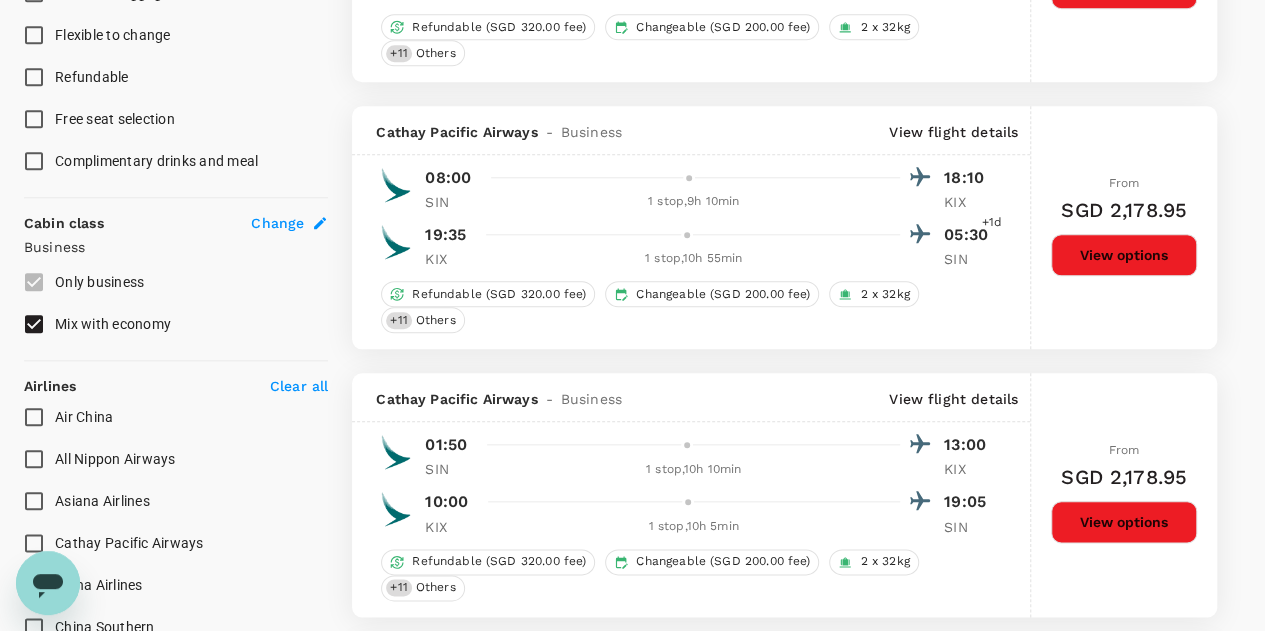 type on "1845" 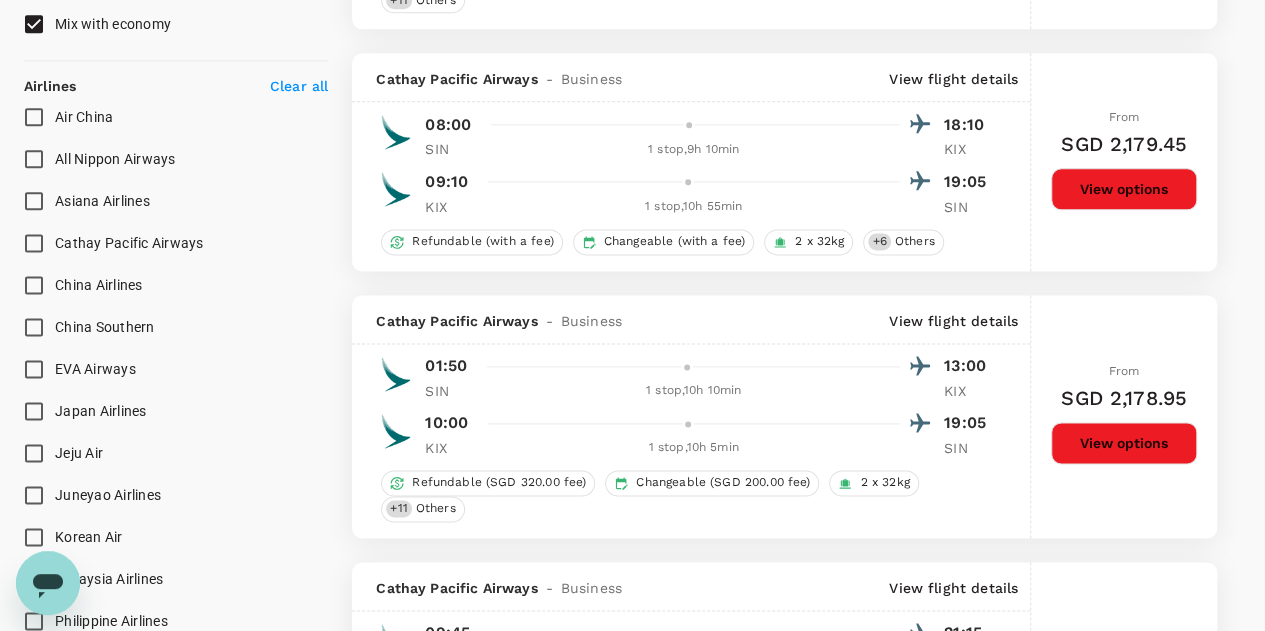 scroll, scrollTop: 1500, scrollLeft: 0, axis: vertical 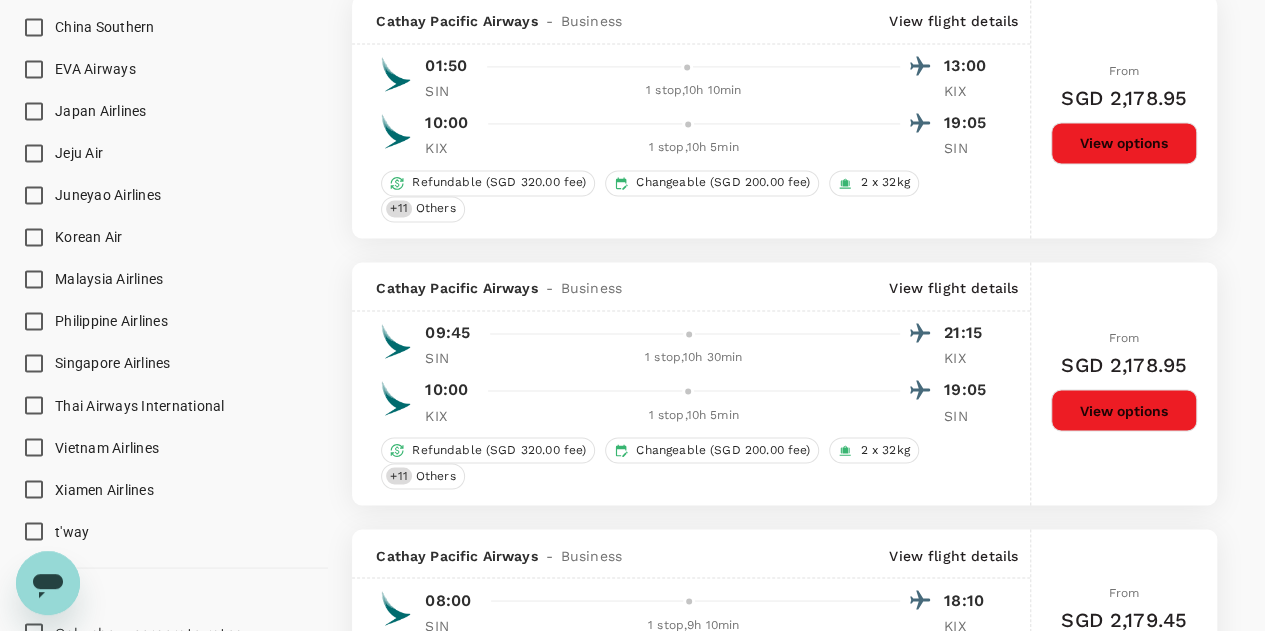 click on "Singapore Airlines" at bounding box center (34, 363) 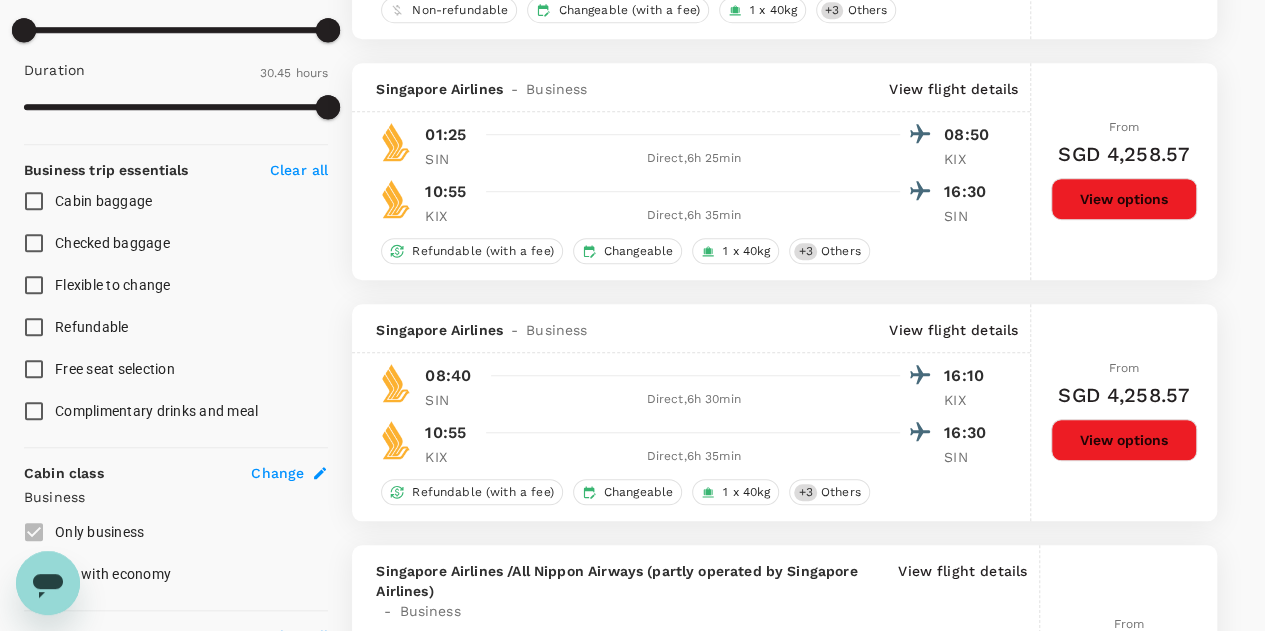 scroll, scrollTop: 0, scrollLeft: 0, axis: both 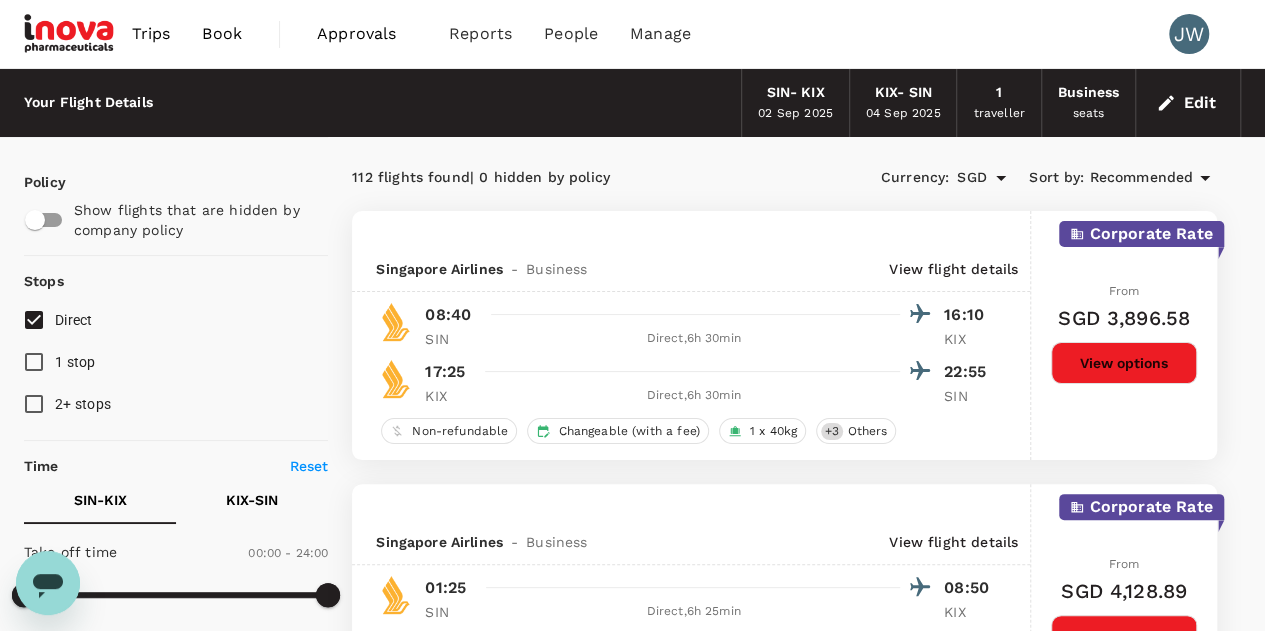 click on "Edit" at bounding box center [1188, 103] 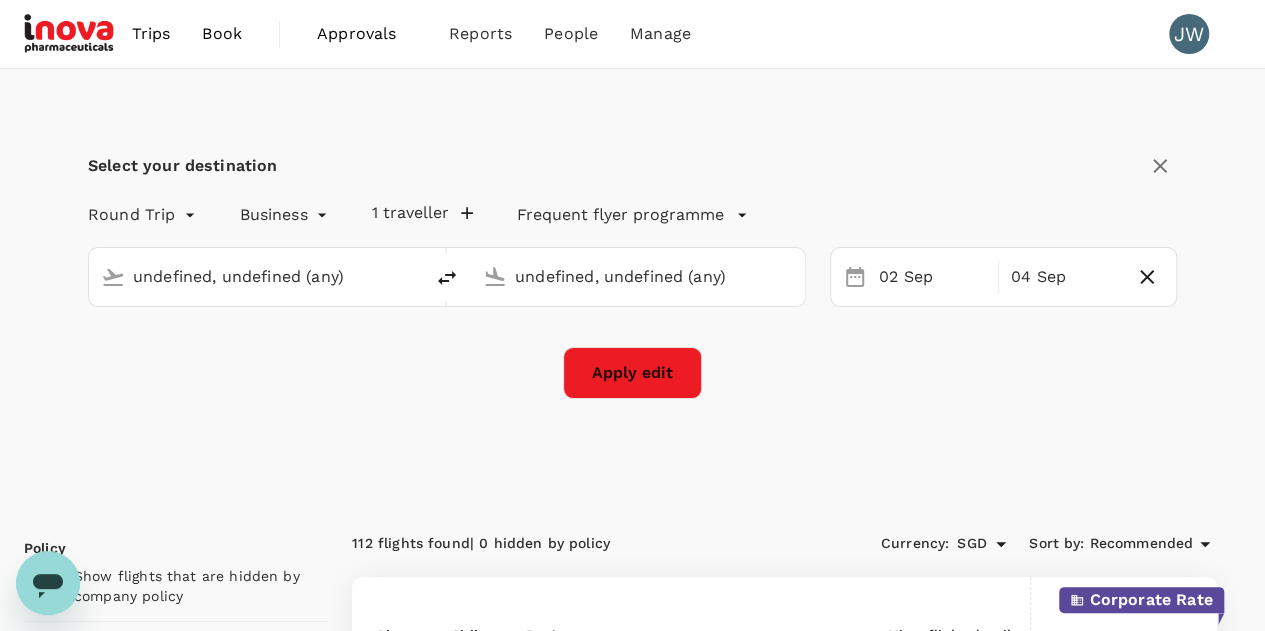 type 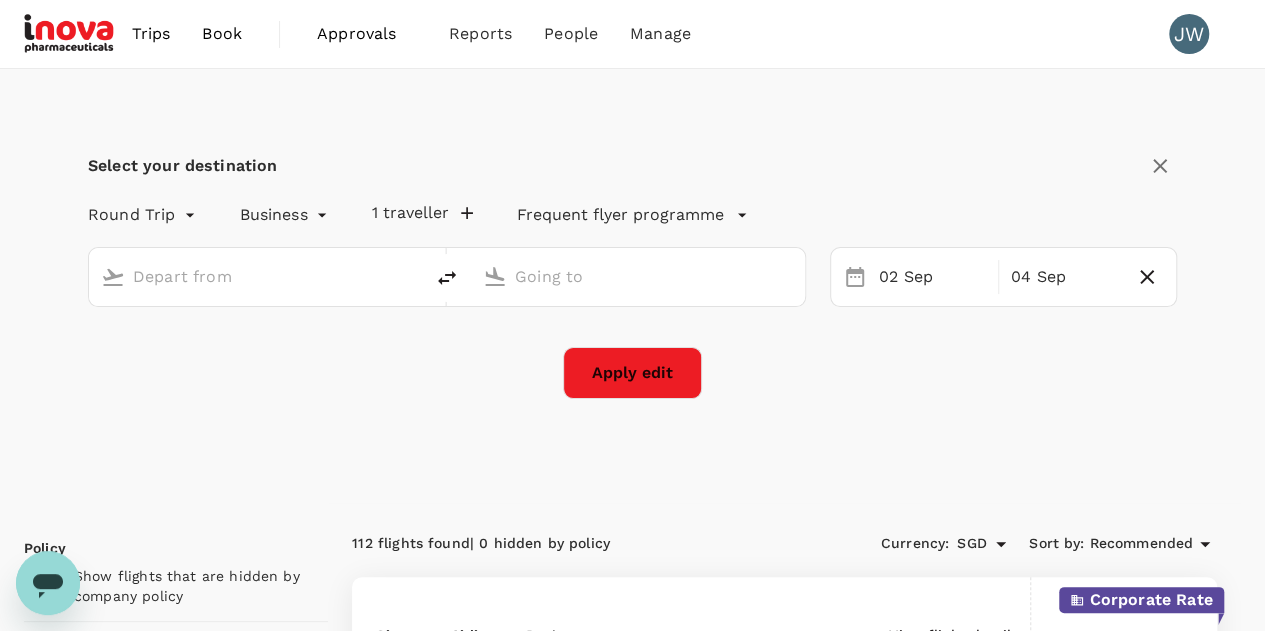 type on "Singapore Changi (SIN)" 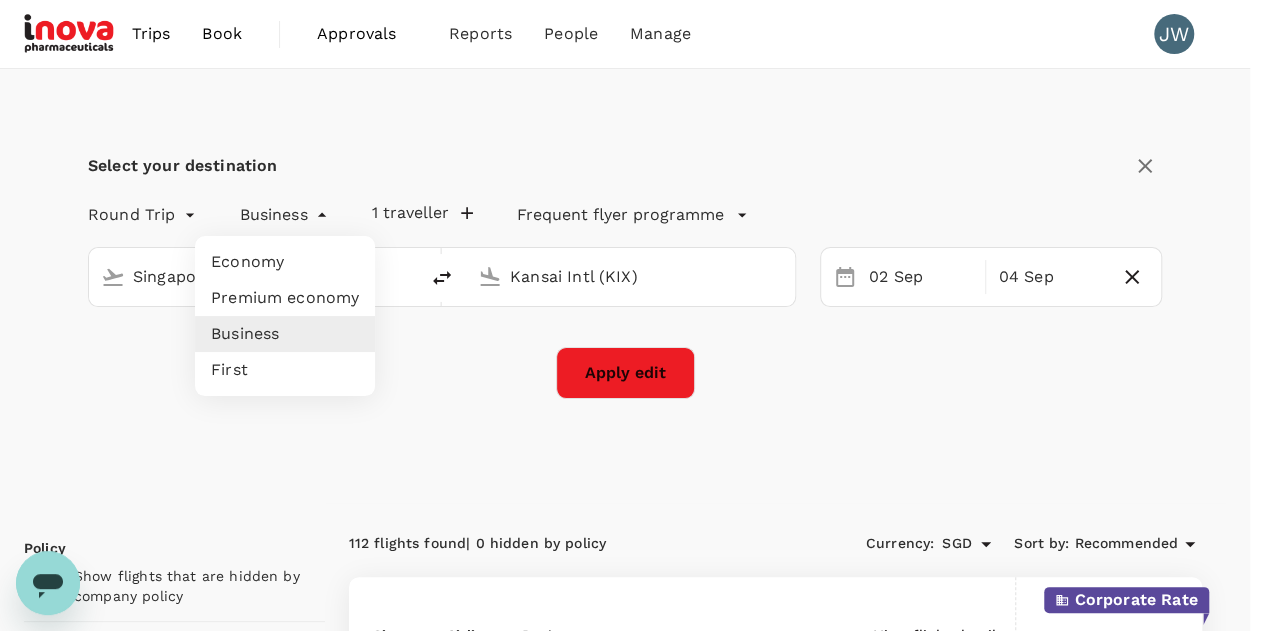 click on "Trips Book Approvals 0 Reports People Manage JW Select your destination Round Trip roundtrip Business business 1   traveller Frequent flyer programme Singapore Changi (SIN) Kansai Intl (KIX) 02 Sep 04 Sep Apply edit Policy Show flights that are hidden by company policy Stops Direct 1 stop 2+ stops Time Reset SIN - KIX KIX - SIN Take off time 00:00 - 24:00 Landing time 00:00 - 24:00 Duration 30.45 hours Take off time 00:00 - 24:00 Landing time 00:00 - 24:00 Duration 32.0 hours Business trip essentials Clear all Cabin baggage Checked baggage Flexible to change Refundable Free seat selection Complimentary drinks and meal Cabin class Change Business Only business Mix with economy Airlines Clear all Air China All Nippon Airways Asiana Airlines Cathay Pacific Airways China Airlines China Southern EVA Airways Japan Airlines Jeju Air Juneyao Airlines Korean Air Malaysia Airlines Philippine Airlines Singapore Airlines Thai Airways International Vietnam Airlines Xiamen Airlines t'way Other Only show corporate rates 112" at bounding box center [632, 3715] 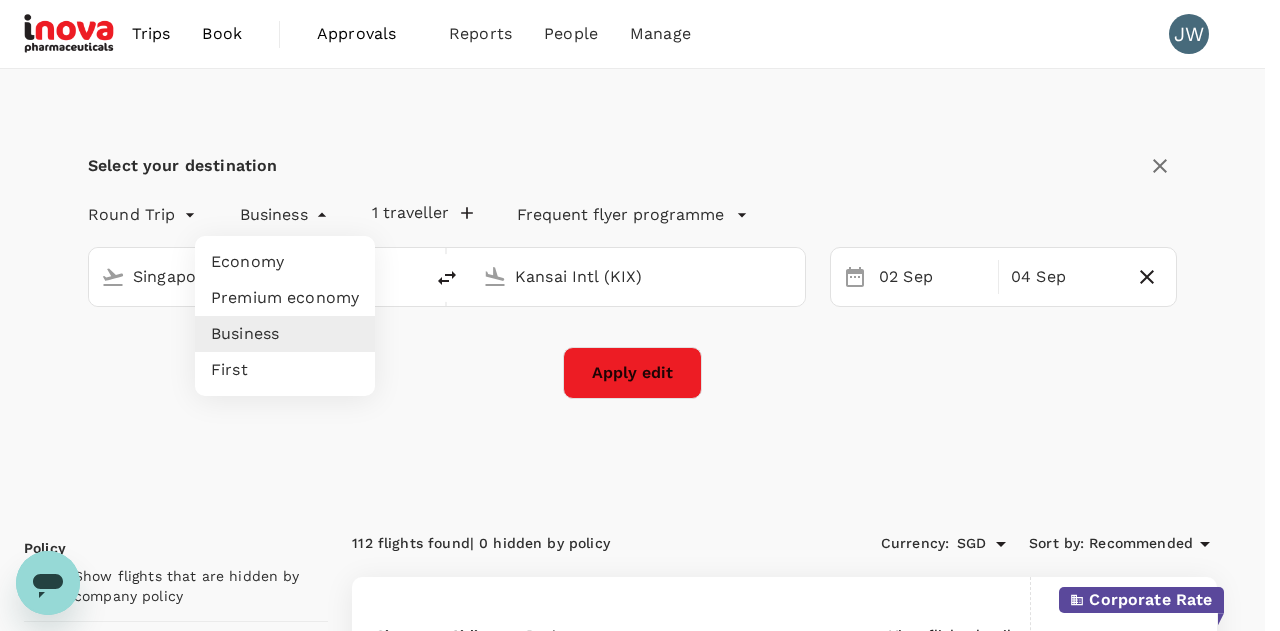 click on "Economy" at bounding box center (285, 262) 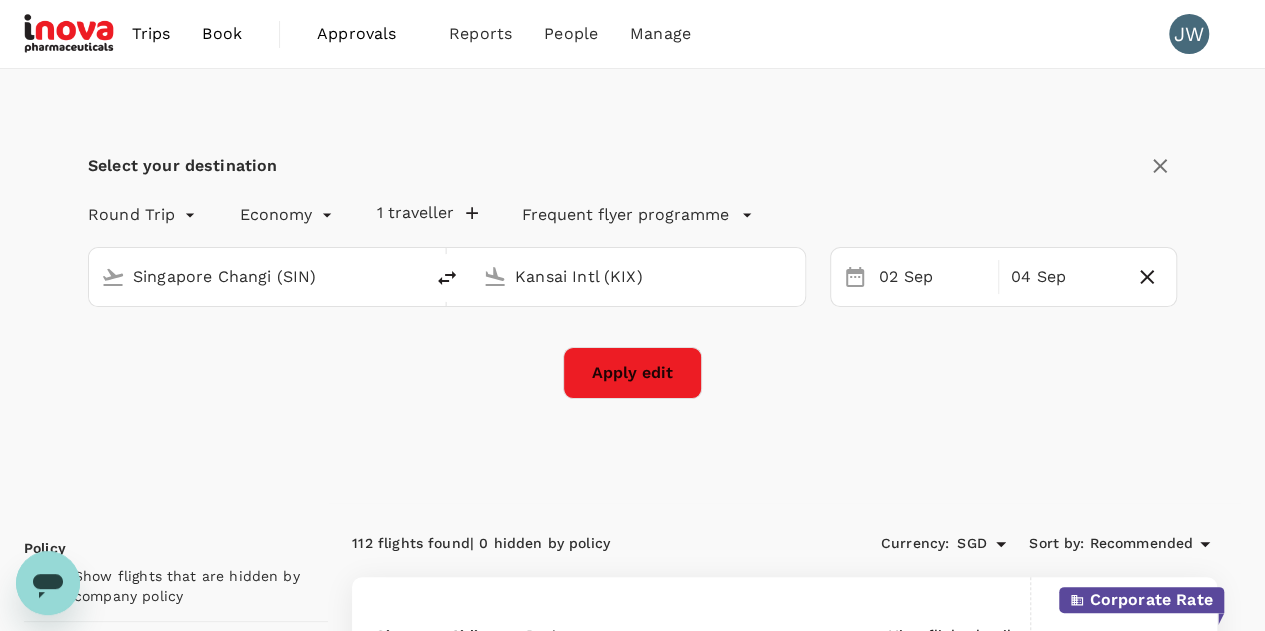 click on "Apply edit" at bounding box center [632, 373] 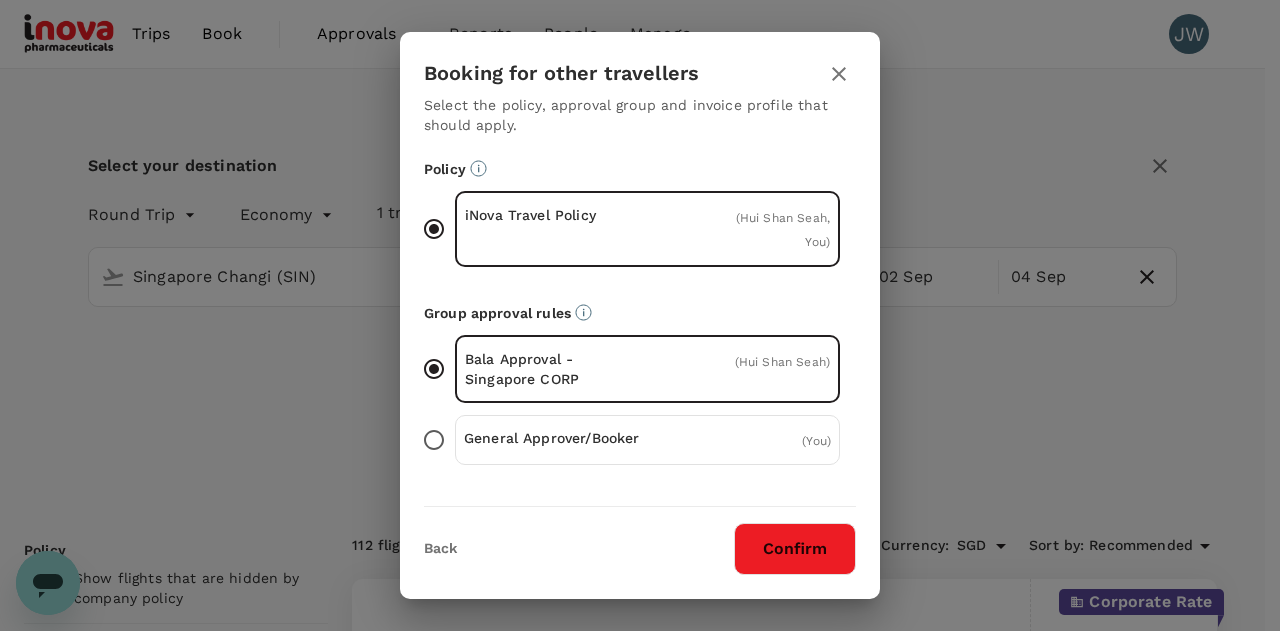 click on "Confirm" at bounding box center (795, 549) 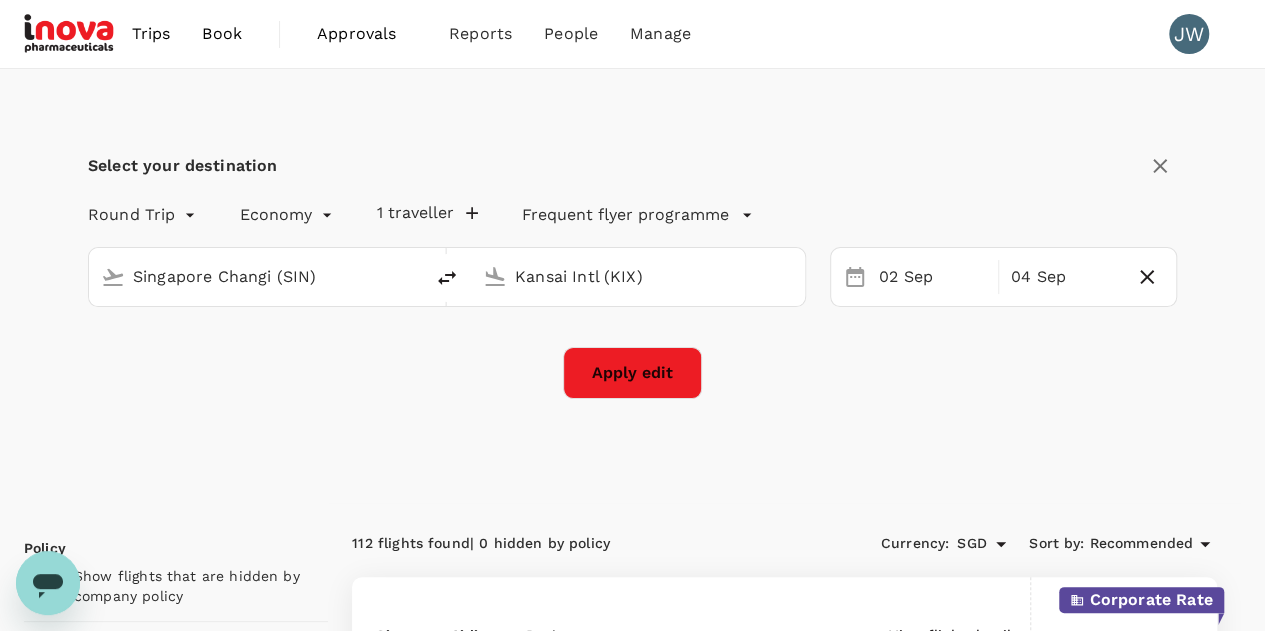 checkbox on "false" 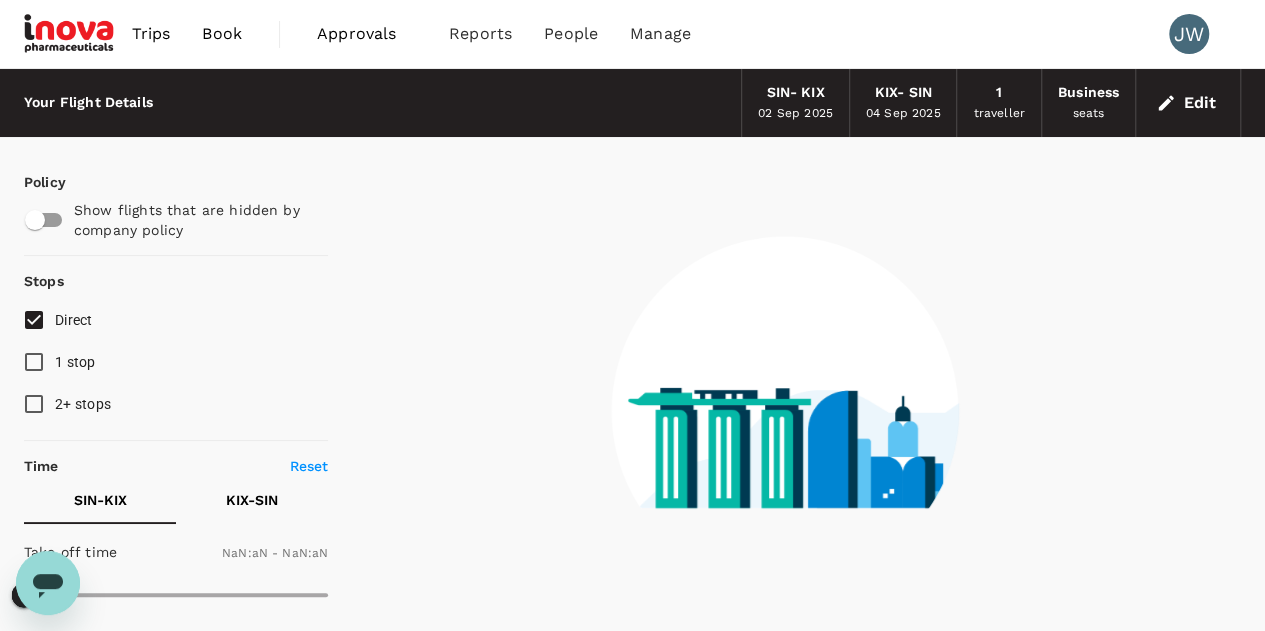 checkbox on "false" 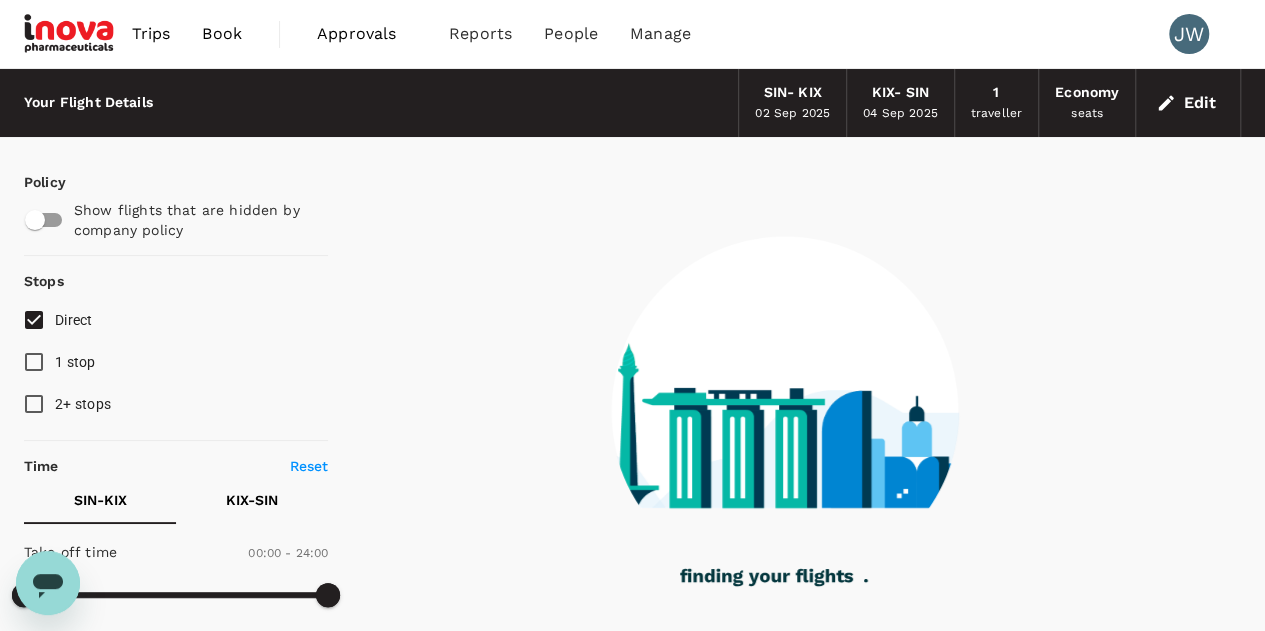 type on "1215" 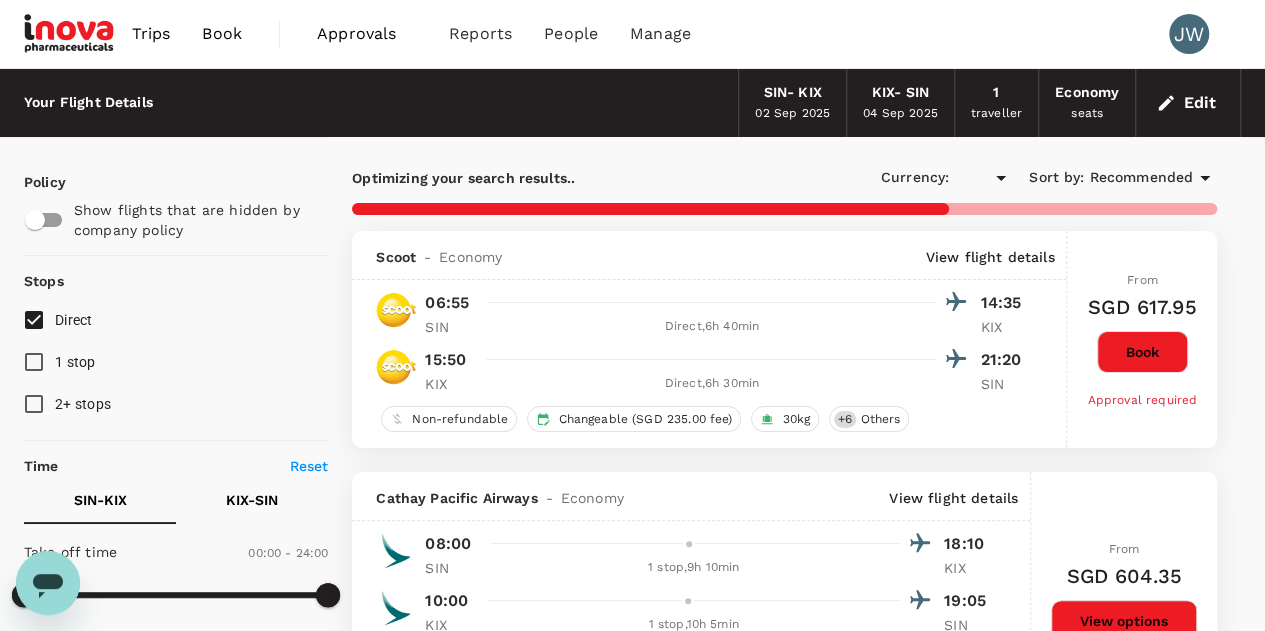 checkbox on "true" 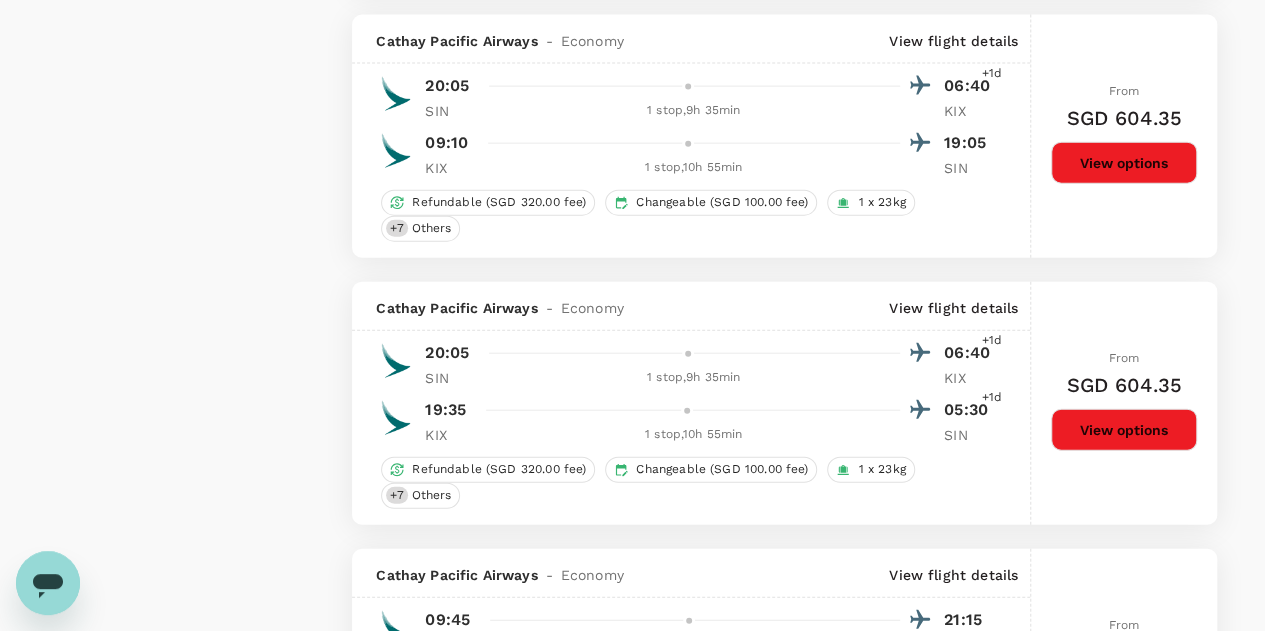 scroll, scrollTop: 2400, scrollLeft: 0, axis: vertical 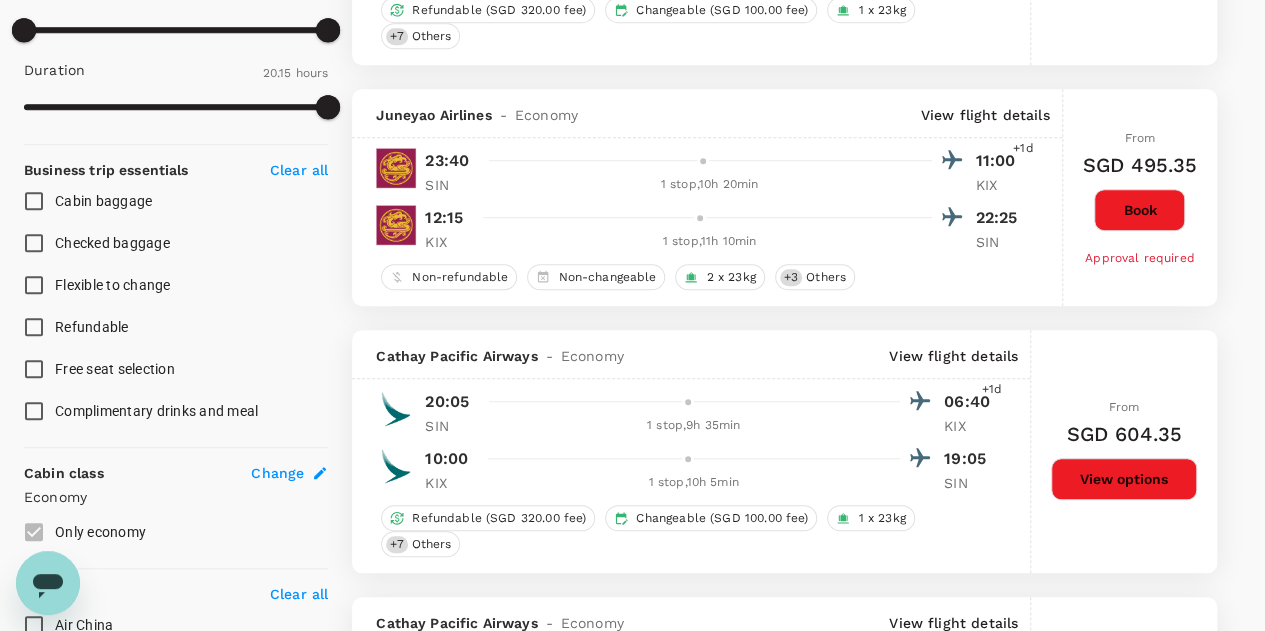 type on "1725" 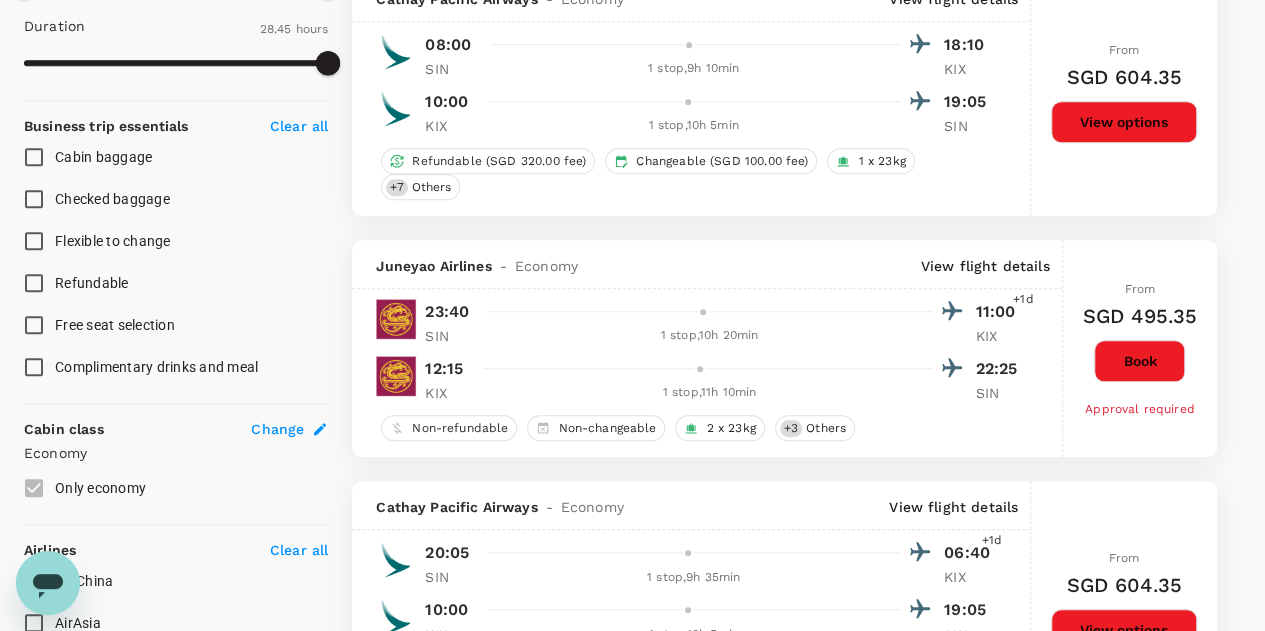 scroll, scrollTop: 50, scrollLeft: 0, axis: vertical 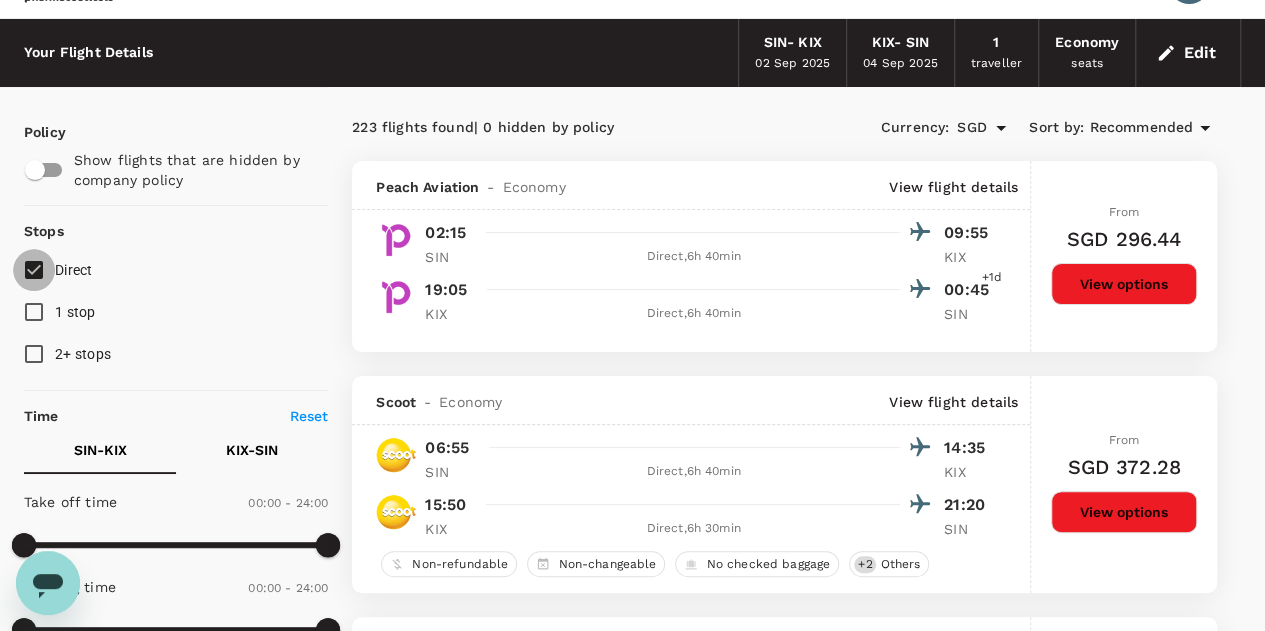 click on "Direct" at bounding box center [34, 270] 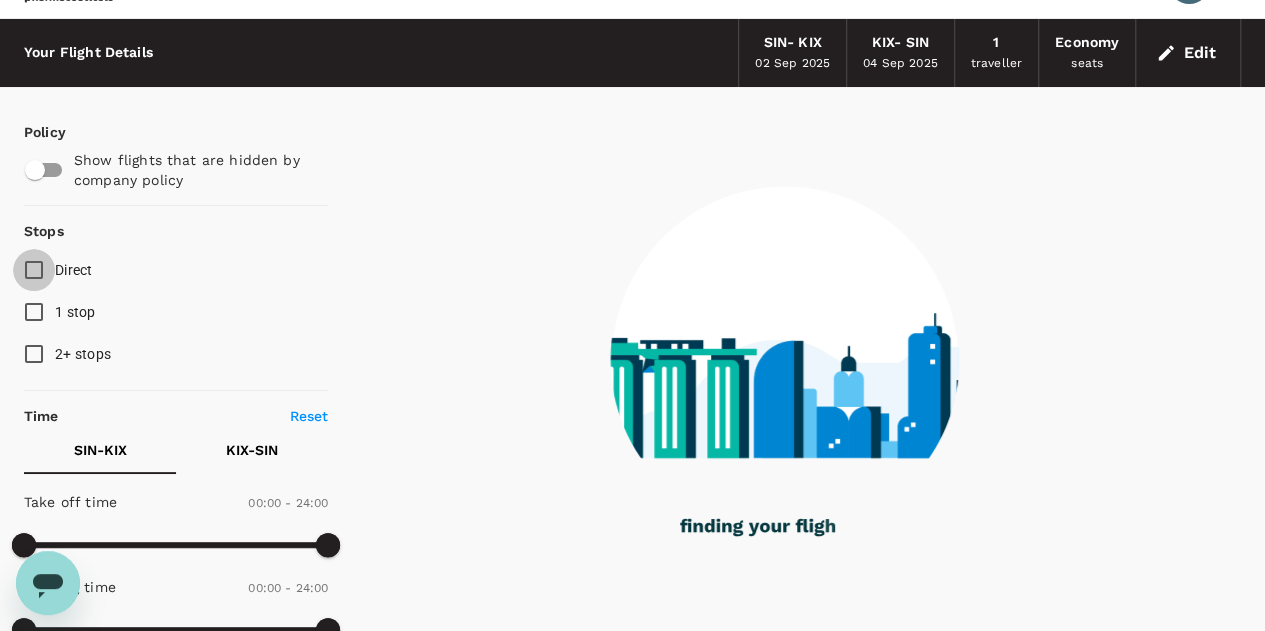 click on "Direct" at bounding box center [34, 270] 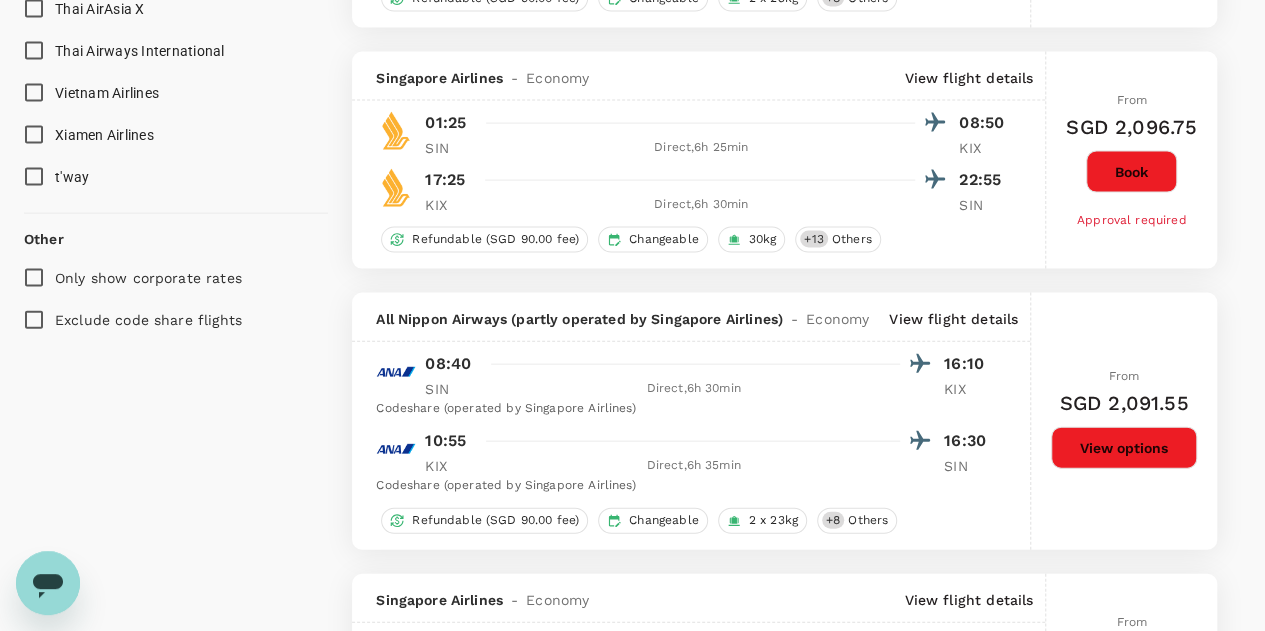 scroll, scrollTop: 2150, scrollLeft: 0, axis: vertical 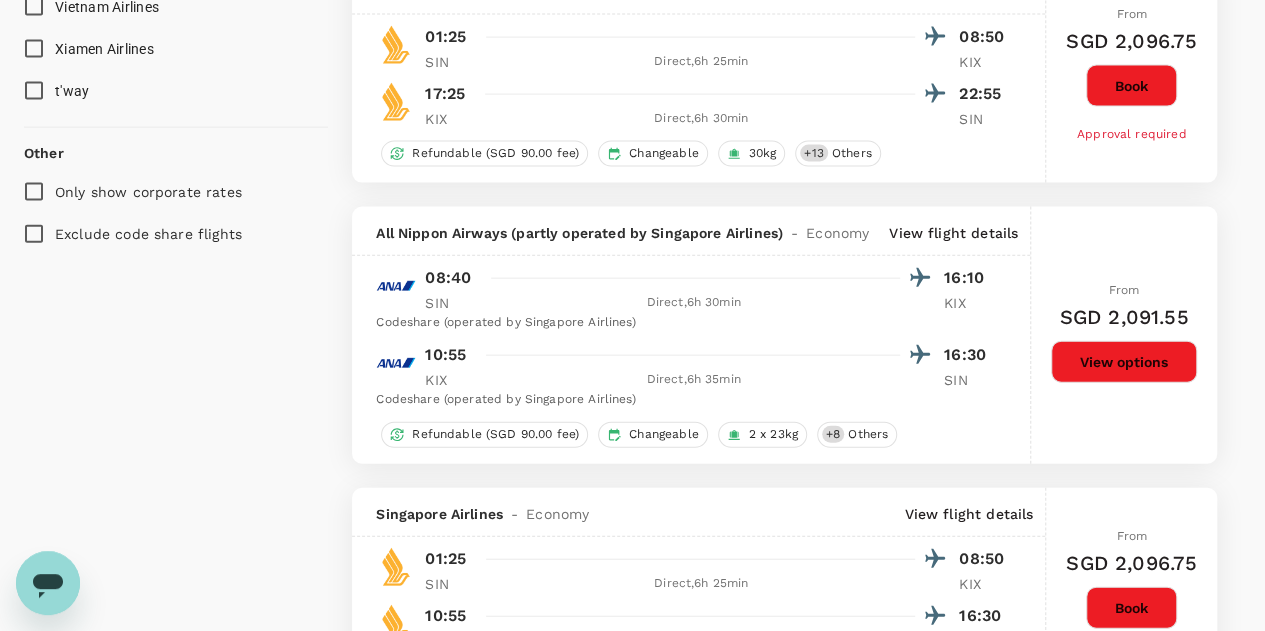 click on "Exclude code share flights" at bounding box center (34, 234) 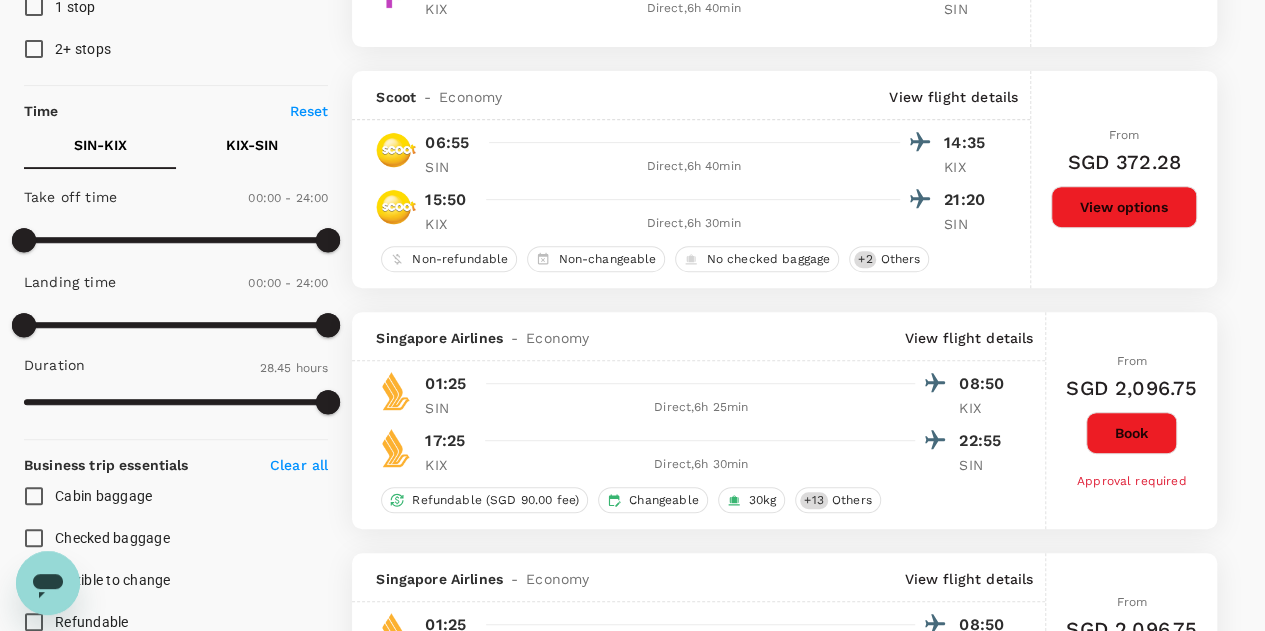 scroll, scrollTop: 55, scrollLeft: 0, axis: vertical 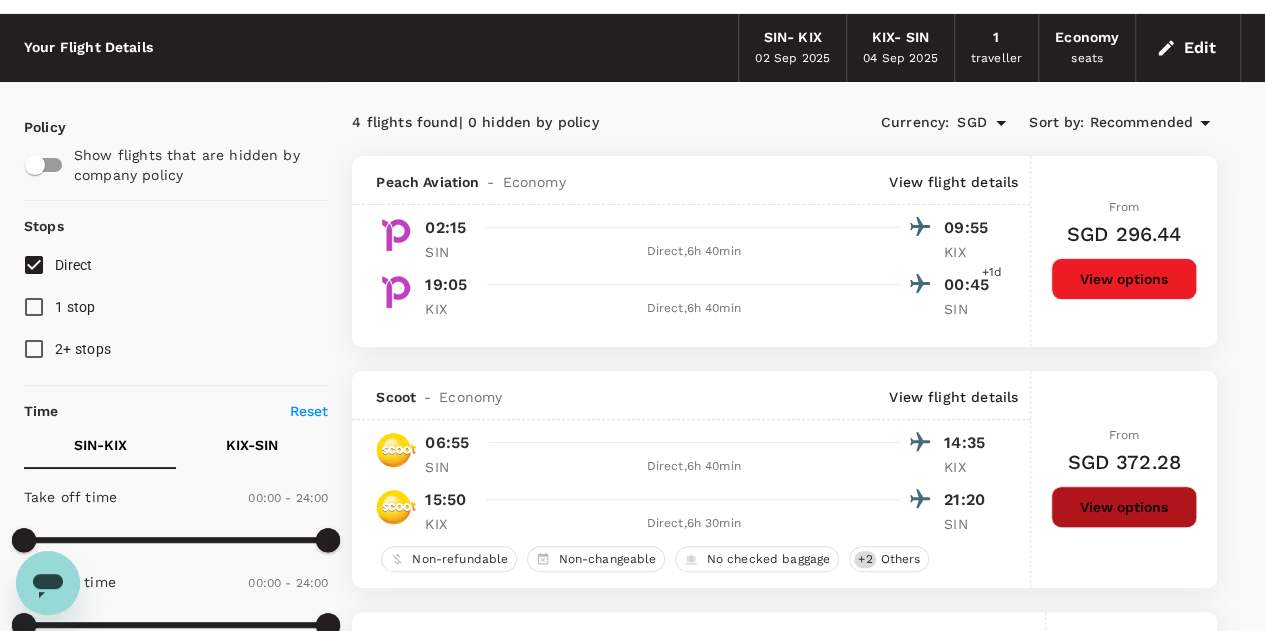 click on "View options" at bounding box center [1124, 507] 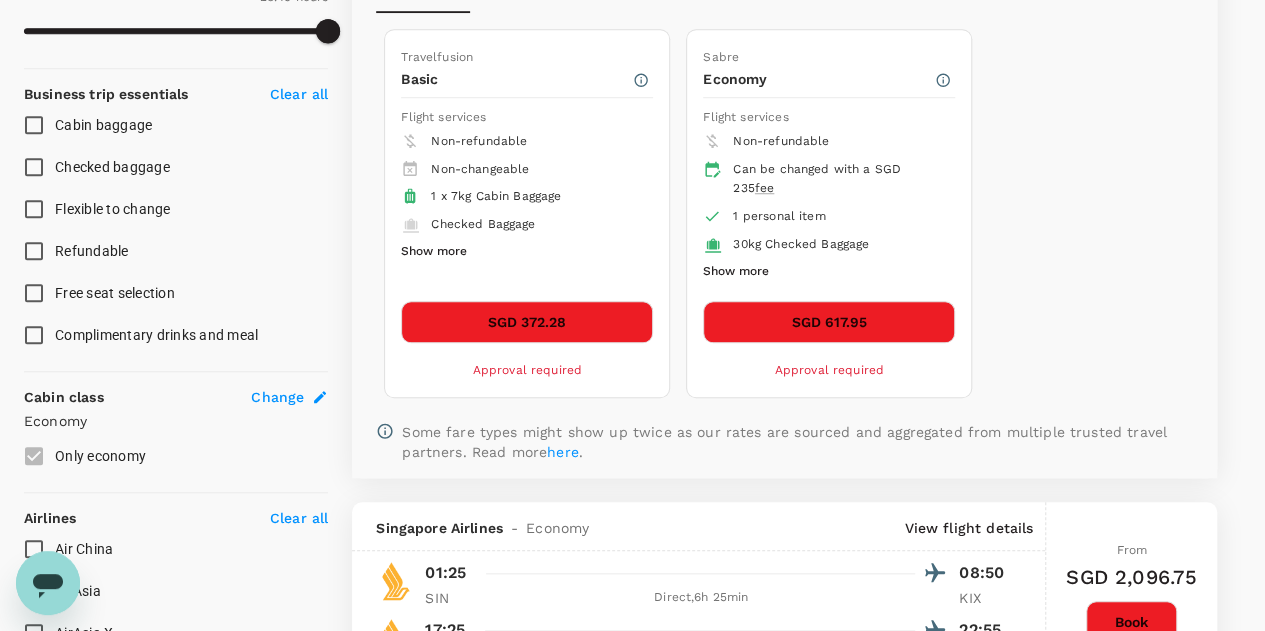 scroll, scrollTop: 0, scrollLeft: 0, axis: both 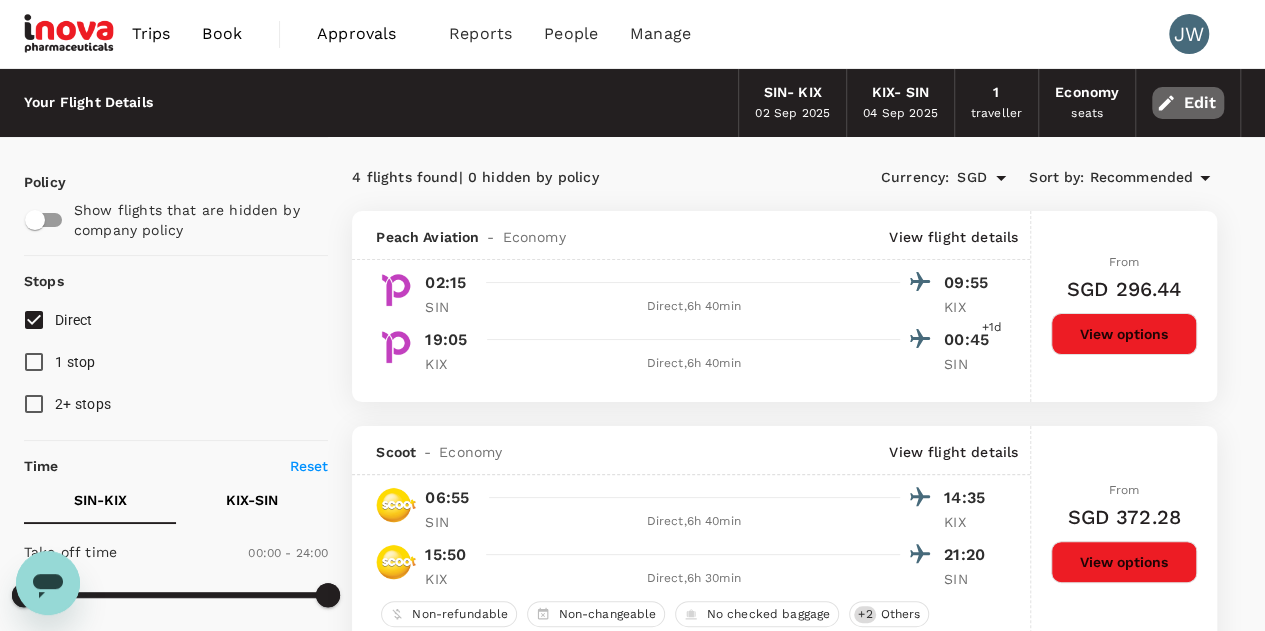 click on "Edit" at bounding box center [1188, 103] 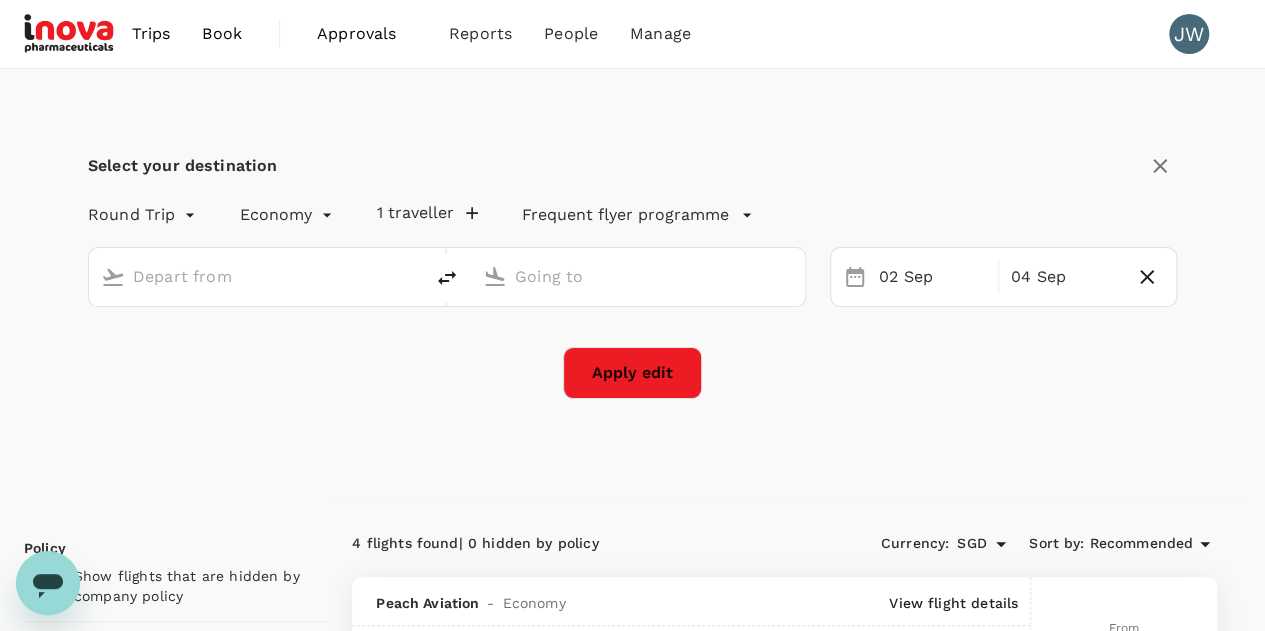 type on "Singapore Changi (SIN)" 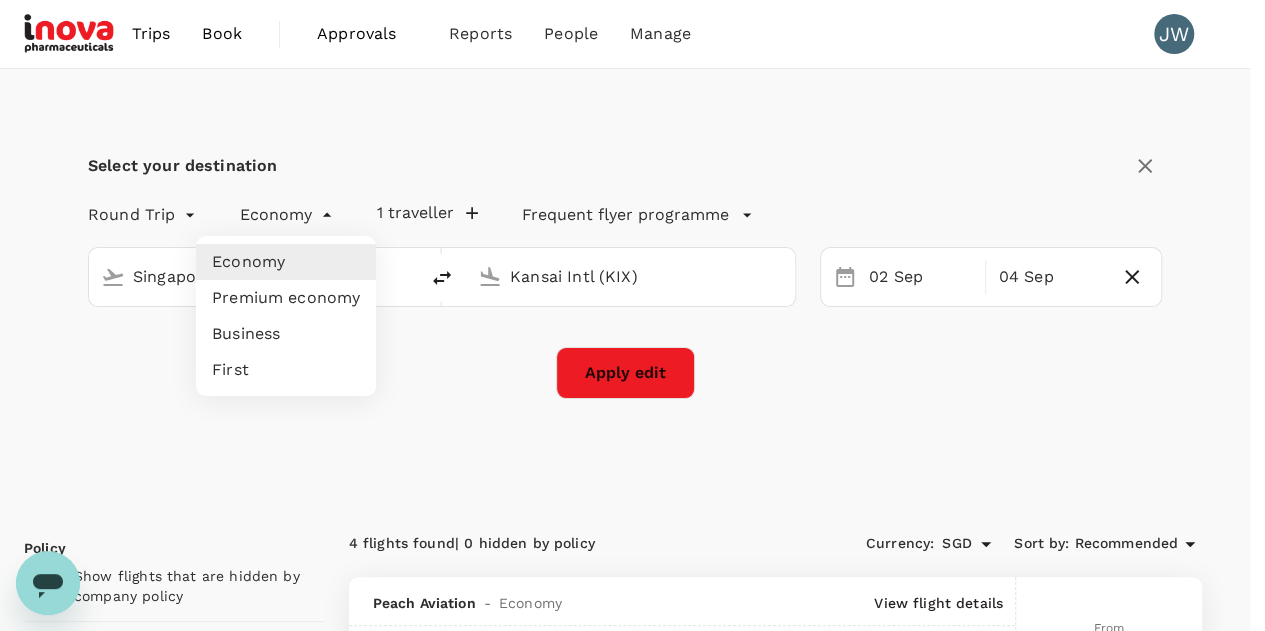 click on "Trips Book Approvals 0 Reports People Manage JW Select your destination Round Trip roundtrip Economy economy 1   traveller Frequent flyer programme Singapore Changi (SIN) Kansai Intl (KIX) 02 Sep 04 Sep Apply edit Policy Show flights that are hidden by company policy Stops Direct 1 stop 2+ stops Time Reset SIN - KIX KIX - SIN Take off time 00:00 - 24:00 Landing time 00:00 - 24:00 Duration 28.45 hours Take off time 00:00 - 24:00 Landing time 00:00 - 24:00 Duration 32.0 hours Business trip essentials Clear all Cabin baggage Checked baggage Flexible to change Refundable Free seat selection Complimentary drinks and meal Cabin class Change Economy Only economy Airlines Clear all Air China AirAsia AirAsia X All Nippon Airways Asiana Airlines Cathay Pacific Airways China Airlines China Southern Japan Airlines Jeju Air Juneyao Airlines Korean Air Malaysia Airlines Peach Aviation Philippine Airlines Scoot Shenzhen Airlines Singapore Airlines Thai AirAsia Thai AirAsia X Thai Airways International Vietnam Airlines t'way" at bounding box center (632, 1428) 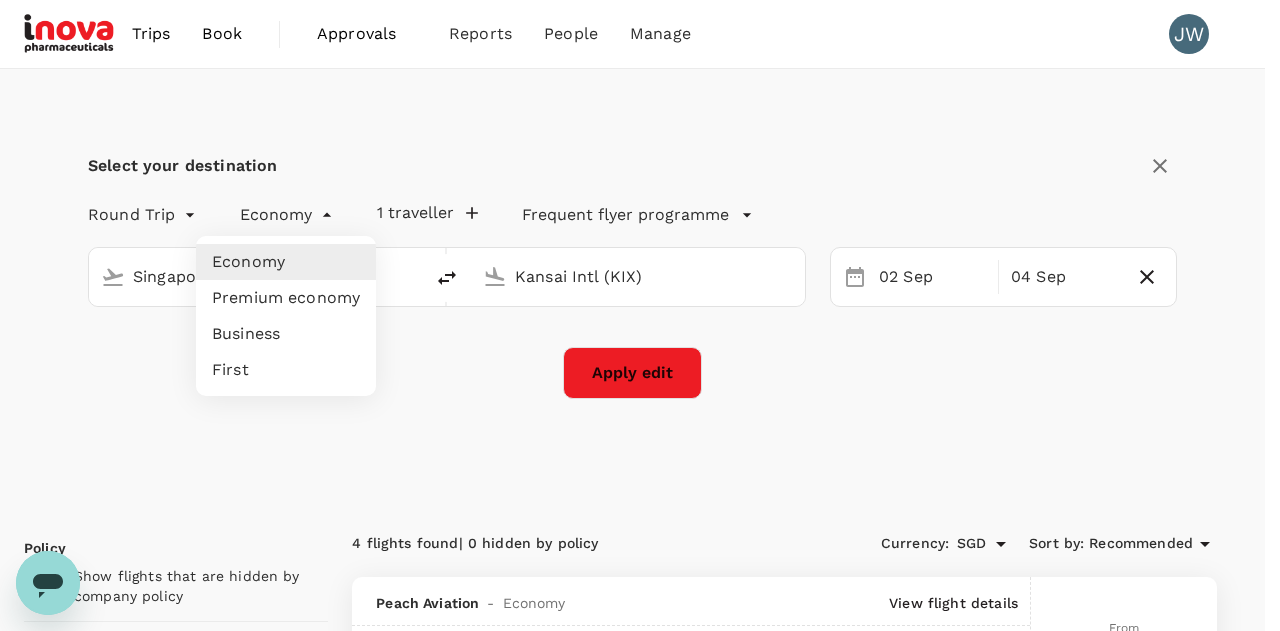 click on "Premium economy" at bounding box center (286, 298) 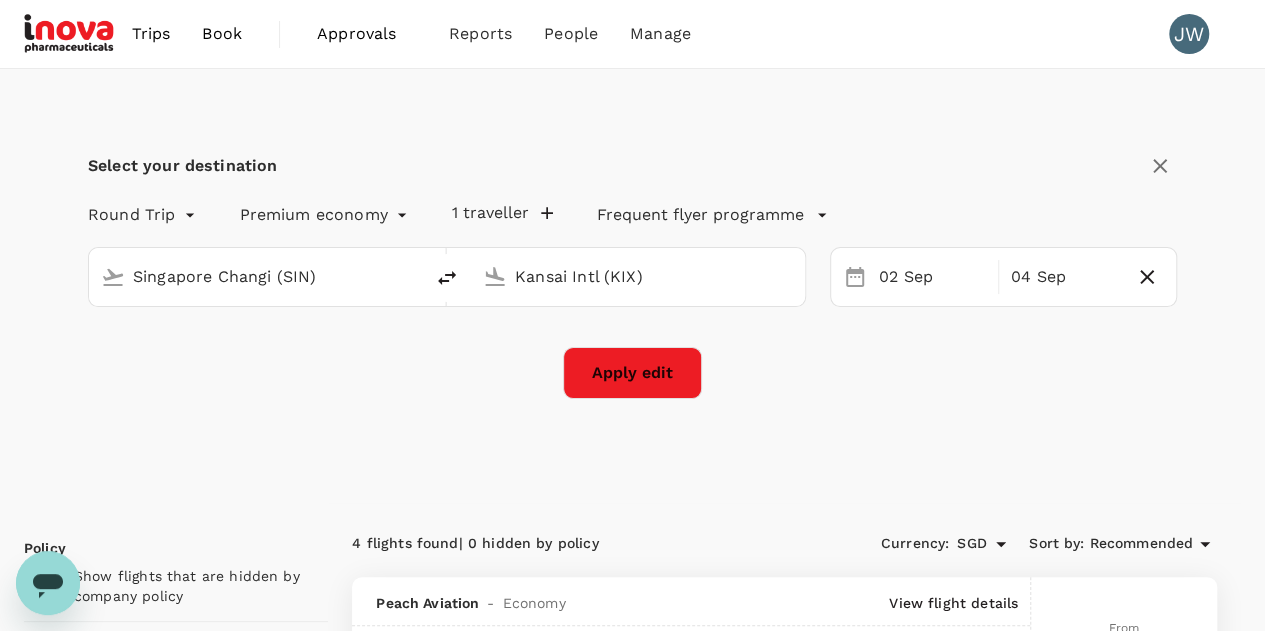click on "Apply edit" at bounding box center [632, 373] 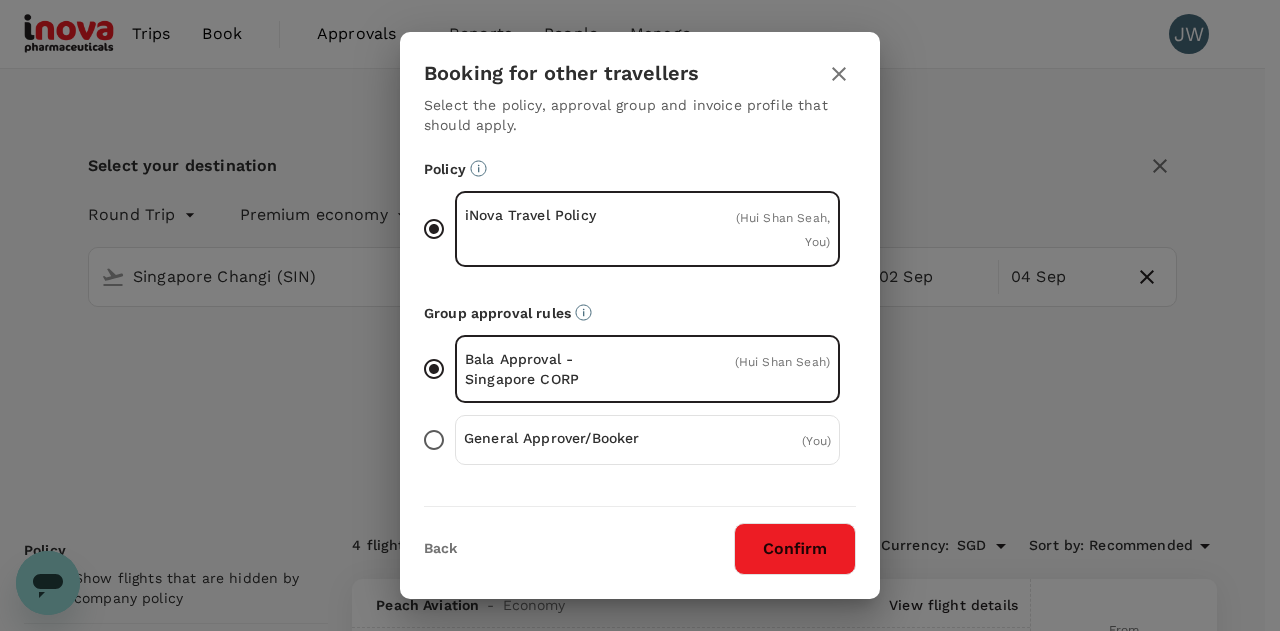 click on "Confirm" at bounding box center [795, 549] 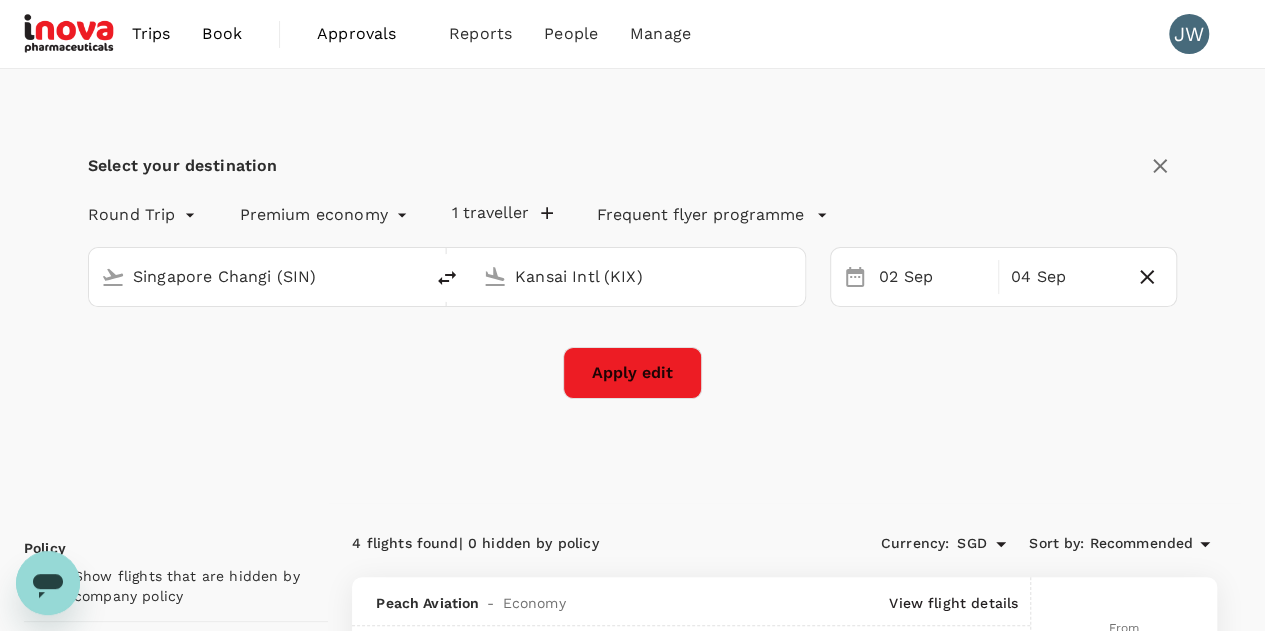 checkbox on "false" 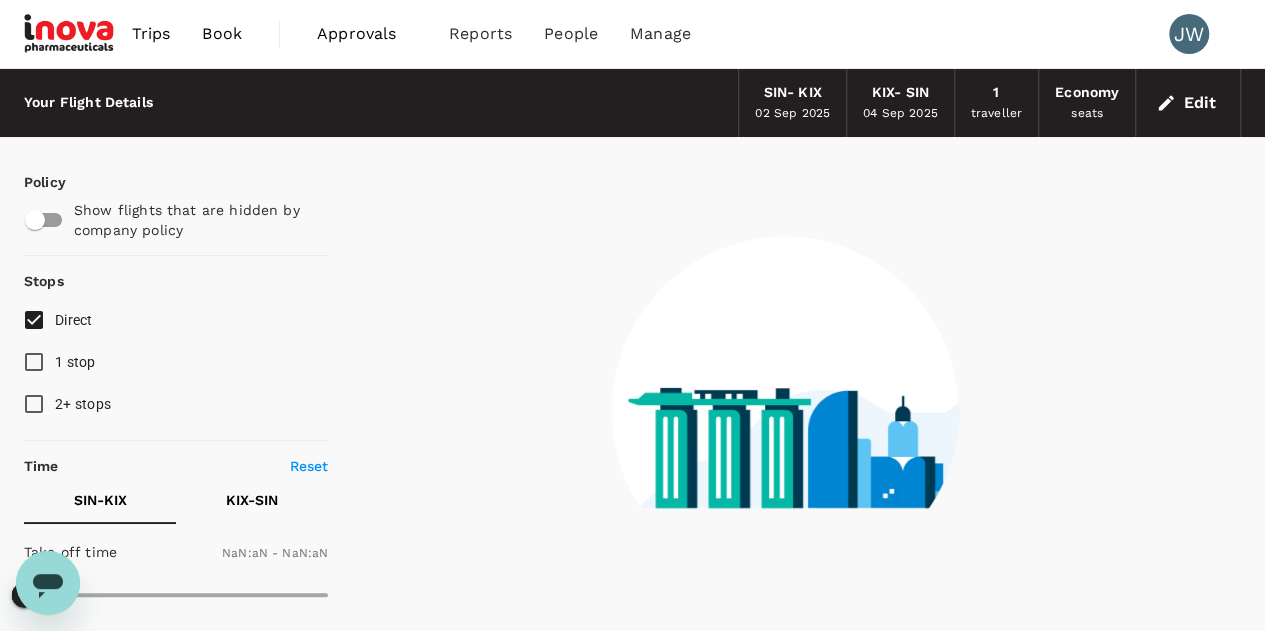 checkbox on "false" 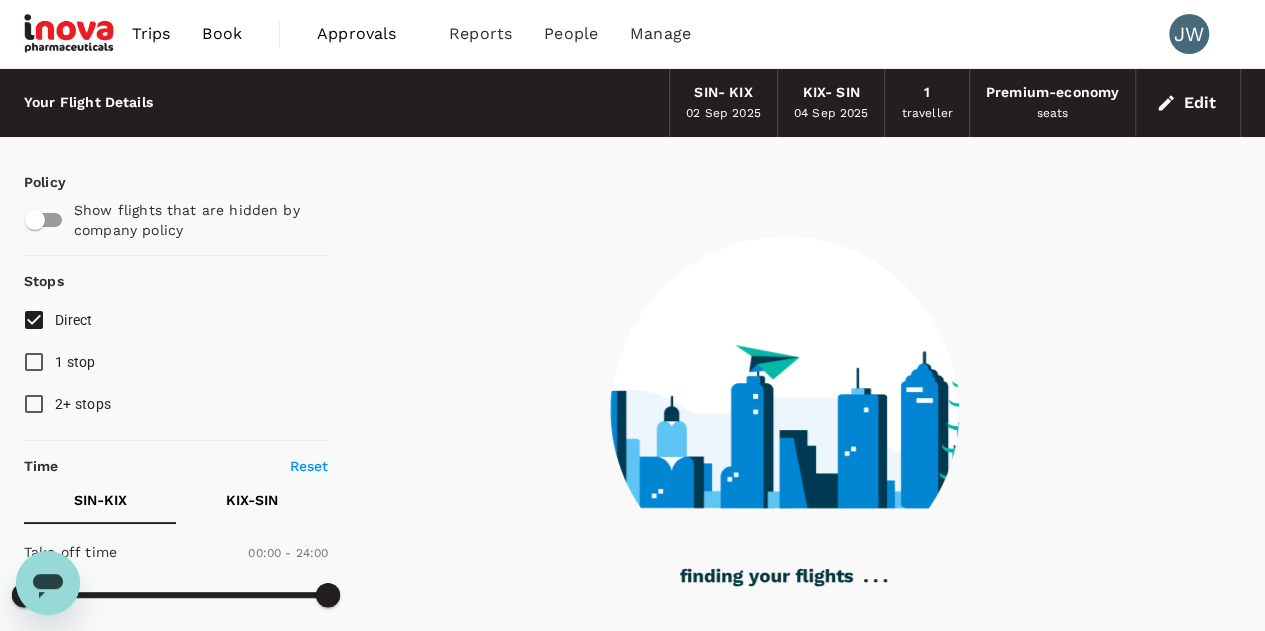 type on "1310" 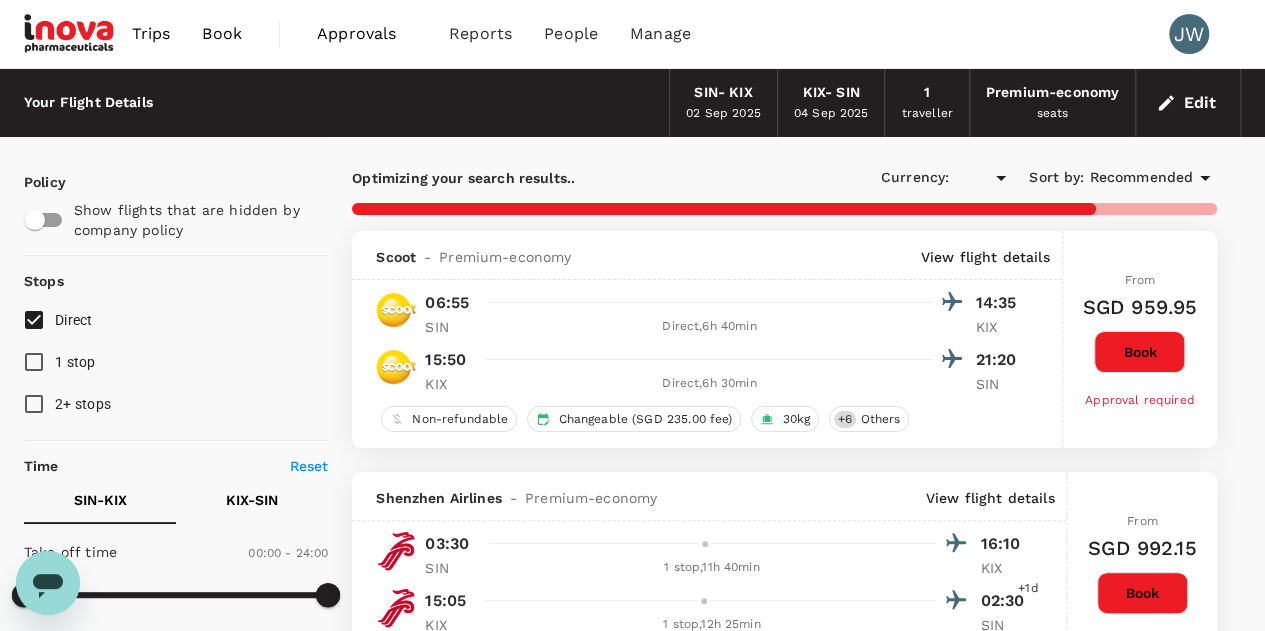 checkbox on "true" 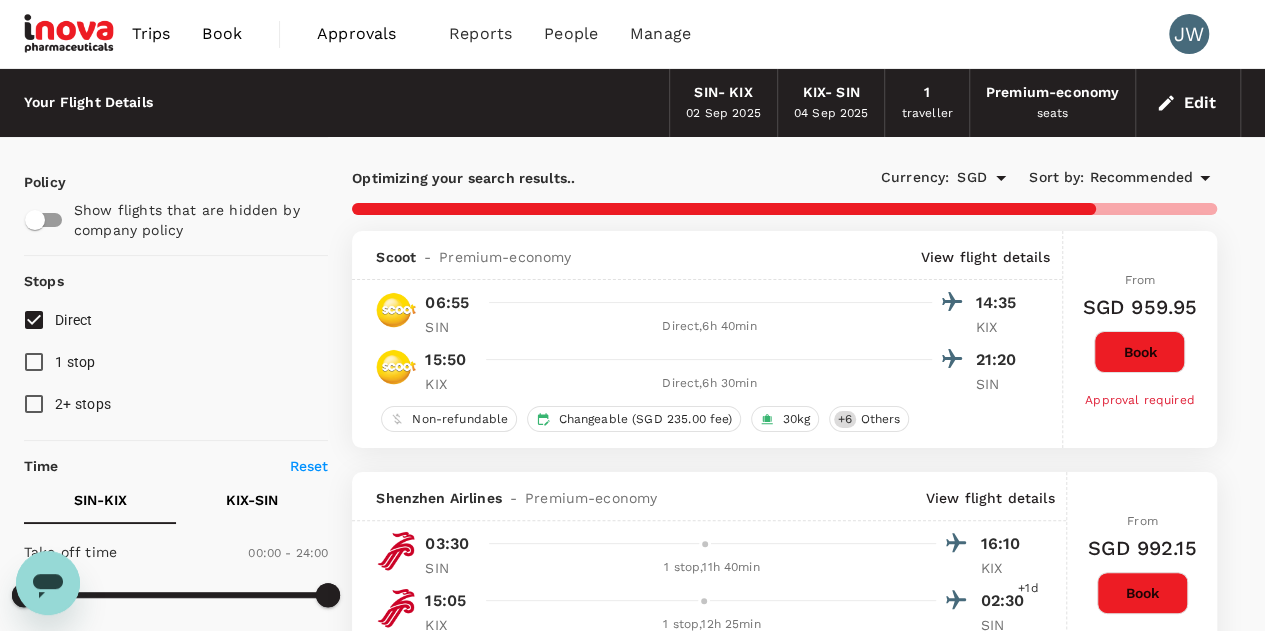 type on "SGD" 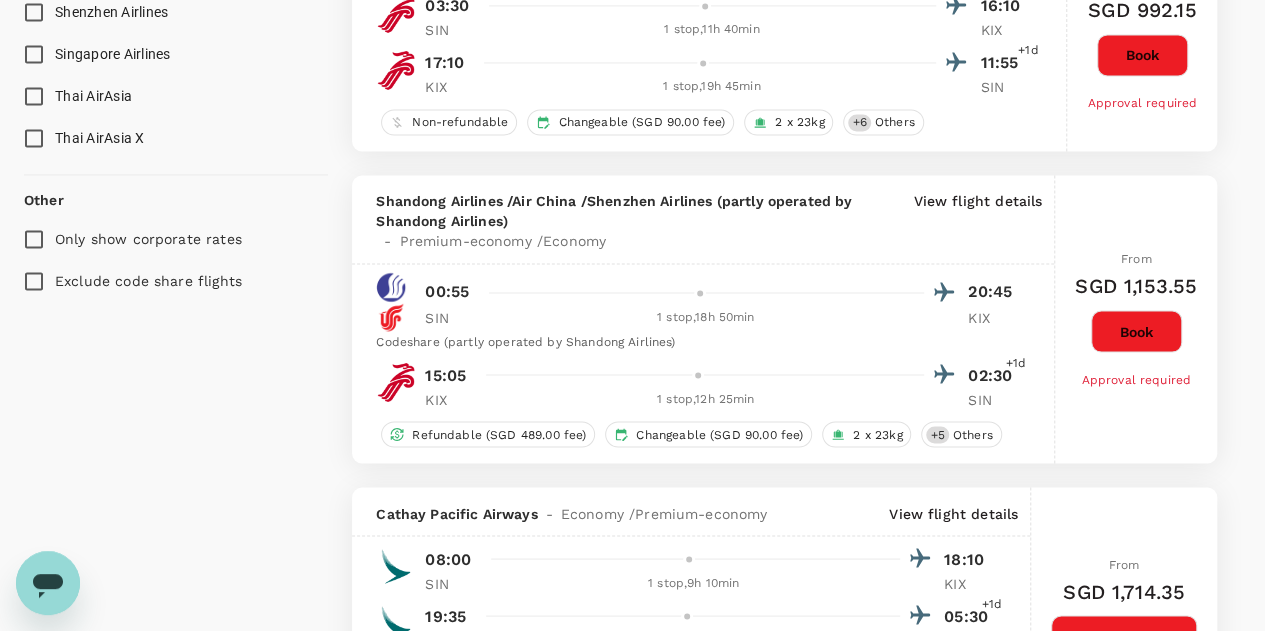 scroll, scrollTop: 1800, scrollLeft: 0, axis: vertical 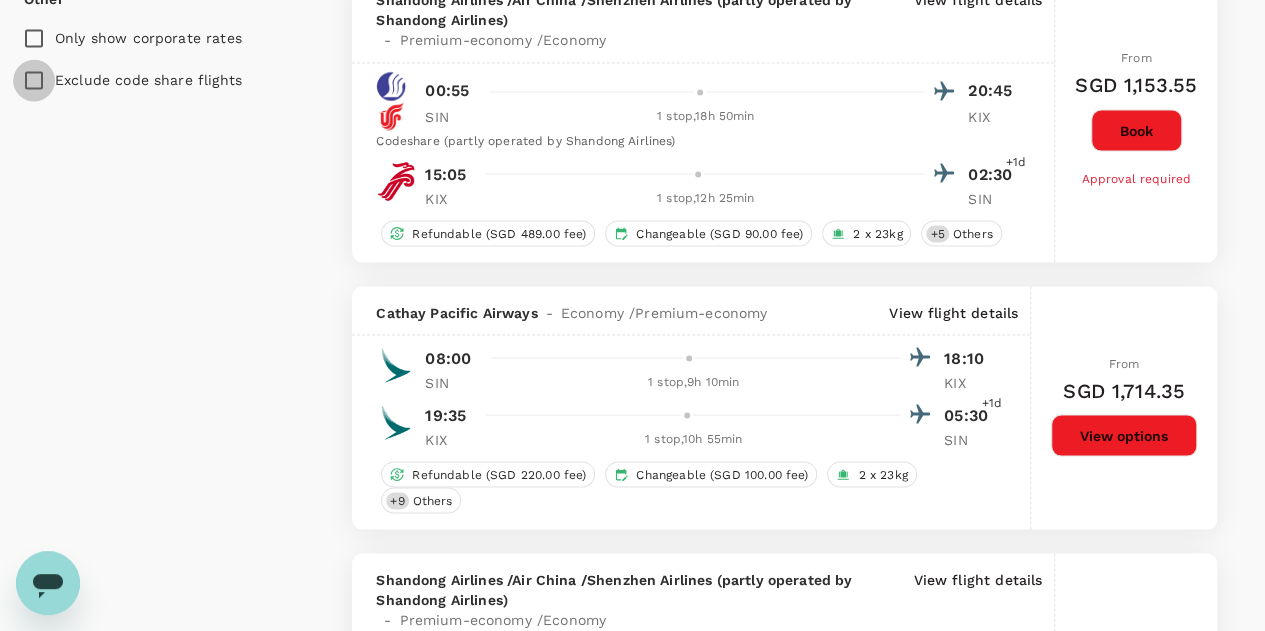 click on "Exclude code share flights" at bounding box center [34, 80] 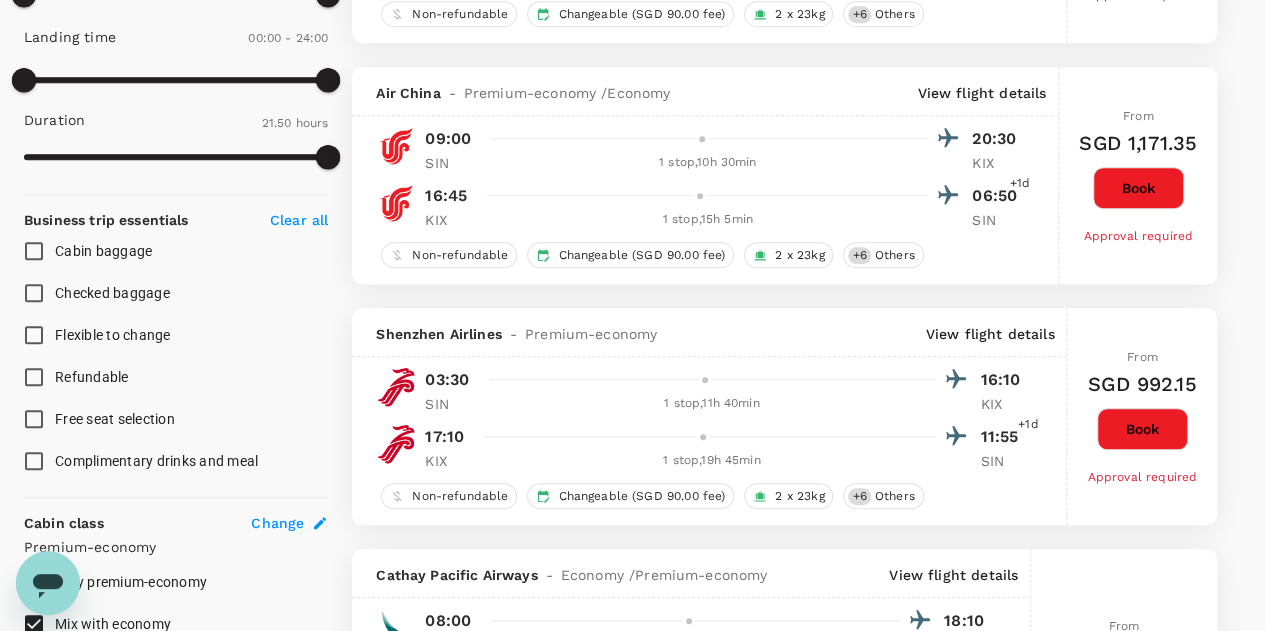 scroll, scrollTop: 900, scrollLeft: 0, axis: vertical 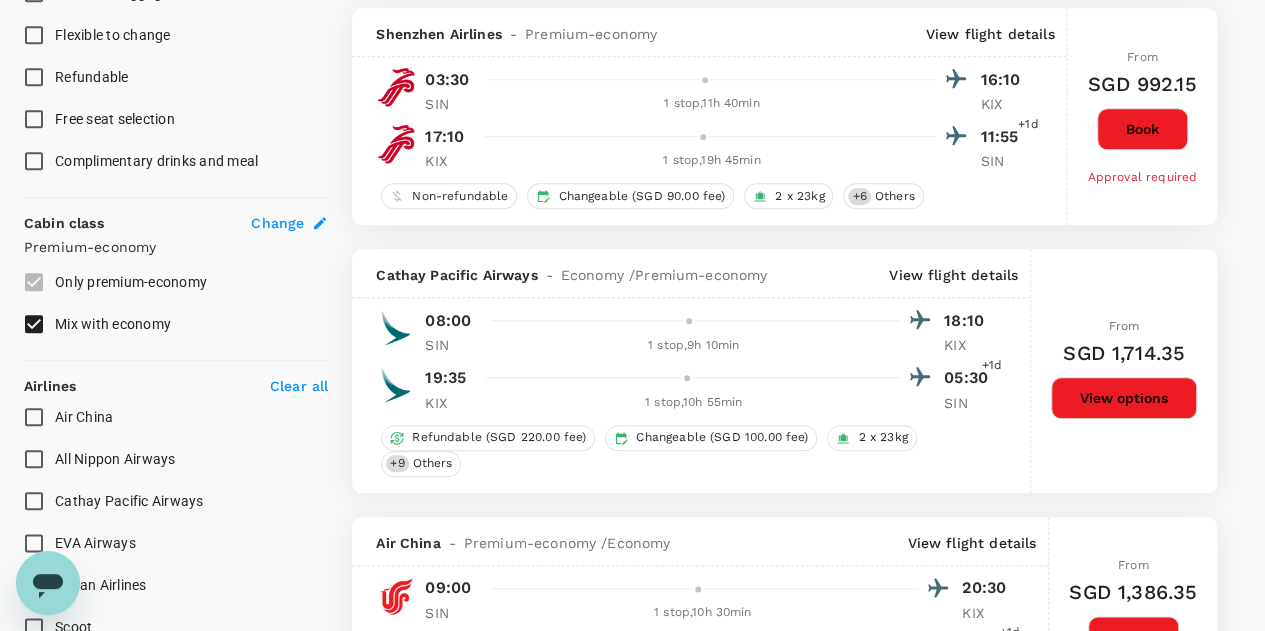 click on "Only premium-economy" at bounding box center [162, 282] 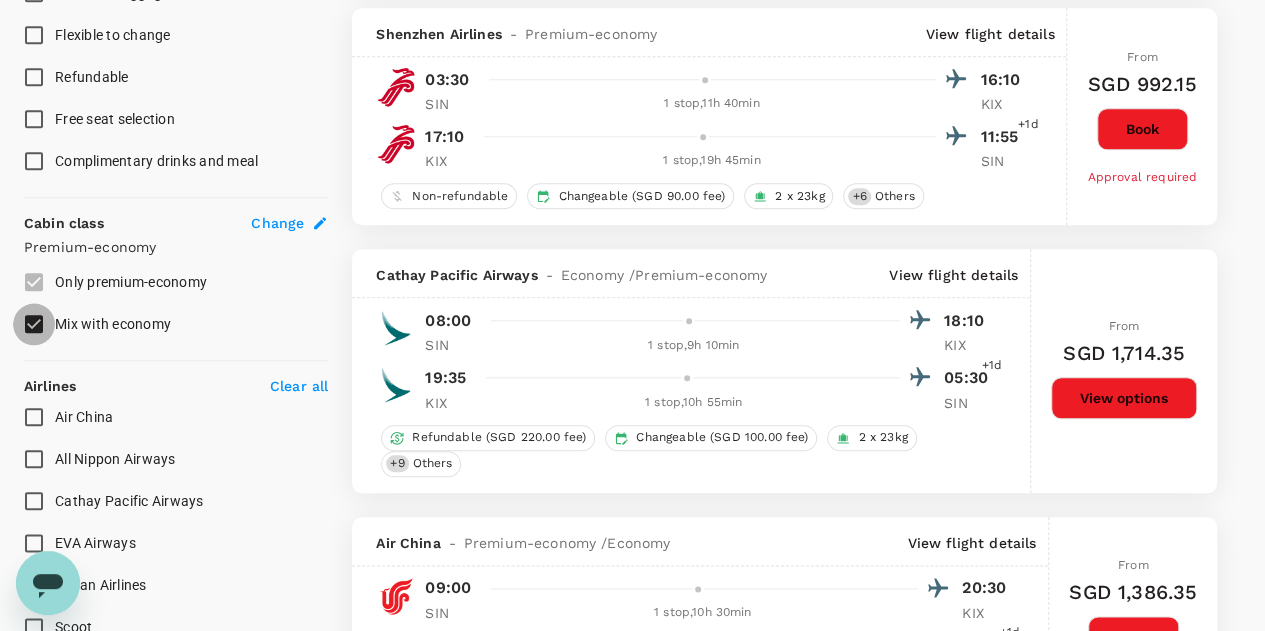 click on "Mix with economy" at bounding box center (34, 324) 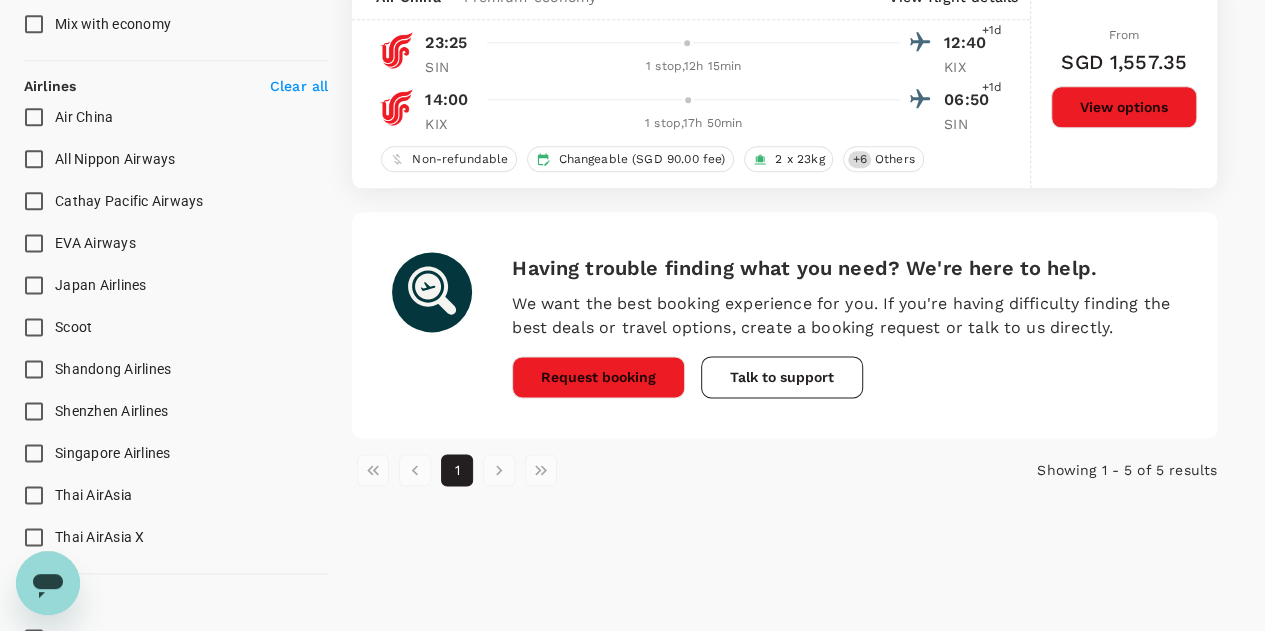 scroll, scrollTop: 0, scrollLeft: 0, axis: both 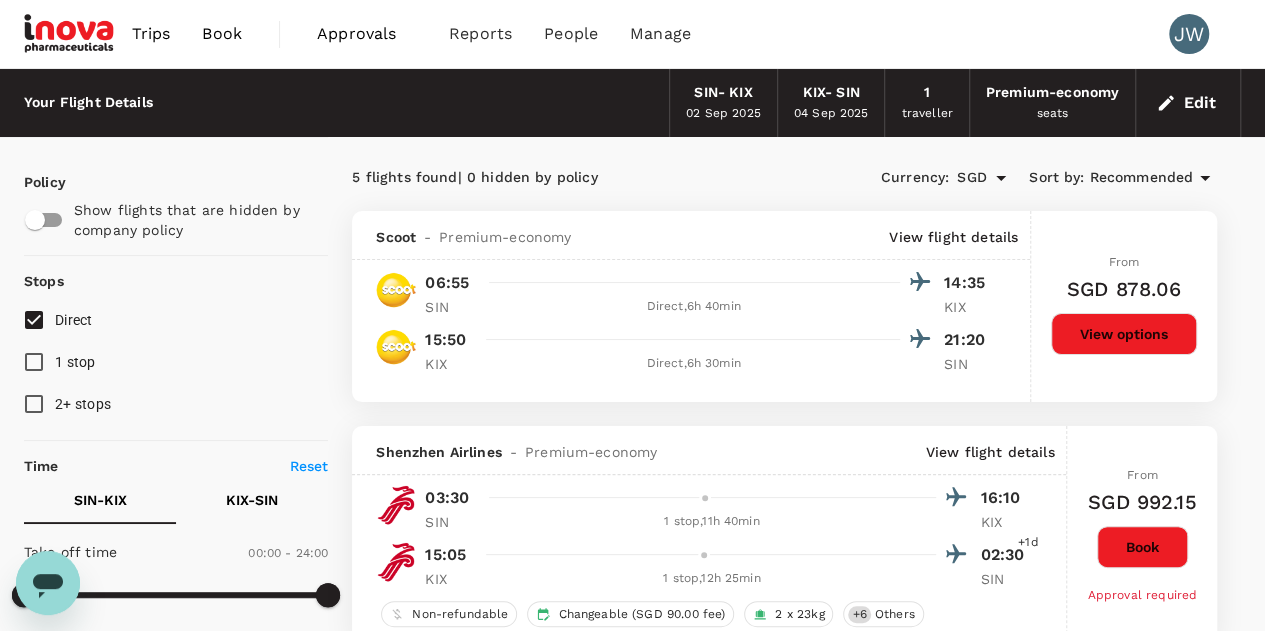 click on "View options" at bounding box center (1124, 334) 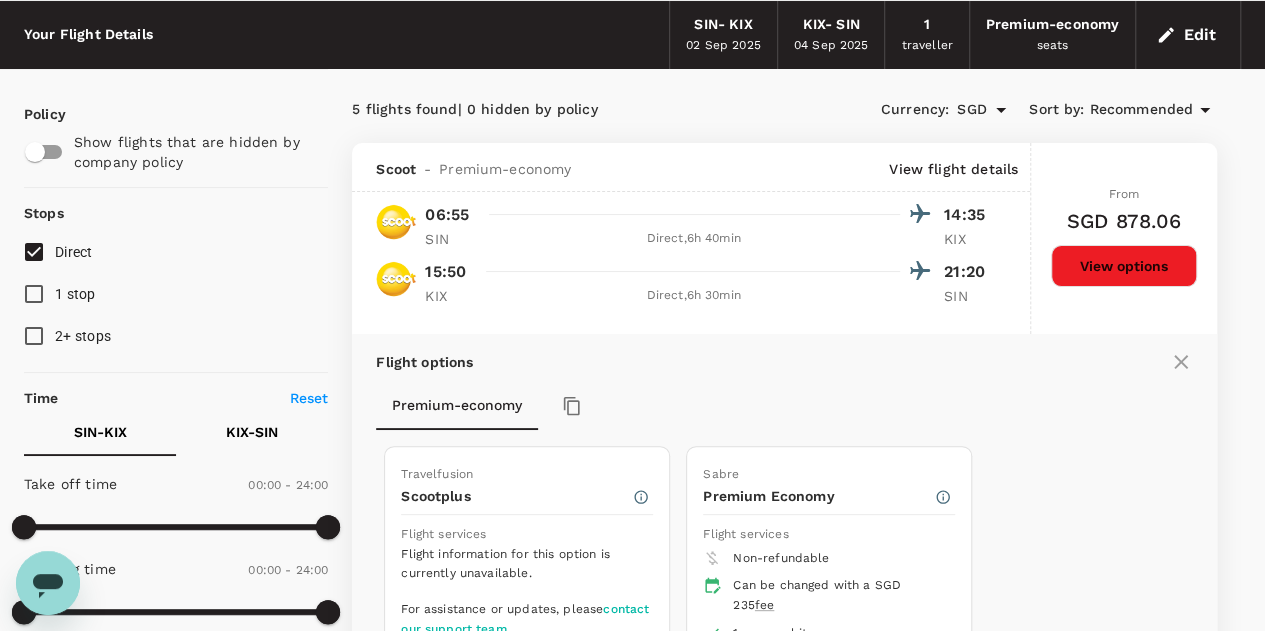 scroll, scrollTop: 210, scrollLeft: 0, axis: vertical 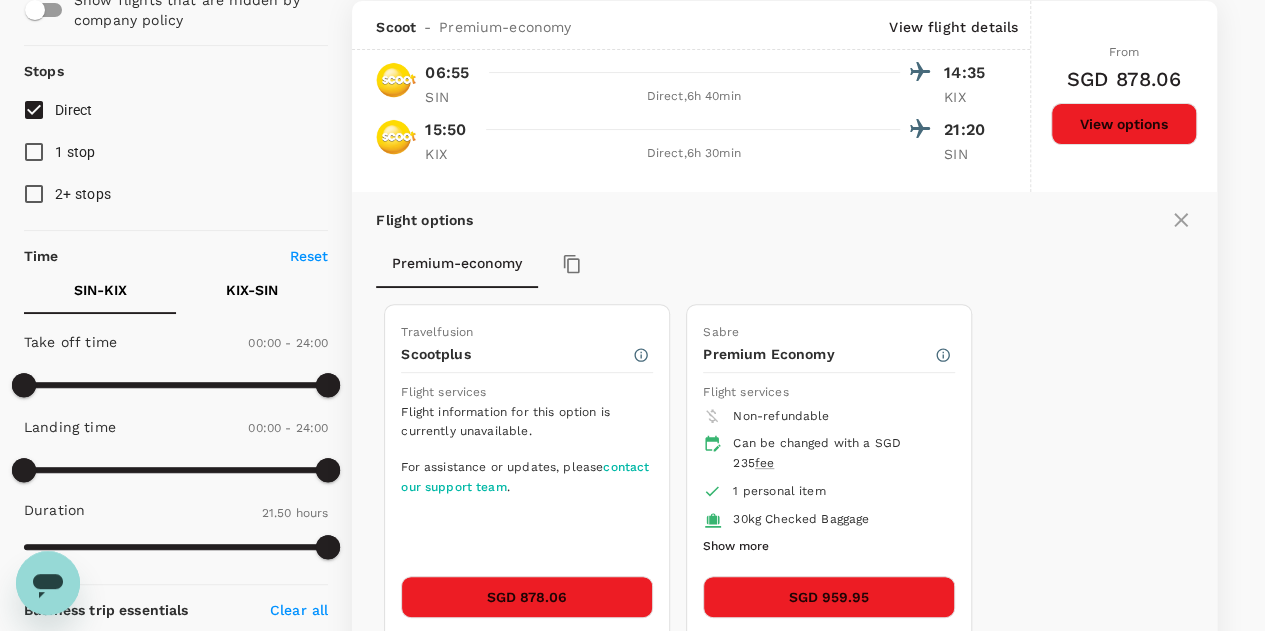 click on "Show more" at bounding box center (736, 547) 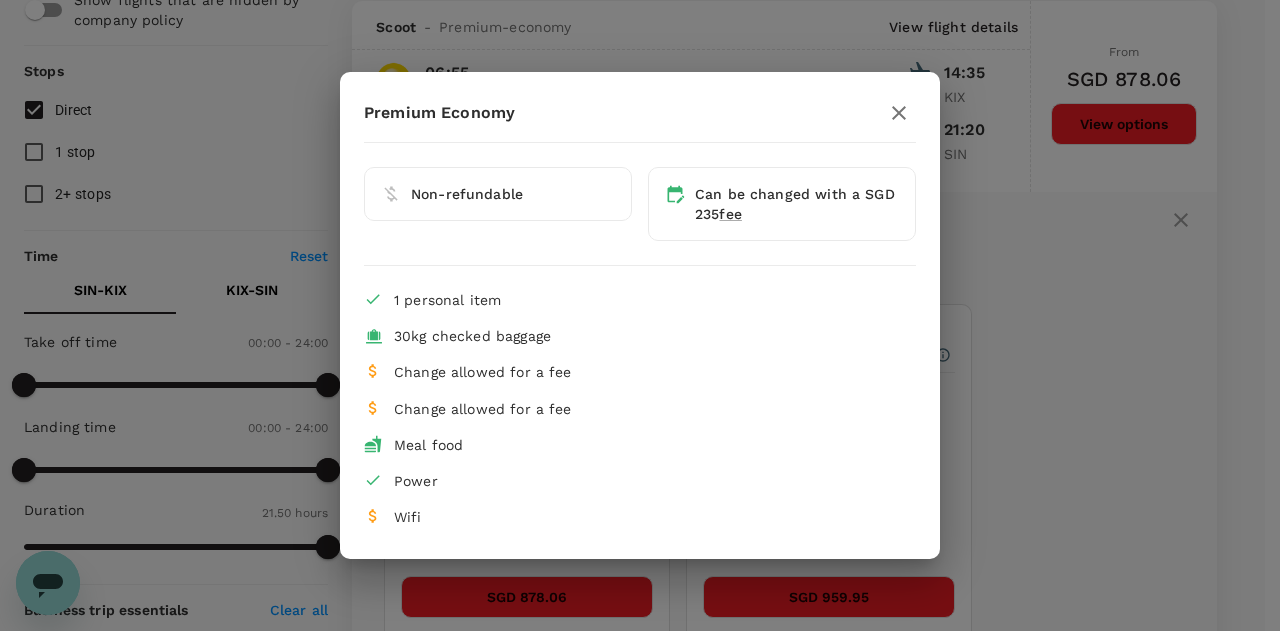 click 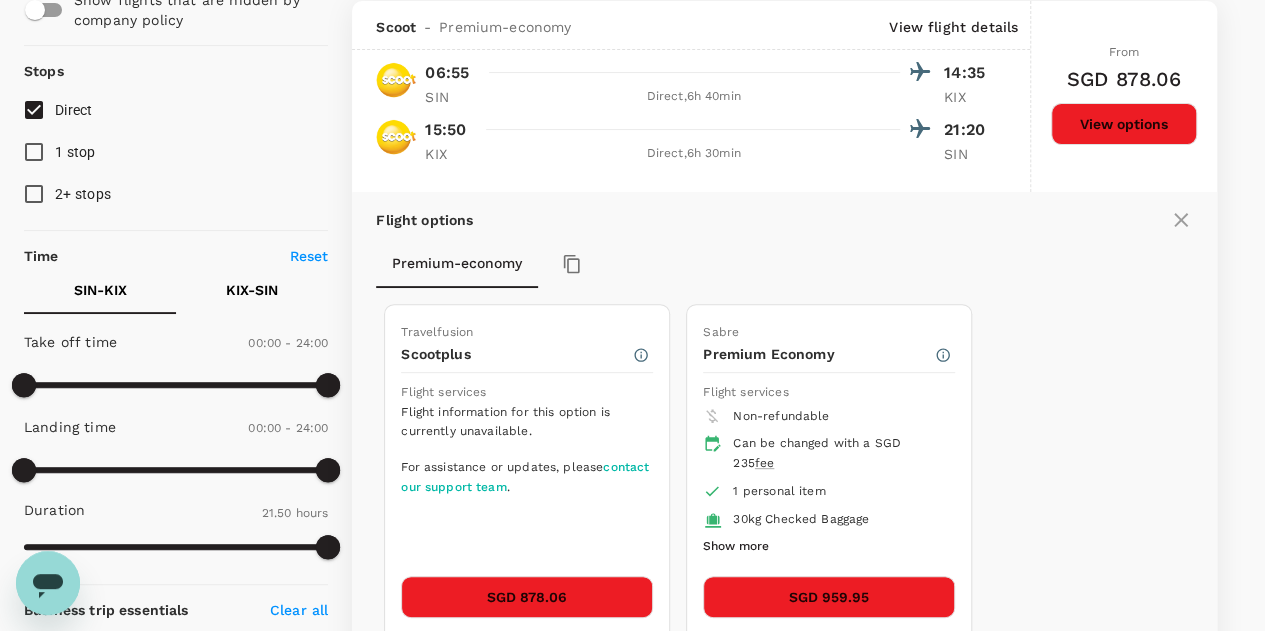 scroll, scrollTop: 510, scrollLeft: 0, axis: vertical 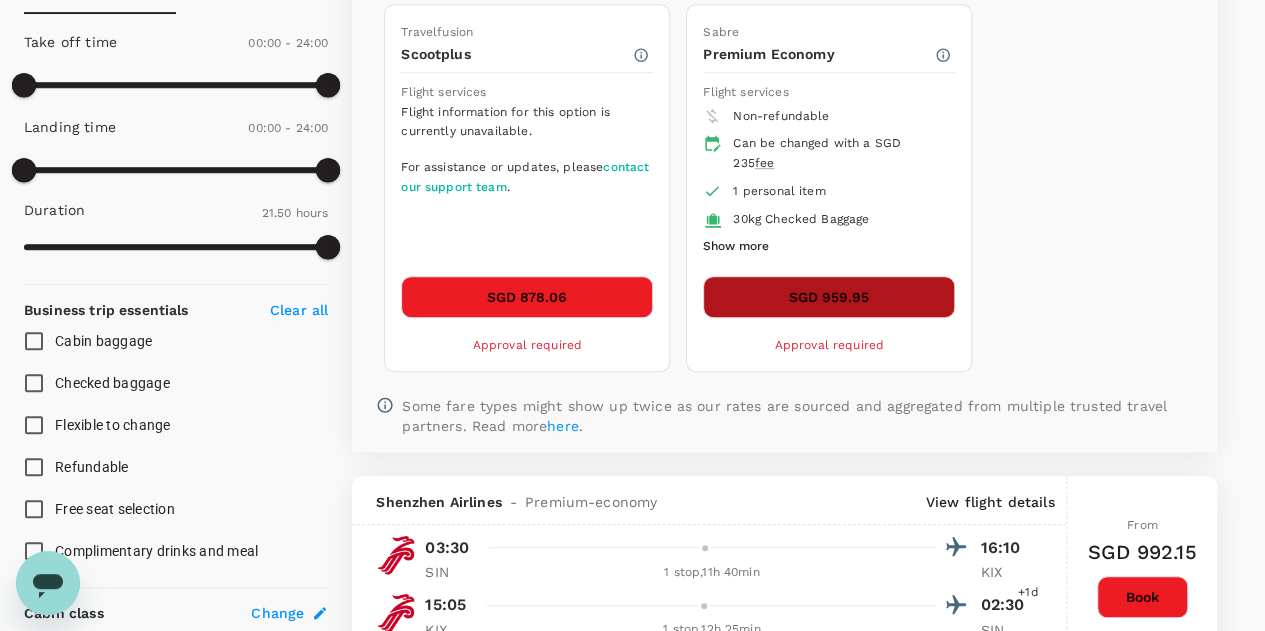 click on "SGD 959.95" at bounding box center [829, 297] 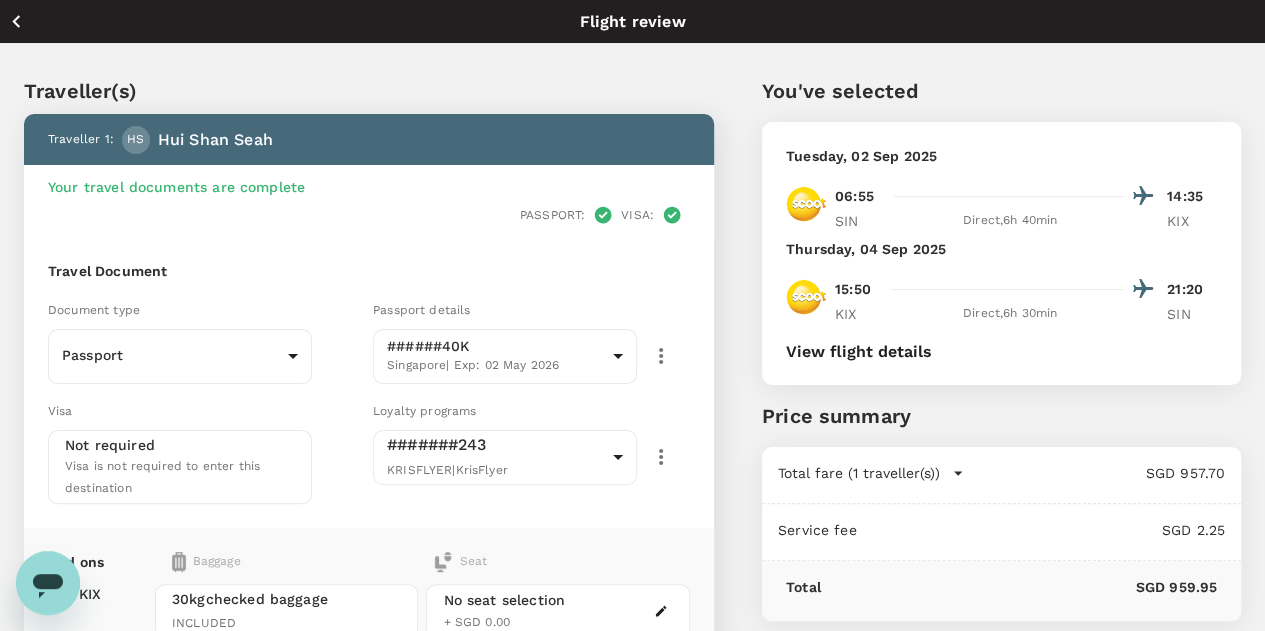 click on "Your travel documents are complete Passport : Visa :" at bounding box center [369, 201] 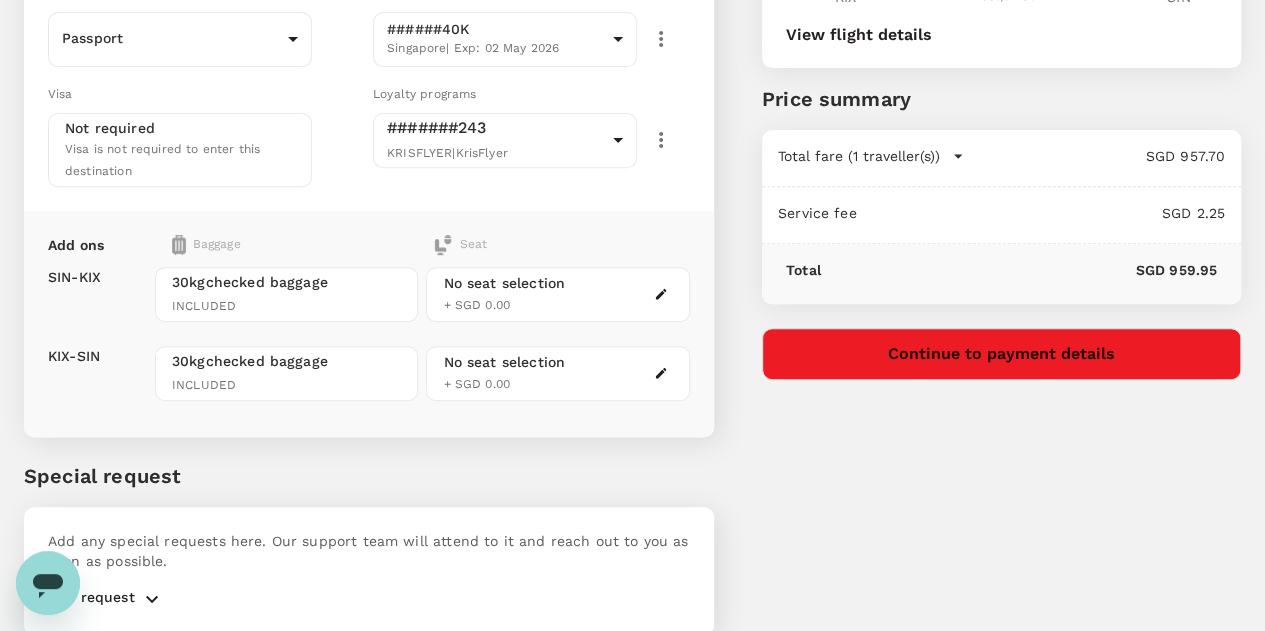 scroll, scrollTop: 327, scrollLeft: 0, axis: vertical 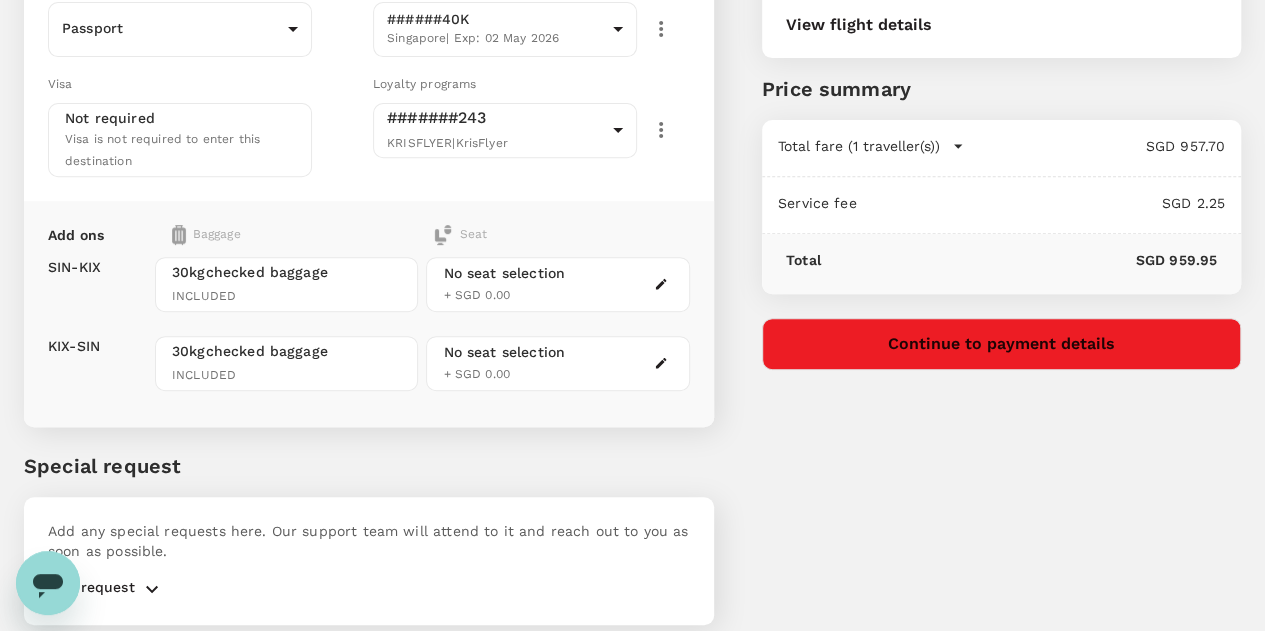 click 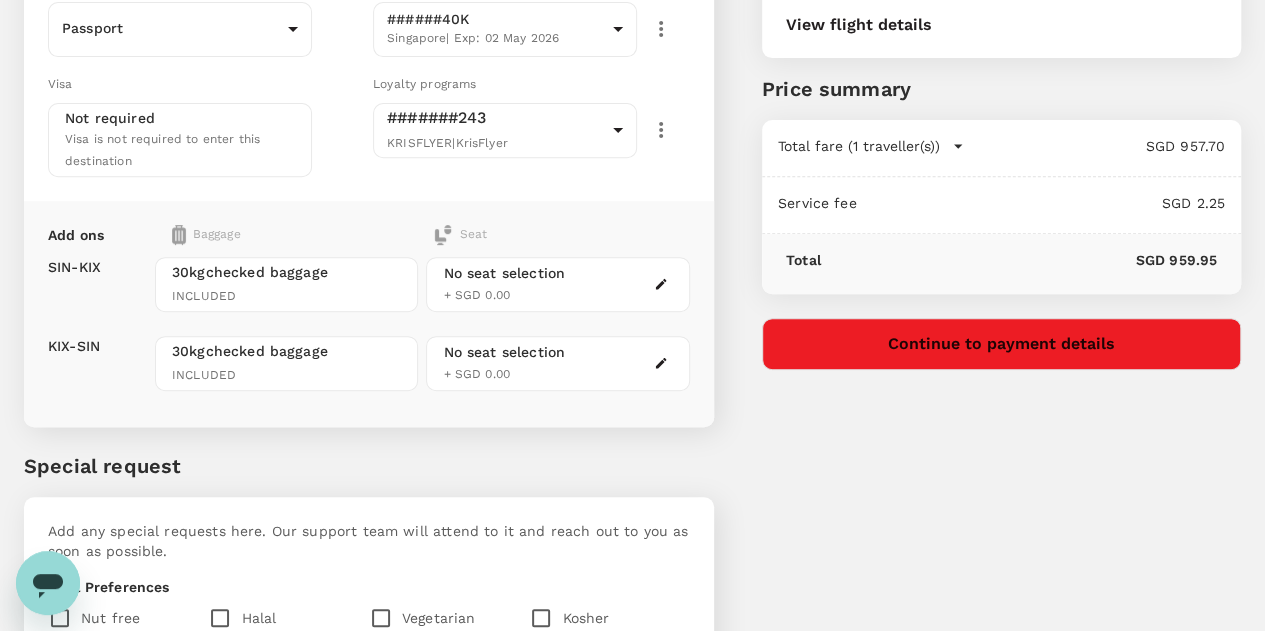 scroll, scrollTop: 627, scrollLeft: 0, axis: vertical 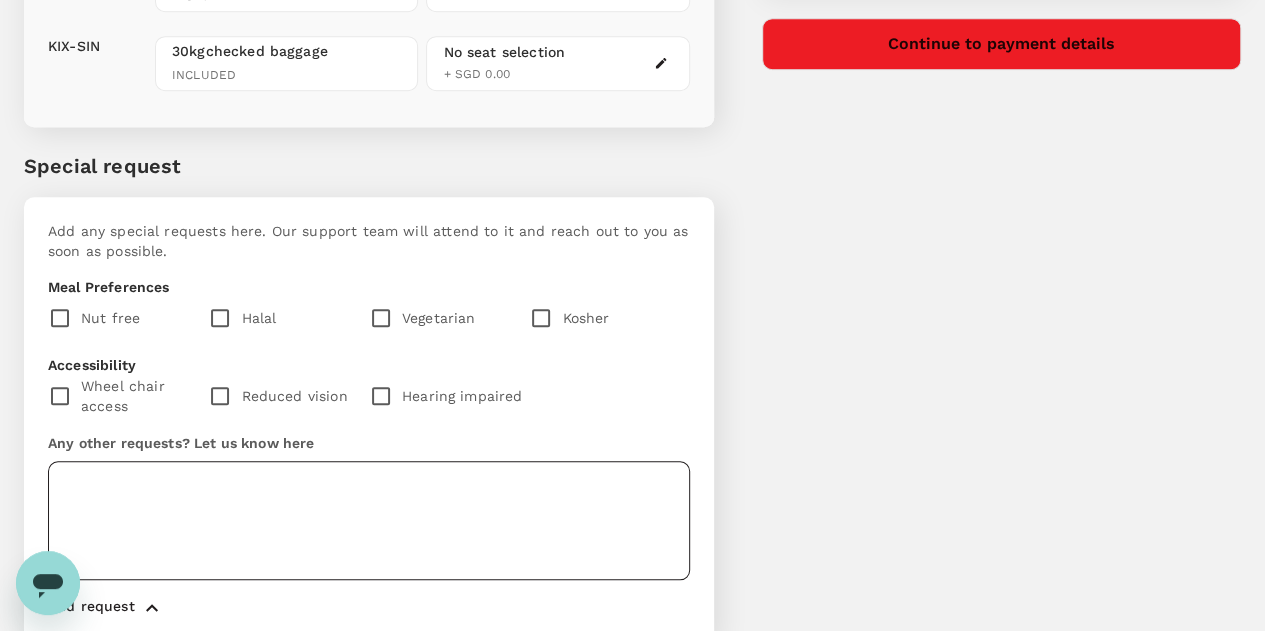 click at bounding box center (369, 520) 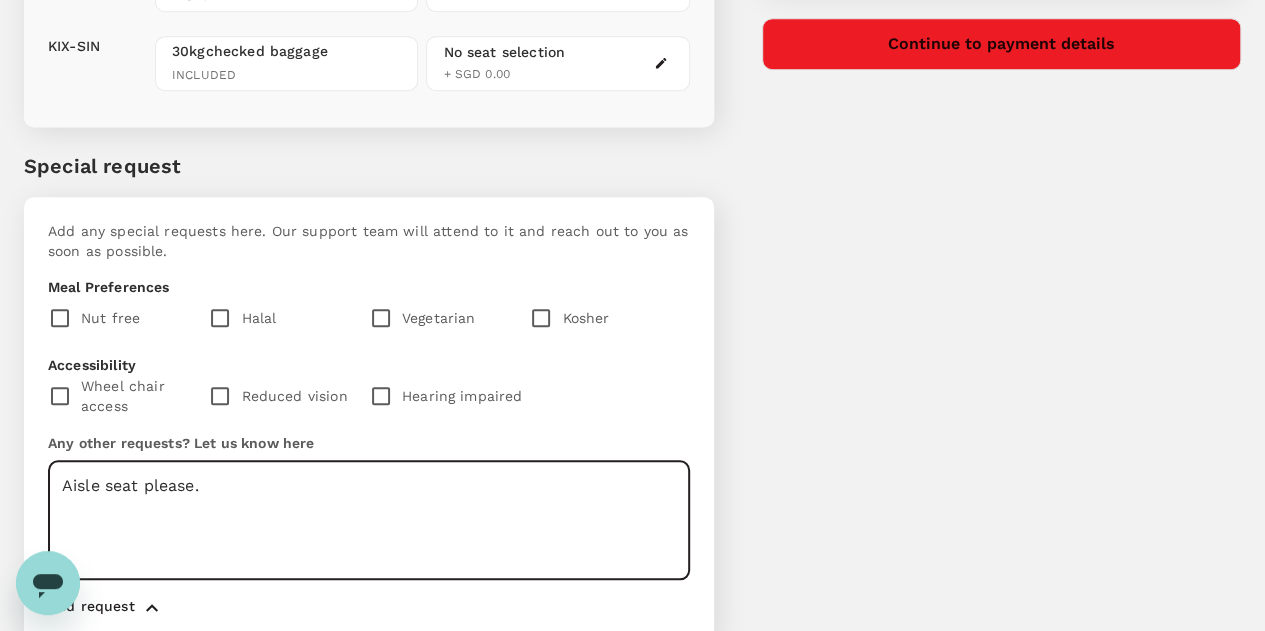 type on "Aisle seat please." 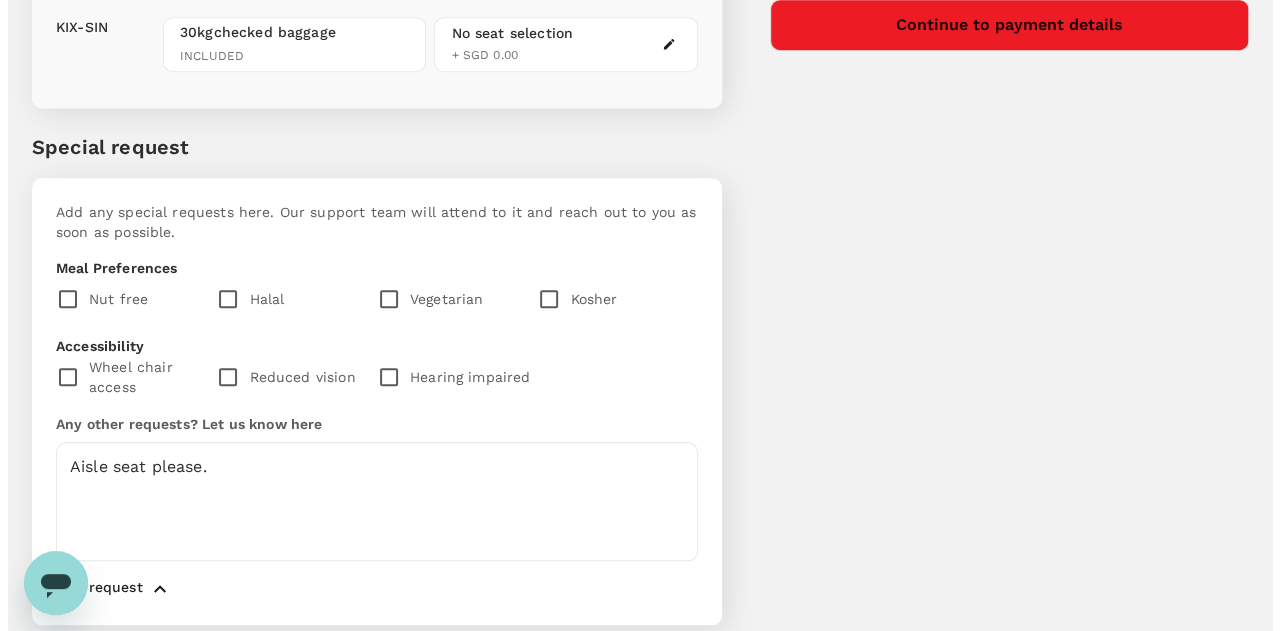 scroll, scrollTop: 346, scrollLeft: 0, axis: vertical 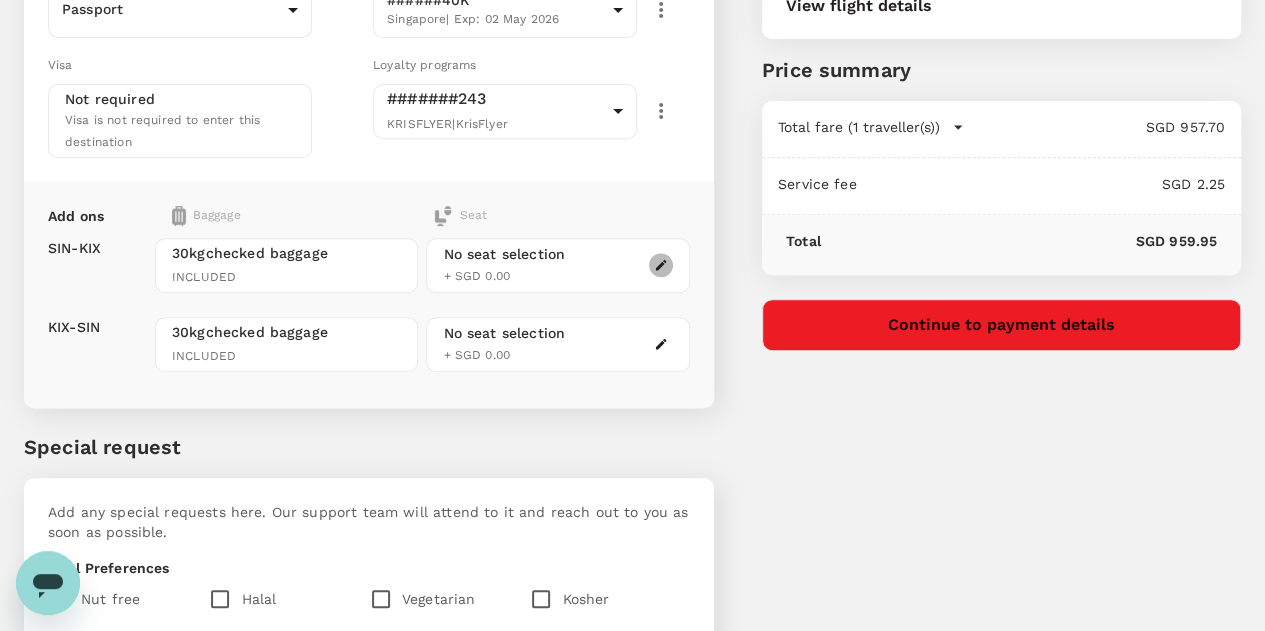 click 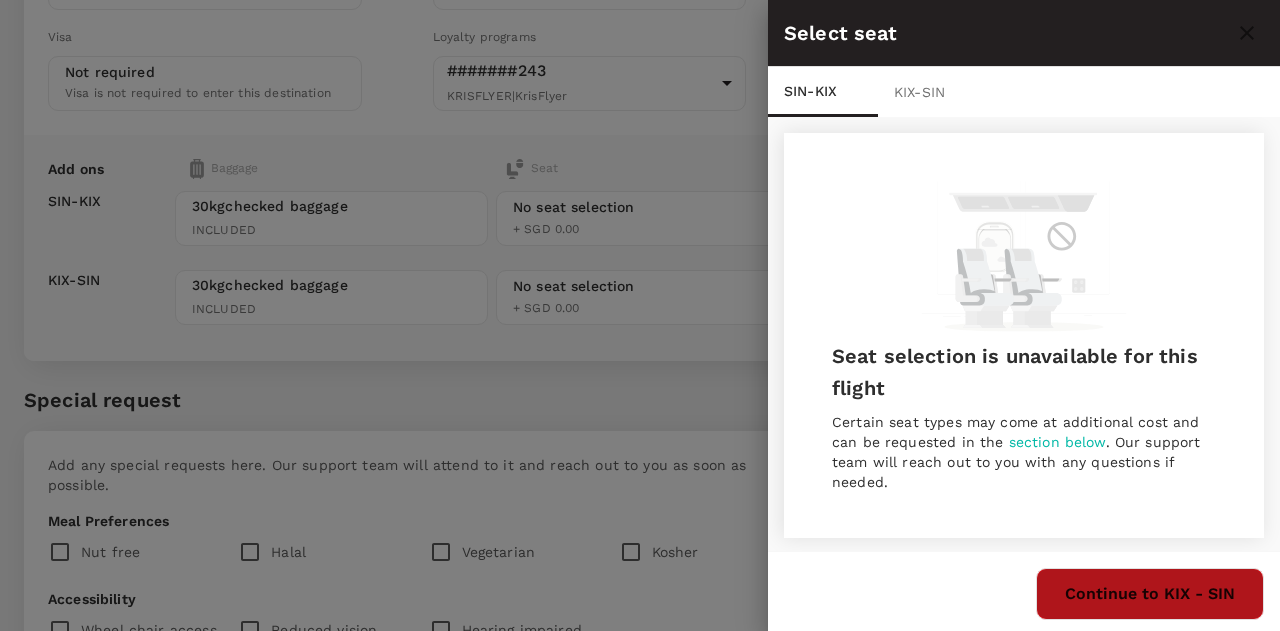 click on "Continue to   KIX - SIN" at bounding box center [1150, 594] 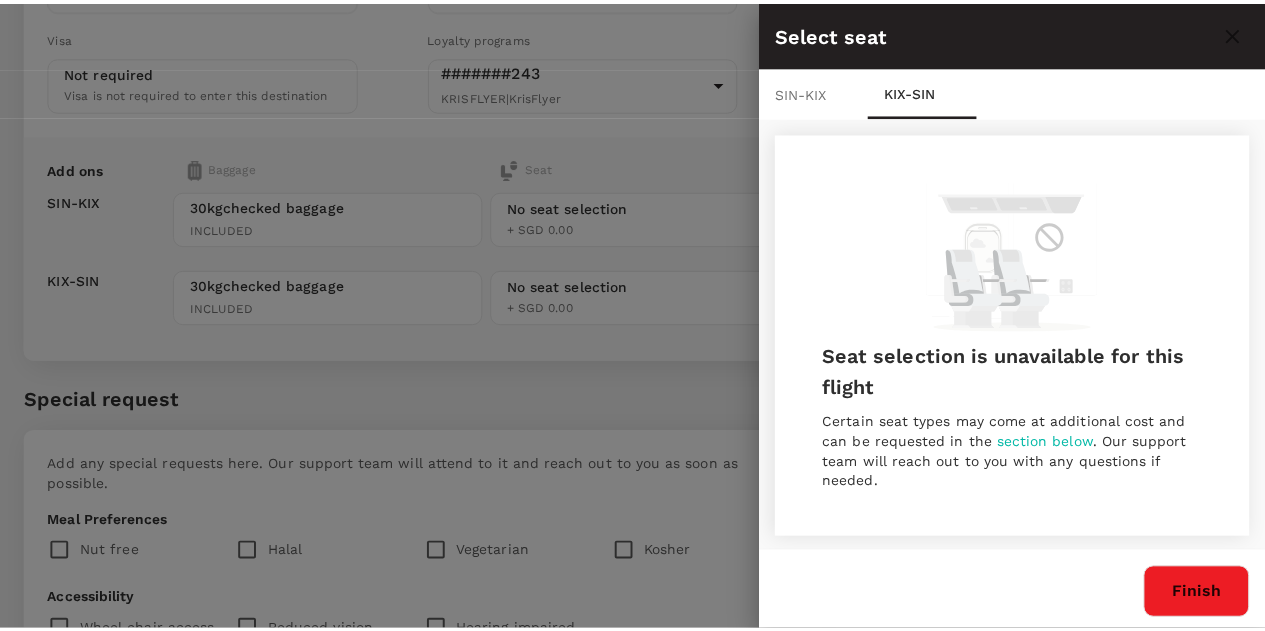 scroll, scrollTop: 2, scrollLeft: 0, axis: vertical 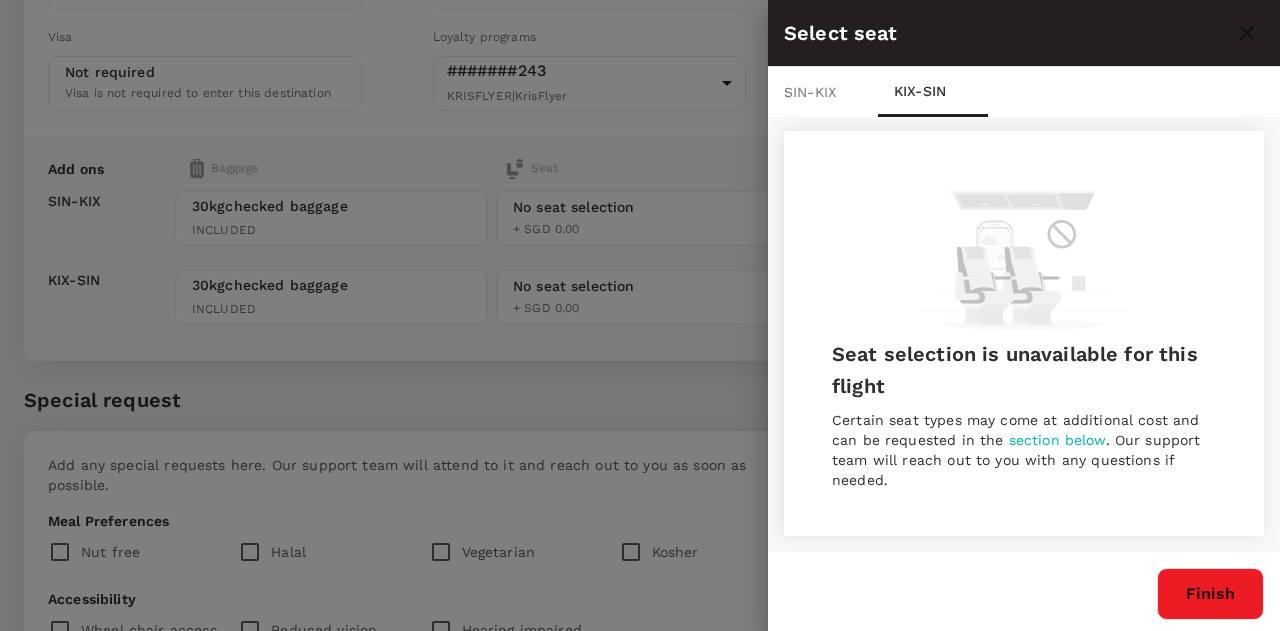click on "Finish" at bounding box center (1210, 594) 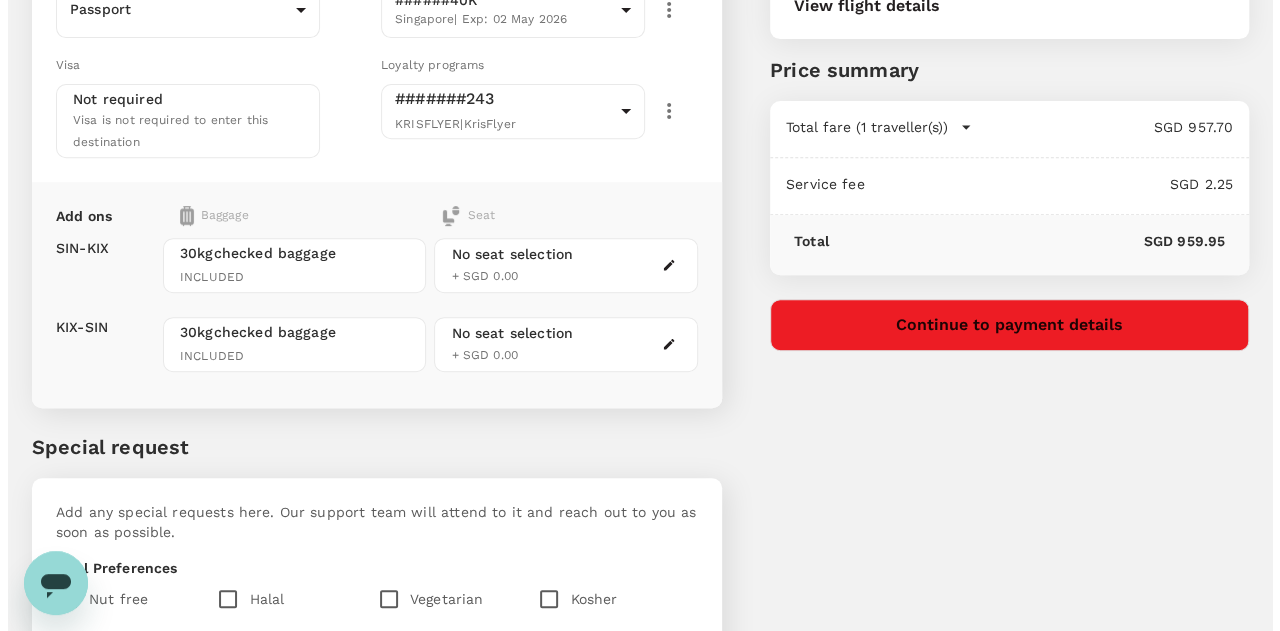 scroll, scrollTop: 46, scrollLeft: 0, axis: vertical 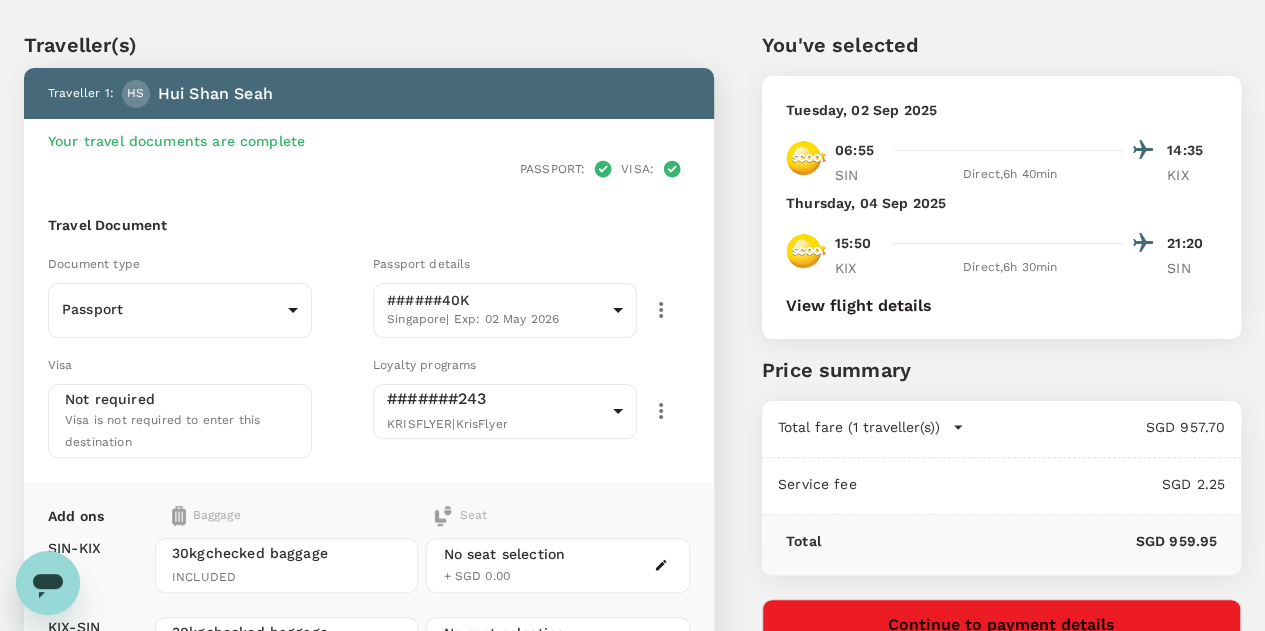 click on "View flight details" at bounding box center (859, 306) 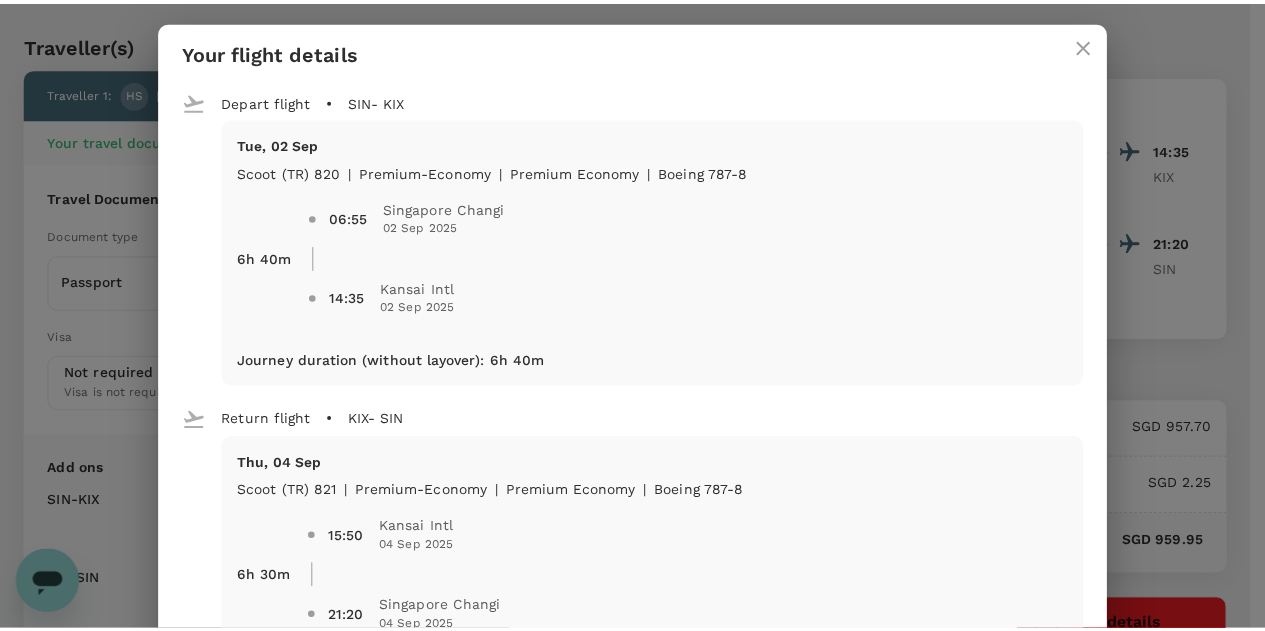 scroll, scrollTop: 0, scrollLeft: 0, axis: both 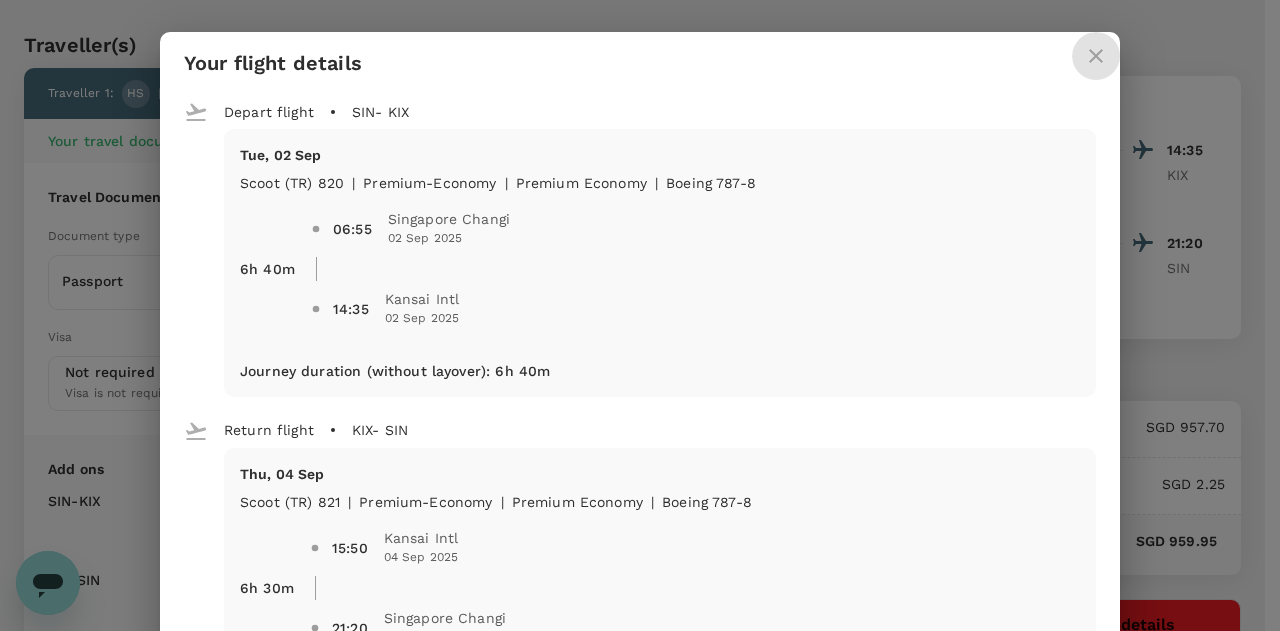 click 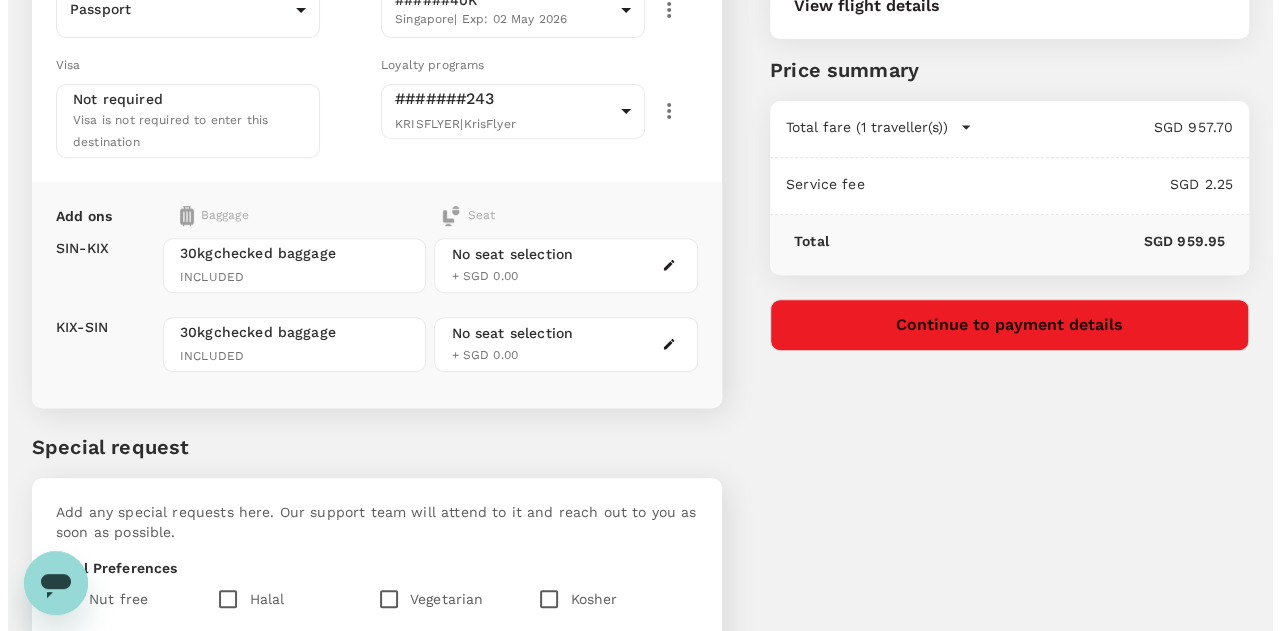 scroll, scrollTop: 646, scrollLeft: 0, axis: vertical 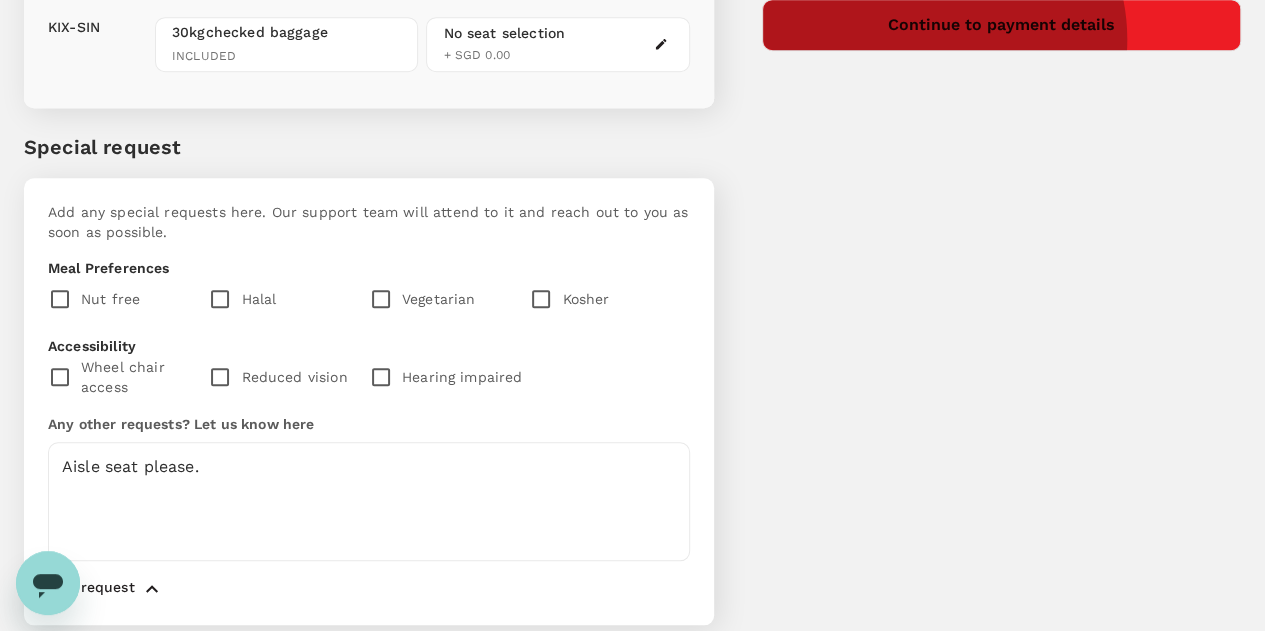 click on "Continue to payment details" at bounding box center (1001, 25) 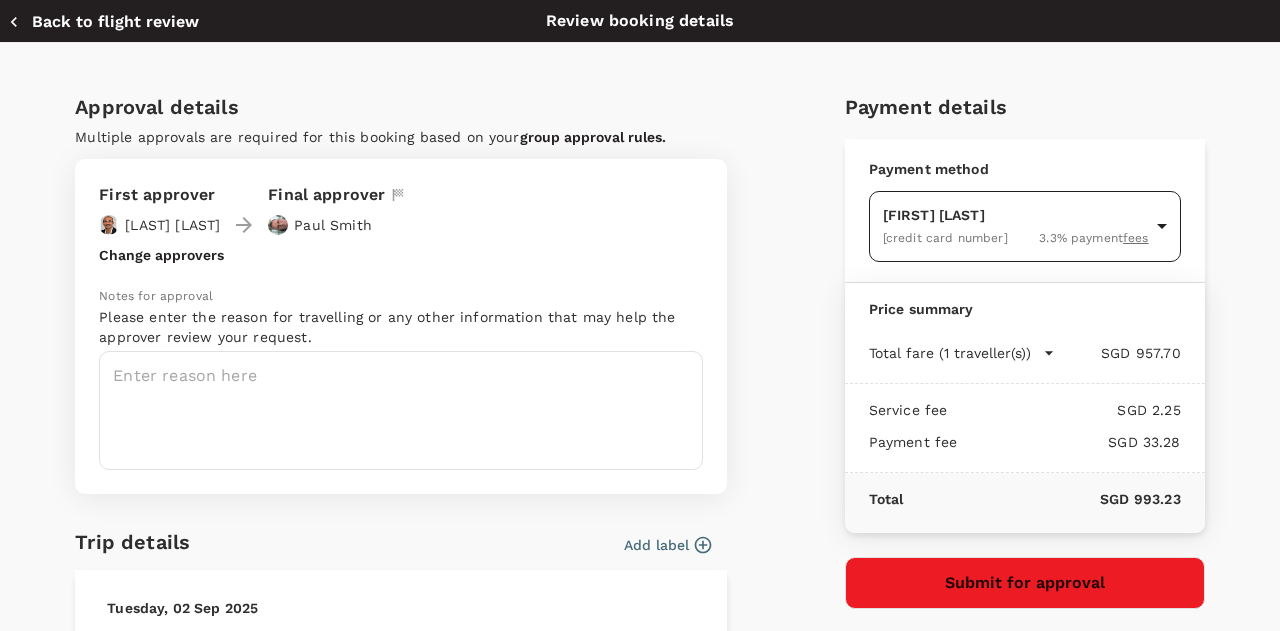 click on "Your travel documents are complete Passport : Visa : Travel Document Document type Passport Passport ​ Passport details ######40K Singapore  | Exp:   02 May 2026 13ebc223-5c85-47f8-9a12-1a9d5a4b5393 ​ Visa Not required Visa is not required to enter this destination Loyalty programs #######243 KRISFLYER |  KrisFlyer 3b1d2179-d26d-48e2-9c1b-4093675764fd ​ Add ons Baggage Seat SIN  -  KIX KIX  -  SIN 30kg  checked baggage INCLUDED 30kg  checked baggage INCLUDED No seat selection + SGD 0.00 No seat selection + SGD 0.00 Special request Add any special requests here. Our support team will attend to it and reach out to you as soon as possible. Meal Preferences Nut free Halal Vegetarian Kosher Accessibility Wheel chair access Reduced vision Hearing impaired Any other requests? Let us know here Aisle seat please. x ​ Add request You've selected Tuesday, 02 Sep 2025 06:55 14:35 SIN Direct ,  6h 40min KIX Thursday, 04 Sep 2025" at bounding box center [640, 5] 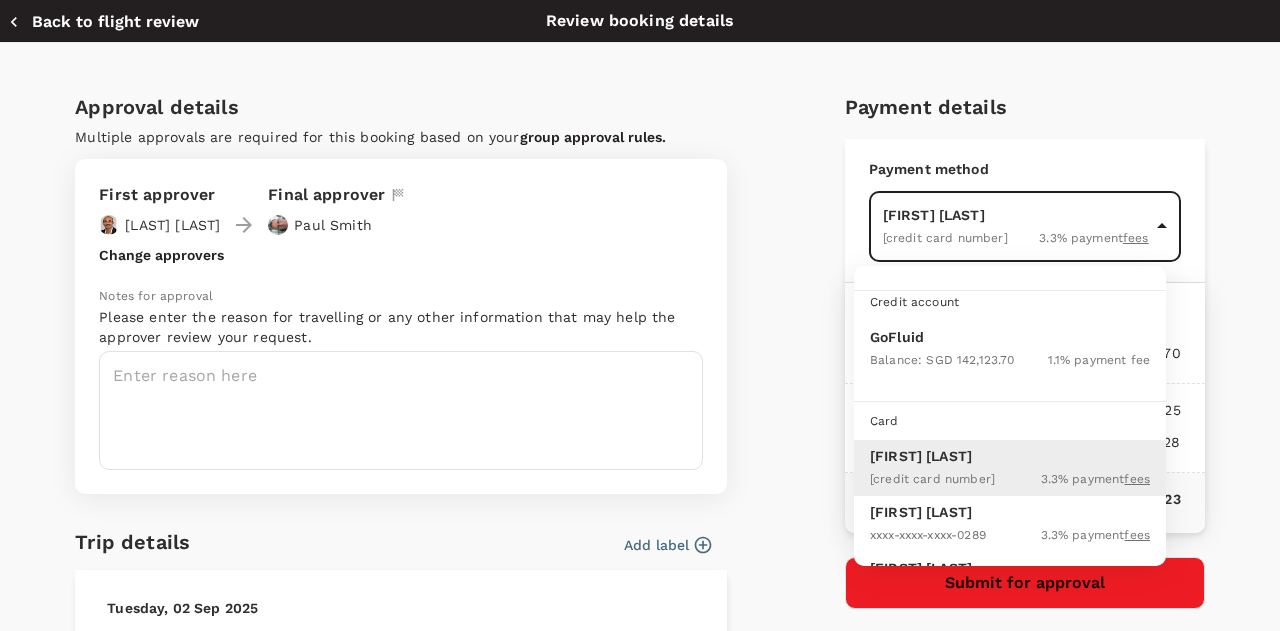 click on "GoFluid" at bounding box center [1010, 337] 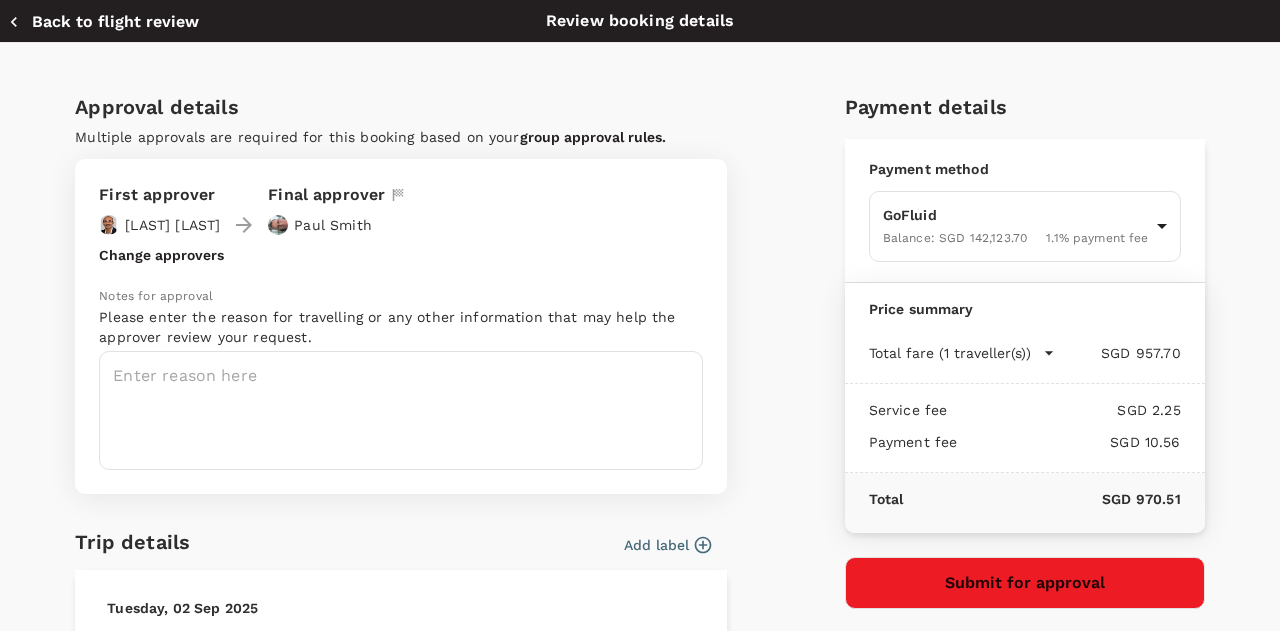 click on "Approval details Multiple approvals are required for this booking based on your  group approval rules. First approver [FIRST]   [LAST]   Final approver [FIRST]   [LAST]   Change approvers Notes for approval Please enter the reason for travelling or any other information that may help the approver review your request. x ​ Trip details Add label Tuesday, 02 Sep 2025 06:55 14:35 SIN Direct ,  6h 40min KIX Thursday, 04 Sep 2025 15:50 21:20 KIX Direct ,  6h 30min SIN View flight details Booking contact details Email [EMAIL] Contact number + 65   63403559 Edit contact details Add to an existing trip? Yes, it's for an existing trip  - Select trip No, this is a new trip ​ Payment details Payment method GoFluid Balance :   SGD 142,123.70 1.1 %   payment fee 9e677c2c-1b51-4fb9-8b8e-e61d94c42ce6 ​ Price summary Total fare (1 traveller(s)) SGD 957.70 Air fare SGD 957.70 Baggage fee SGD 0.00 Seat fee SGD 0.00 Service fee SGD 2.25 Payment fee SGD 10.56 Total SGD 970.51 Submit for approval" at bounding box center [631, 606] 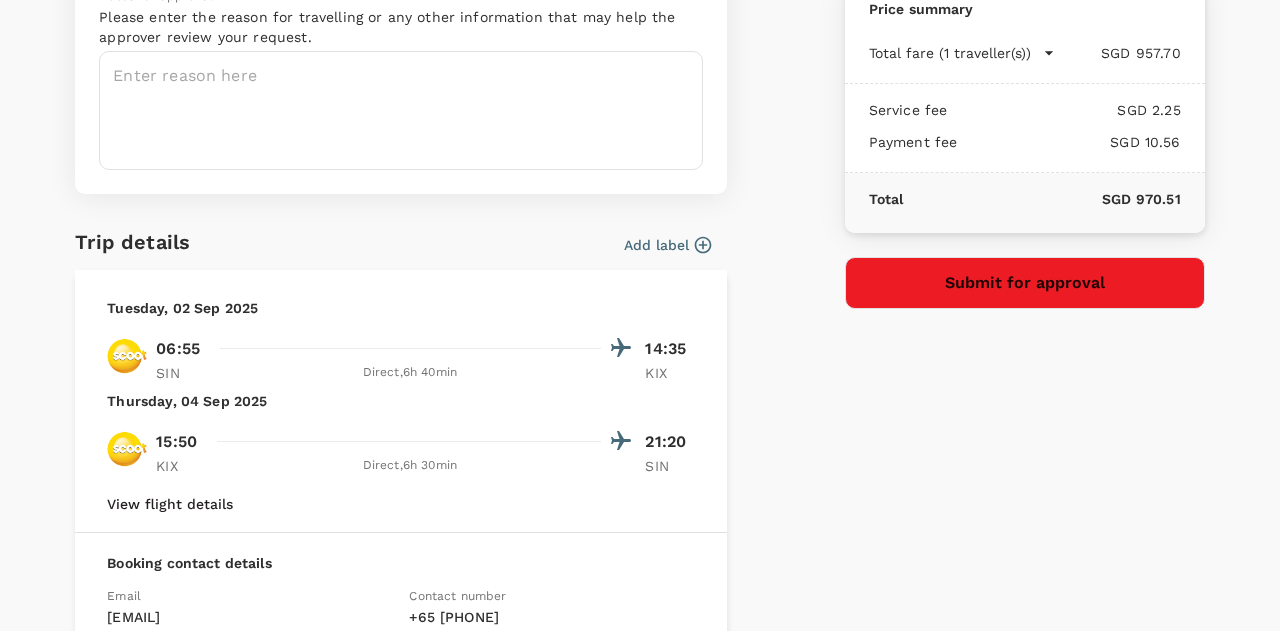 scroll, scrollTop: 596, scrollLeft: 0, axis: vertical 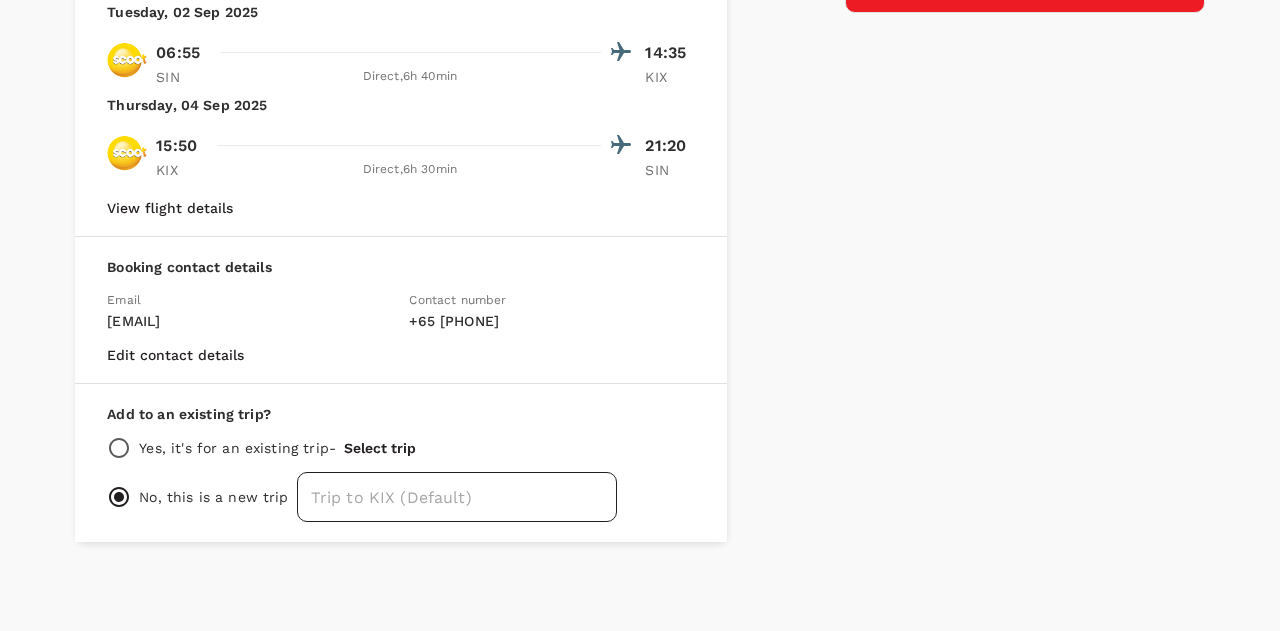click at bounding box center [457, 497] 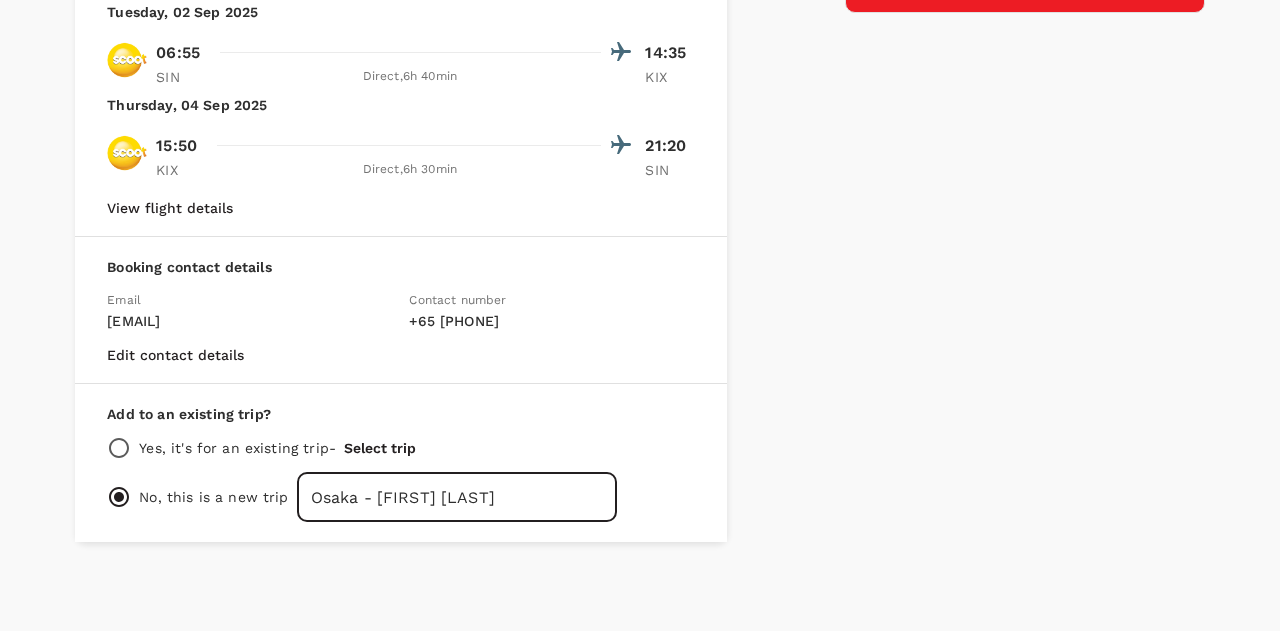 type on "Osaka - [FIRST] [LAST]" 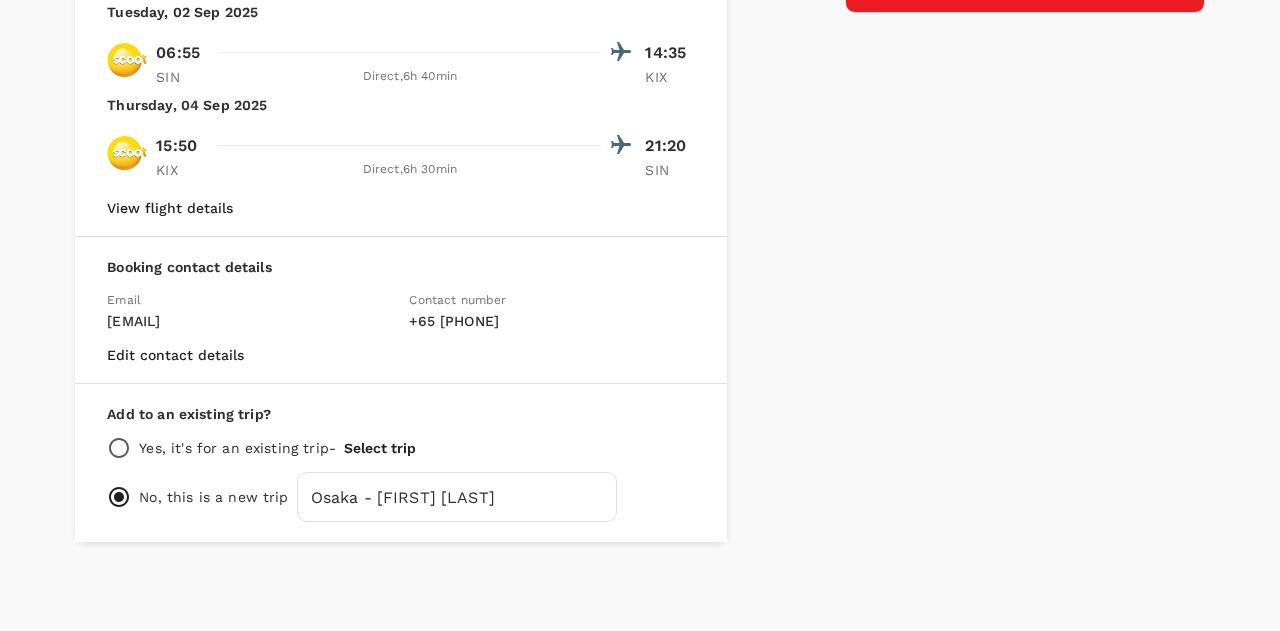 scroll, scrollTop: 0, scrollLeft: 0, axis: both 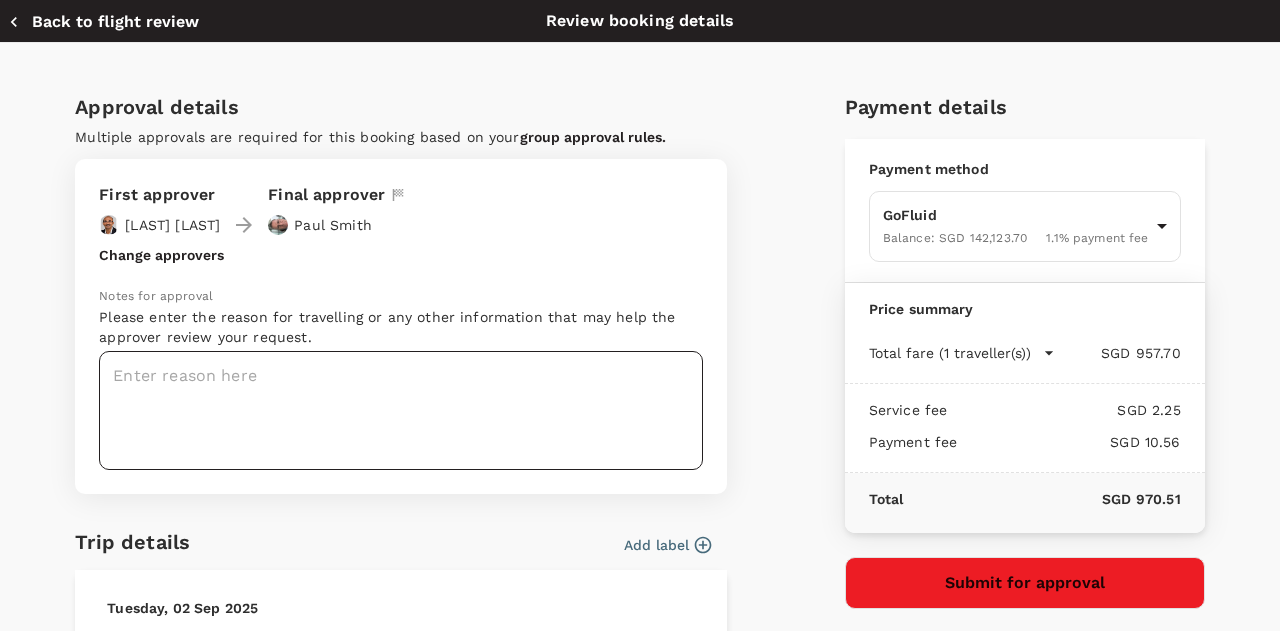 click at bounding box center (401, 410) 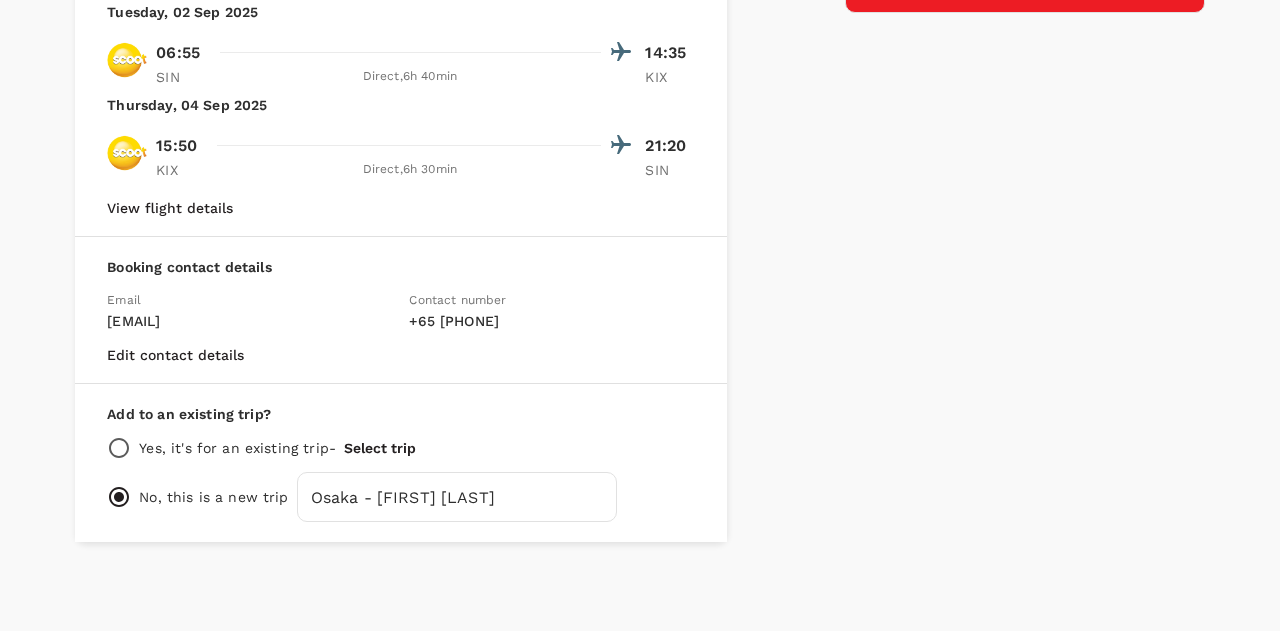scroll, scrollTop: 0, scrollLeft: 0, axis: both 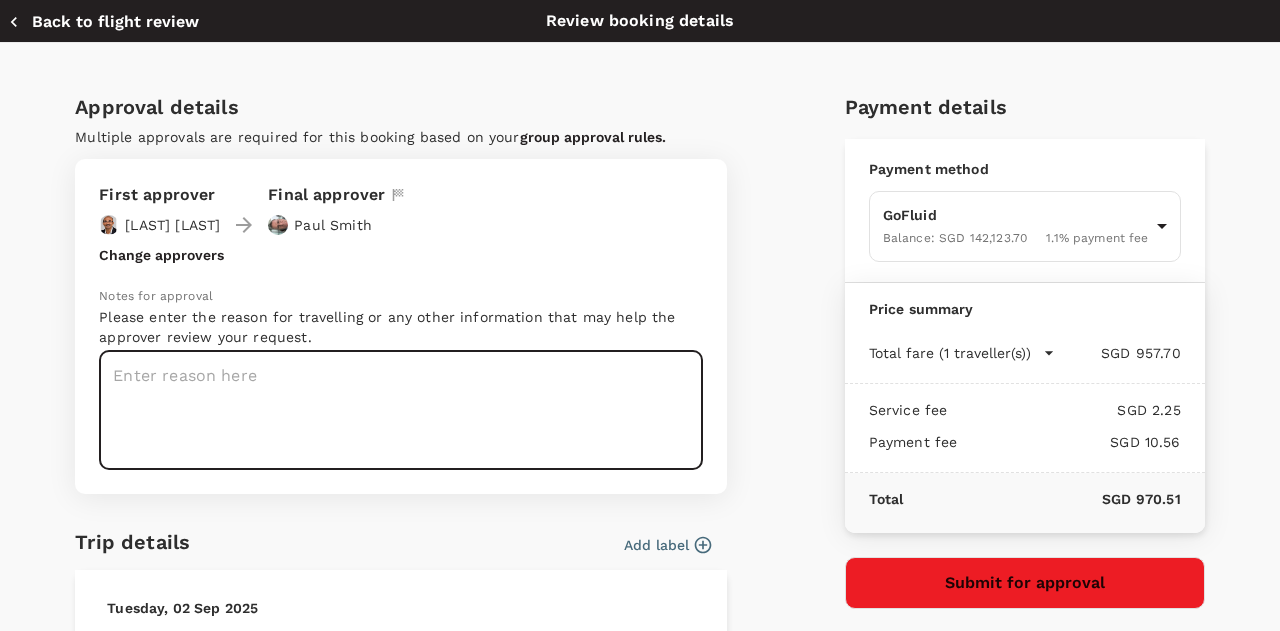 click at bounding box center [401, 410] 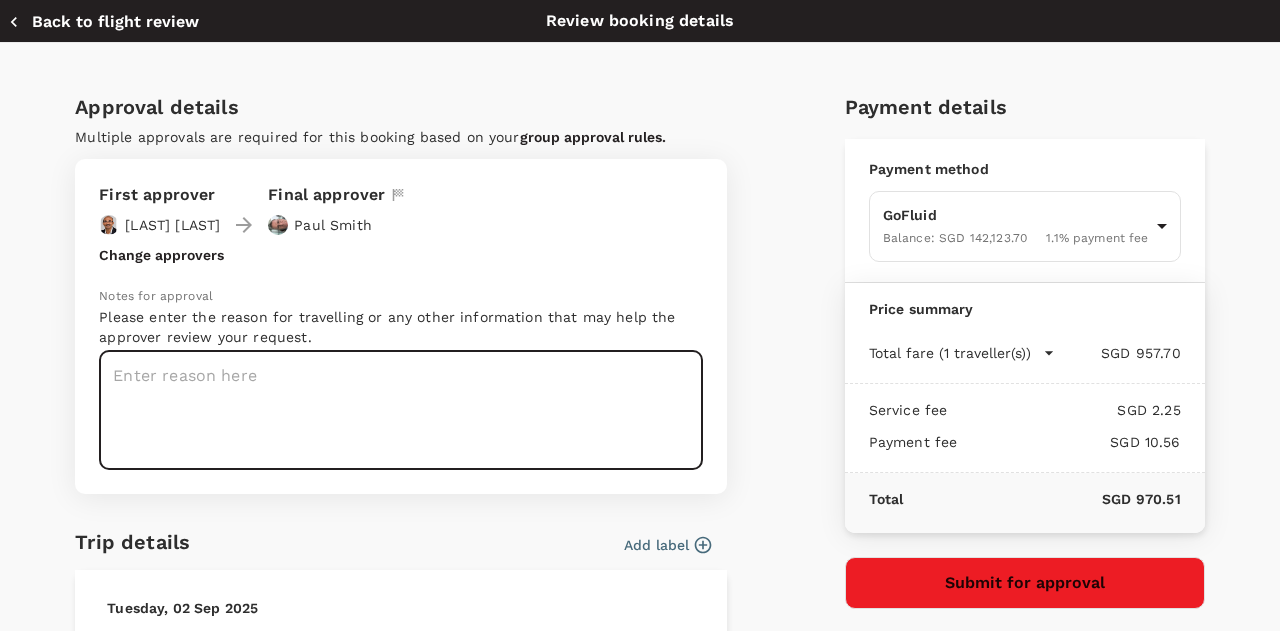 paste on "meet EMO. Bankyo for RFP" 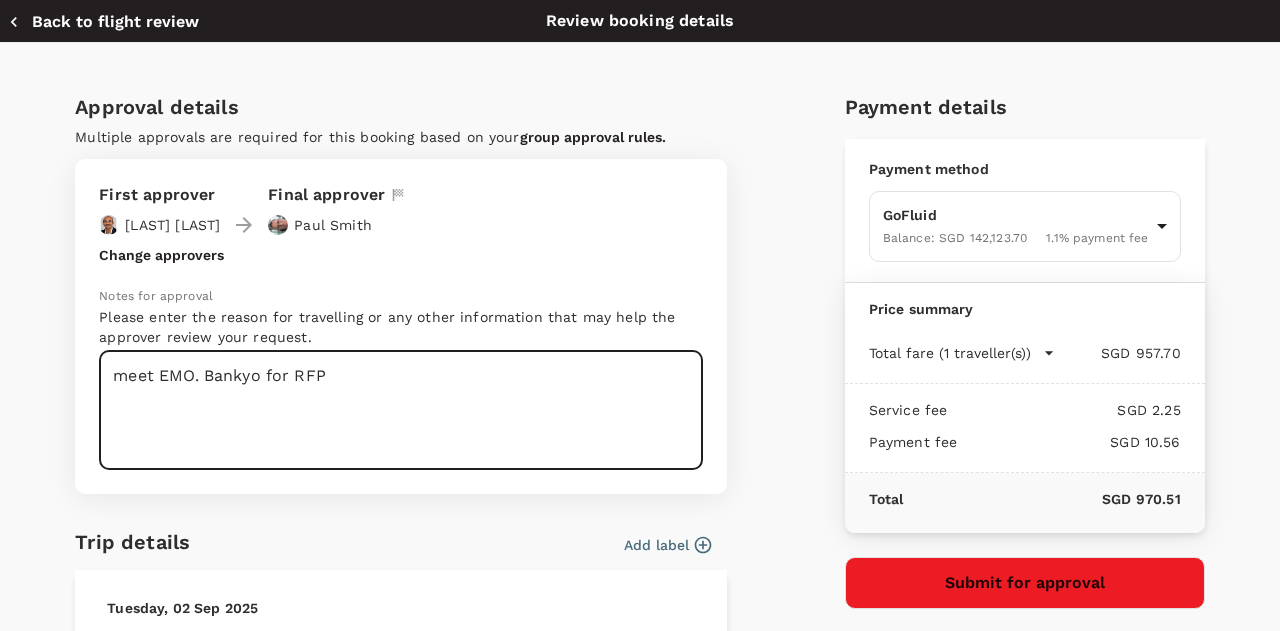 click on "meet EMO. Bankyo for RFP" at bounding box center (401, 410) 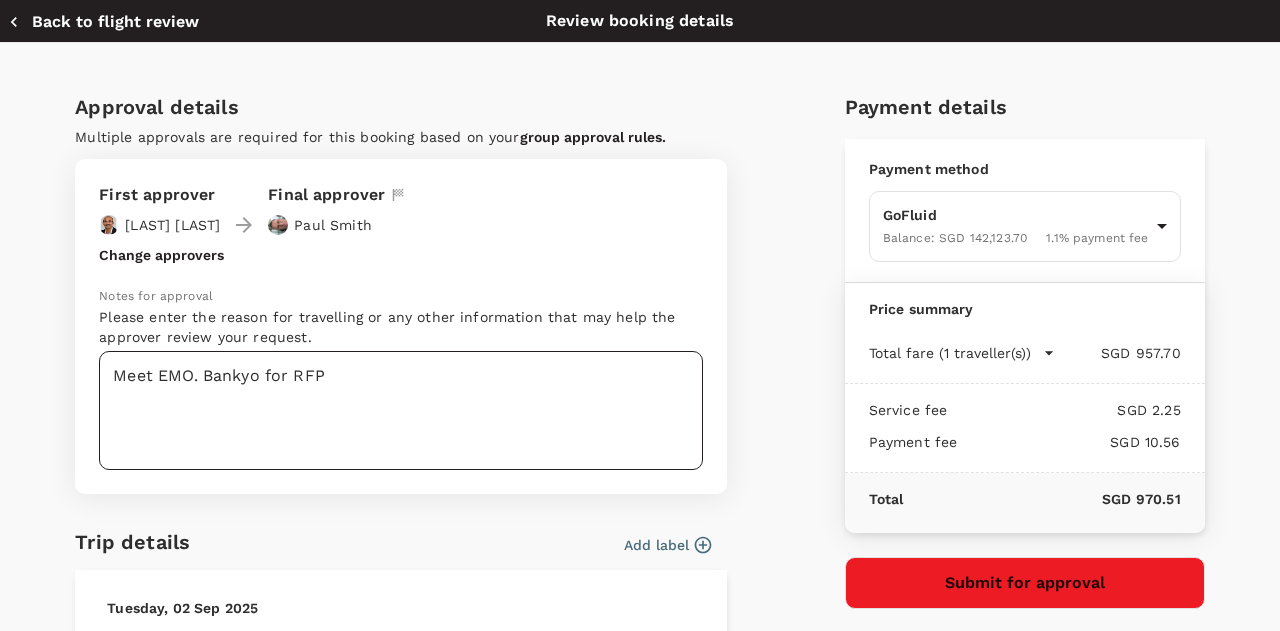 click on "Meet EMO. Bankyo for RFP" at bounding box center [401, 410] 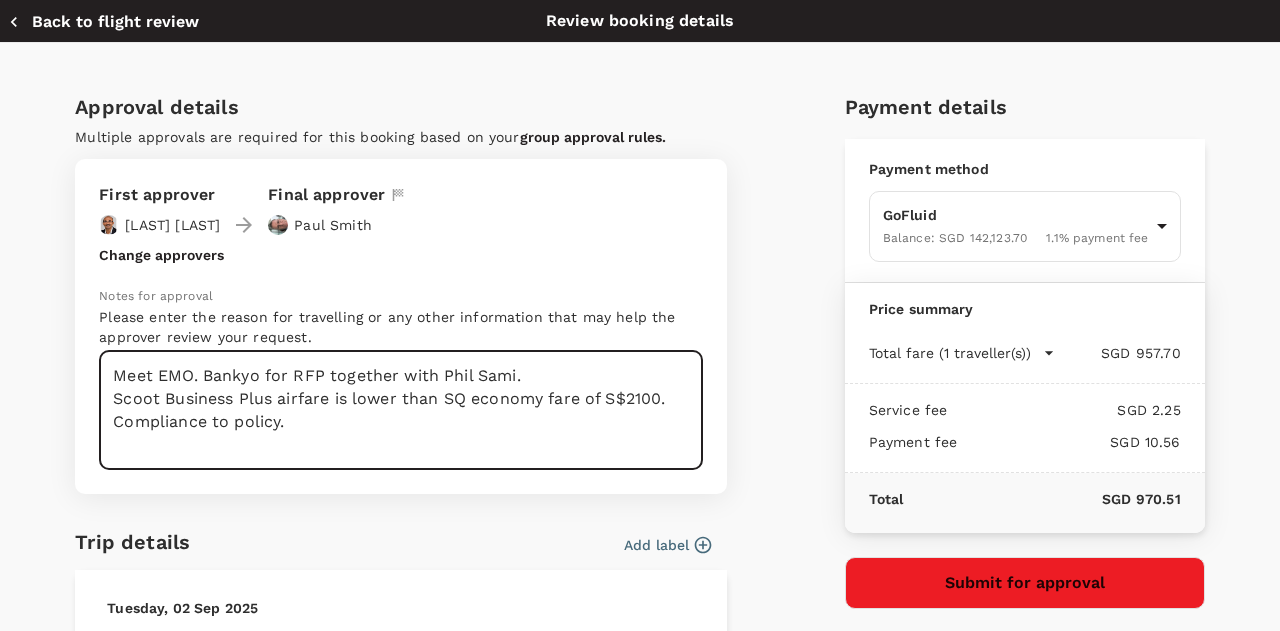 drag, startPoint x: 114, startPoint y: 400, endPoint x: 322, endPoint y: 435, distance: 210.92416 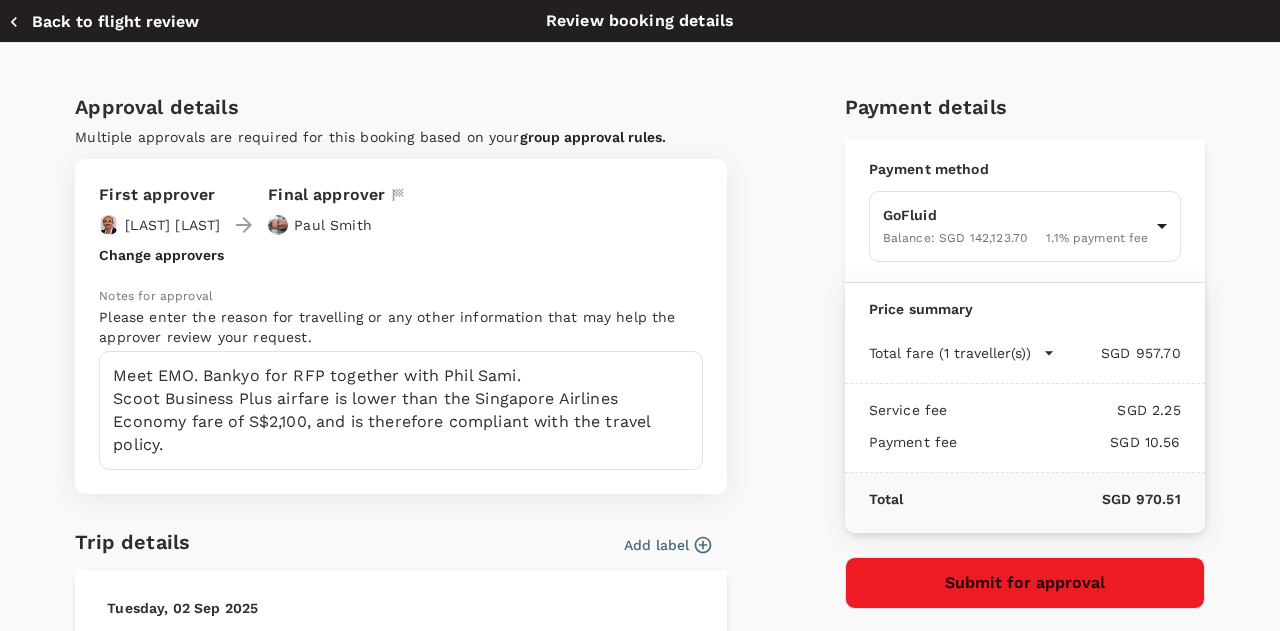 click on "Approval details Multiple approvals are required for this booking based on your  group approval rules. First approver Balasubramanya   Balasubramanya   Final approver Paul   Smith   Change approvers Notes for approval Please enter the reason for travelling or any other information that may help the approver review your request. Meet EMO. Bankyo for RFP together with Phil Sami.
Scoot Business Plus airfare is lower than the Singapore Airlines Economy fare of S$2,100, and is therefore compliant with the travel policy. x ​ Trip details Add label Tuesday, 02 Sep 2025 06:55 14:35 SIN Direct ,  6h 40min KIX Thursday, 04 Sep 2025 15:50 21:20 KIX Direct ,  6h 30min SIN View flight details Booking contact details Email j.wee@example.com Contact number + 65   63403559 Edit contact details Add to an existing trip? Yes, it's for an existing trip  - Select trip No, this is a new trip Osaka - Shannon Seah ​ Payment details Payment method GoFluid Balance :   SGD 142,123.70 1.1 %   payment fee ​ Price summary Total" at bounding box center (631, 606) 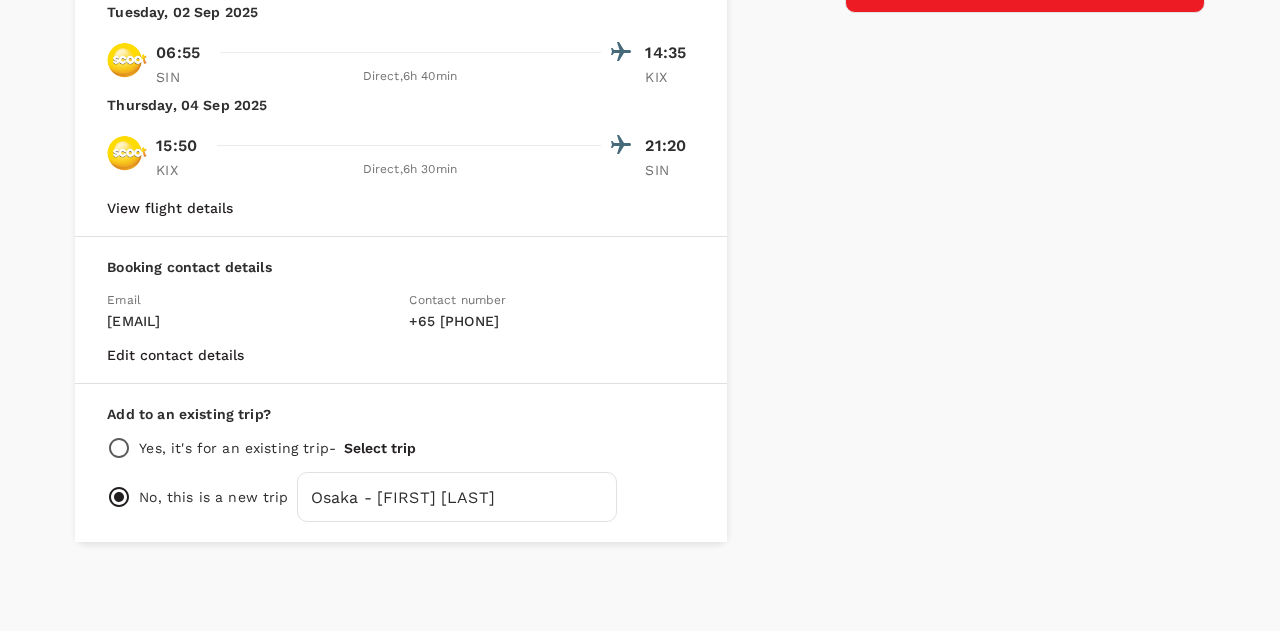 scroll, scrollTop: 296, scrollLeft: 0, axis: vertical 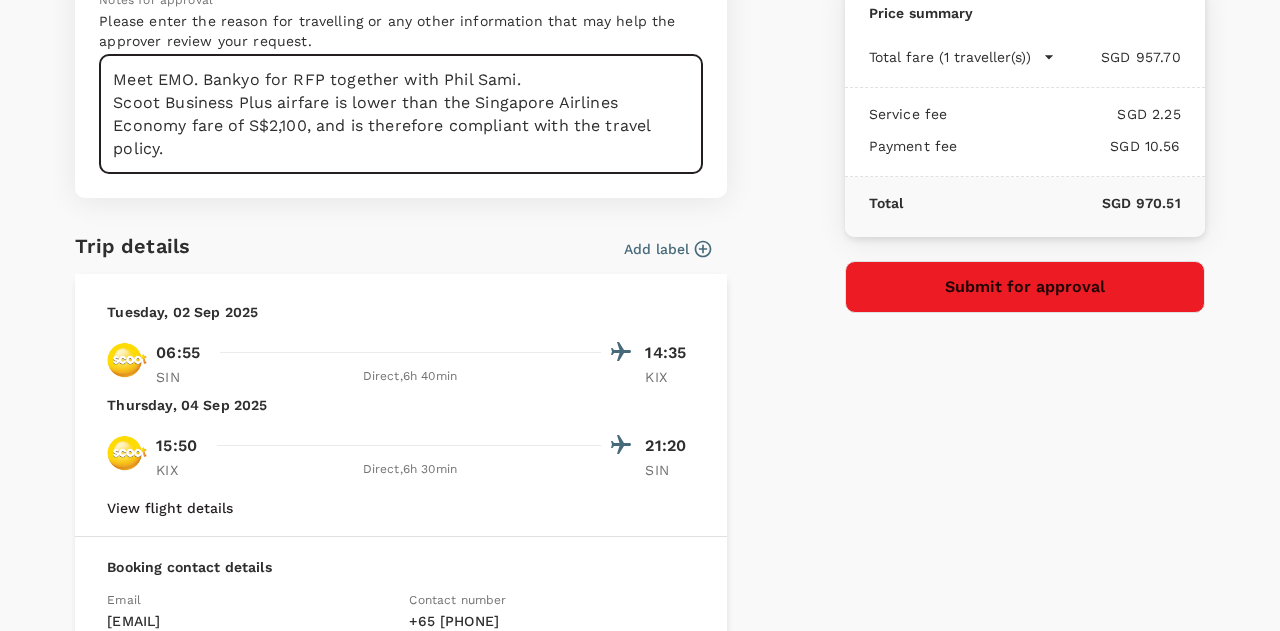 click on "Meet EMO. Bankyo for RFP together with Phil Sami.
Scoot Business Plus airfare is lower than the Singapore Airlines Economy fare of S$2,100, and is therefore compliant with the travel policy." at bounding box center [401, 114] 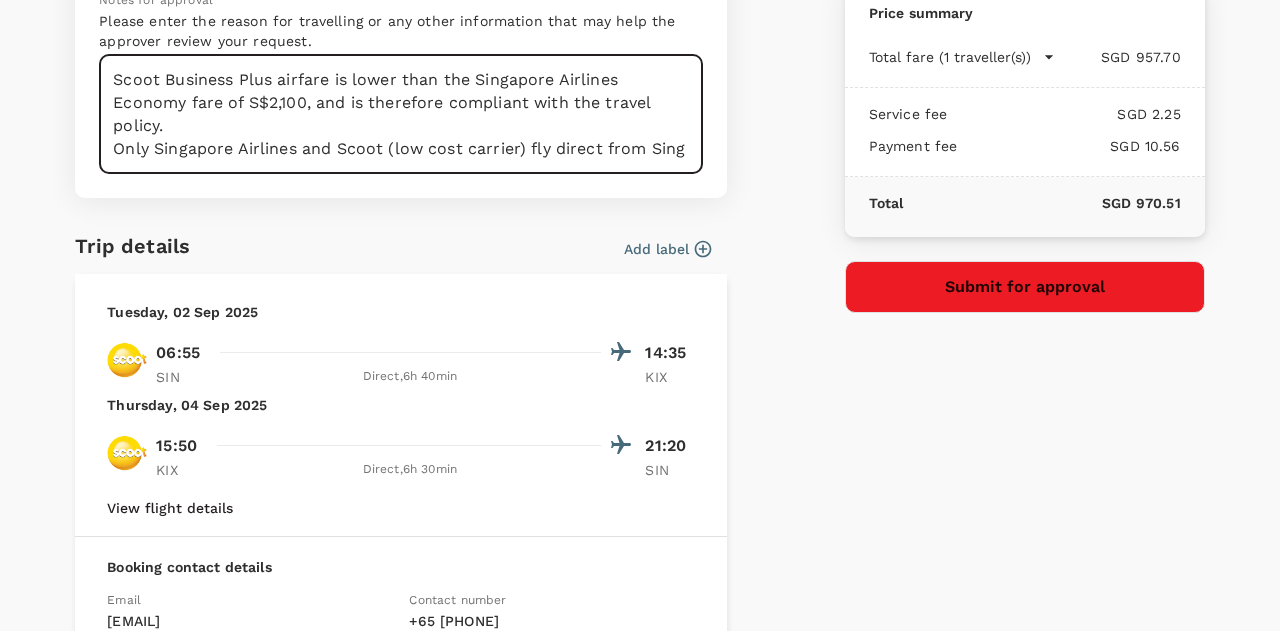 scroll, scrollTop: 30, scrollLeft: 0, axis: vertical 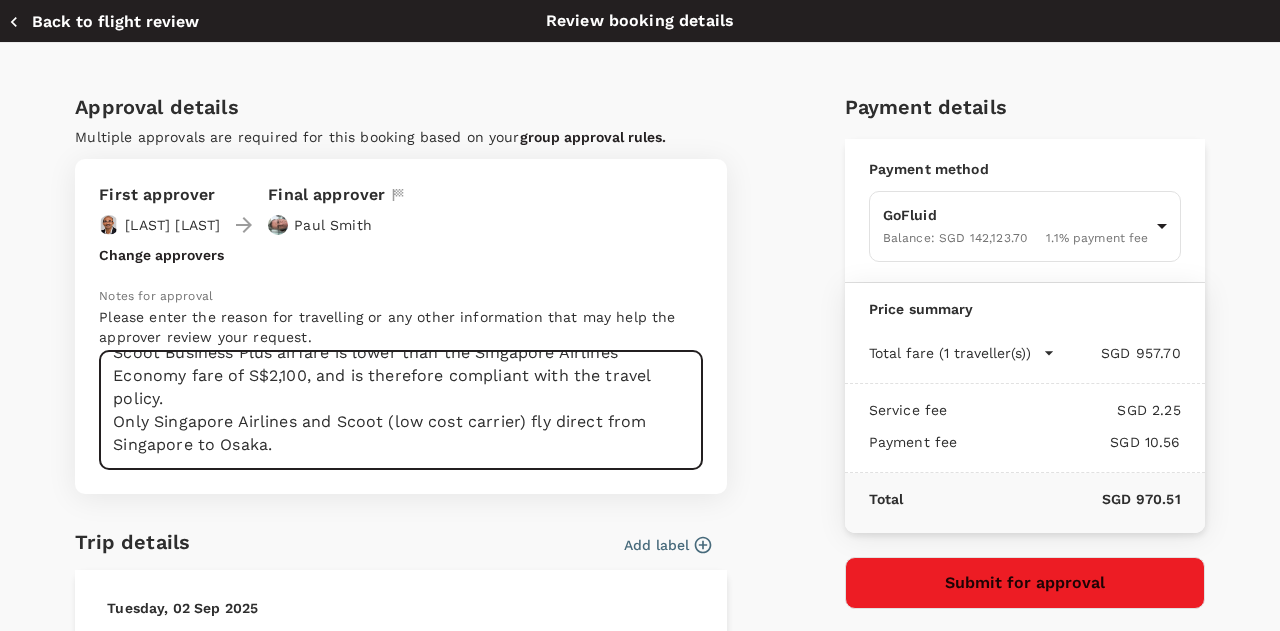 type on "Meet EMO. [LAST] for RFP together with [FIRST] [LAST].
Scoot Business Plus airfare is lower than the Singapore Airlines Economy fare of S$2,100, and is therefore compliant with the travel policy.
Only Singapore Airlines and Scoot (low cost carrier) fly direct from Singapore to Osaka." 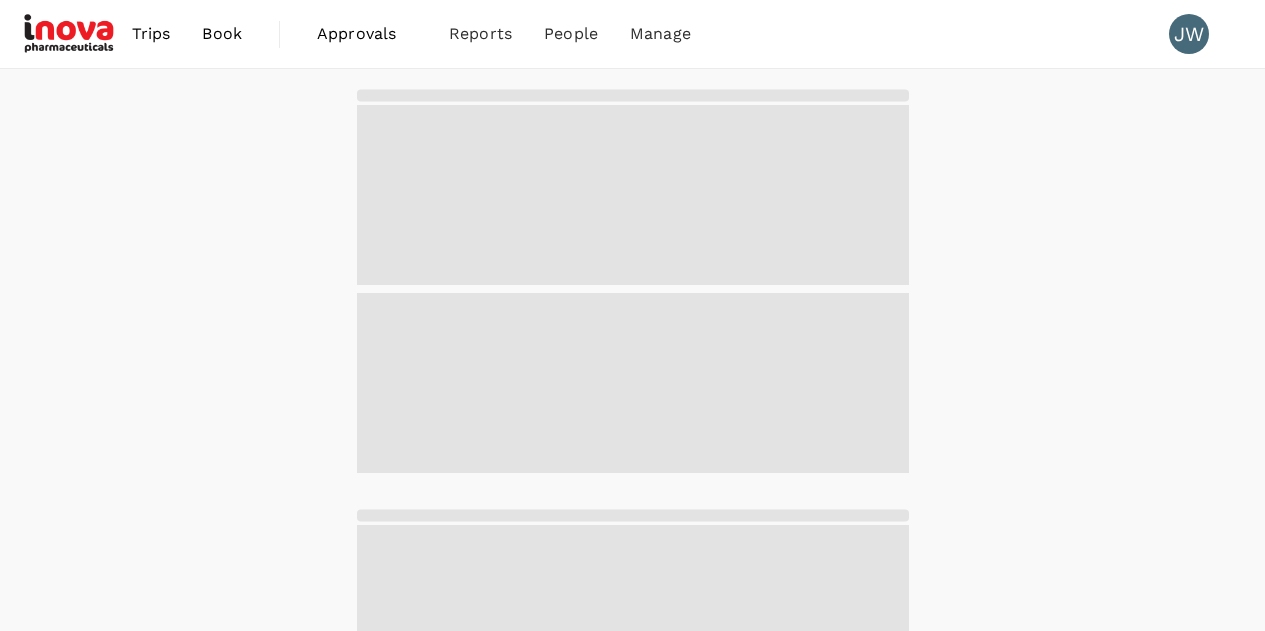 scroll, scrollTop: 0, scrollLeft: 0, axis: both 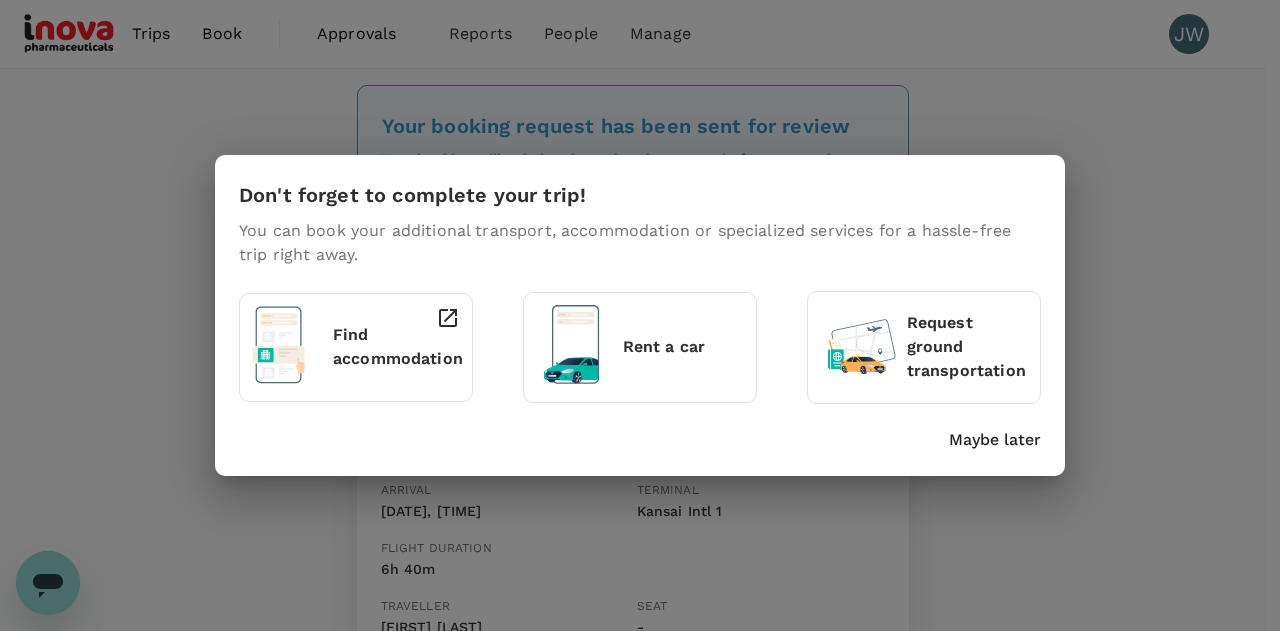 click on "Maybe later" at bounding box center [995, 440] 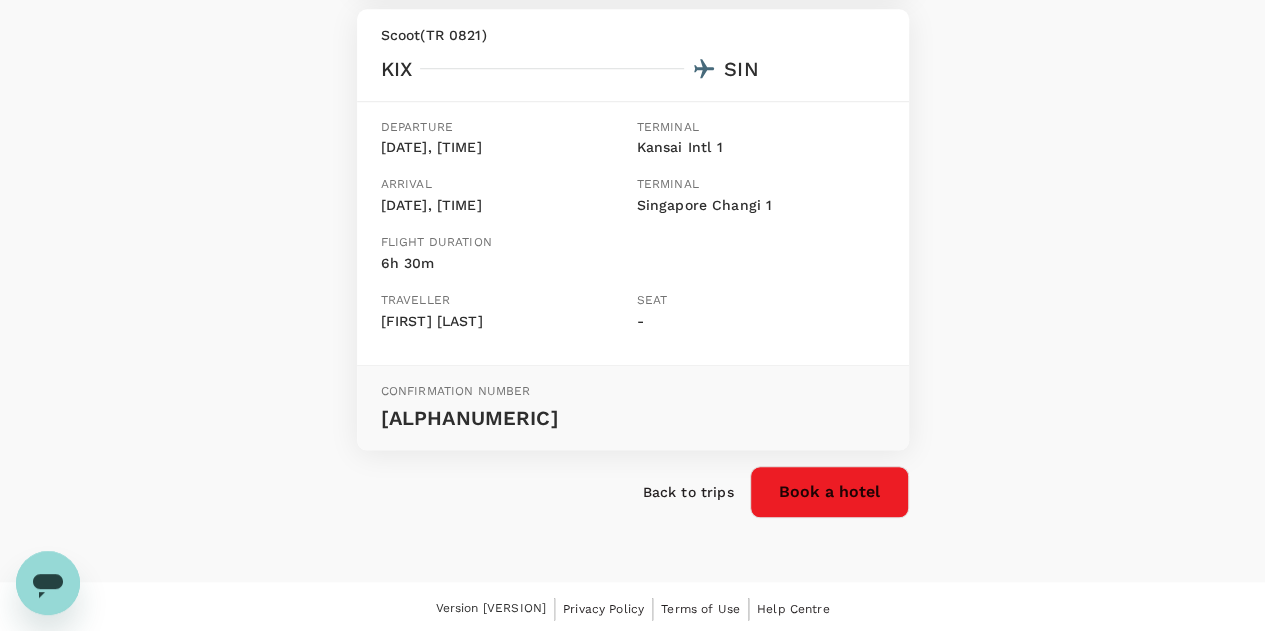 scroll, scrollTop: 0, scrollLeft: 0, axis: both 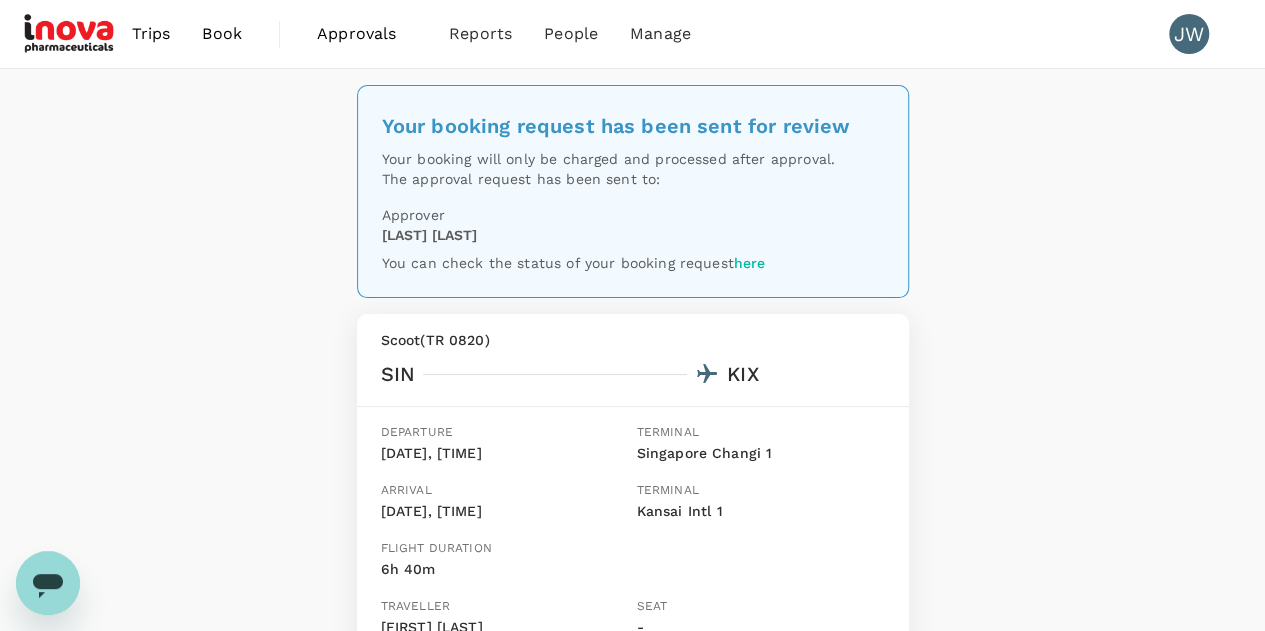 click on "Trips" at bounding box center [151, 34] 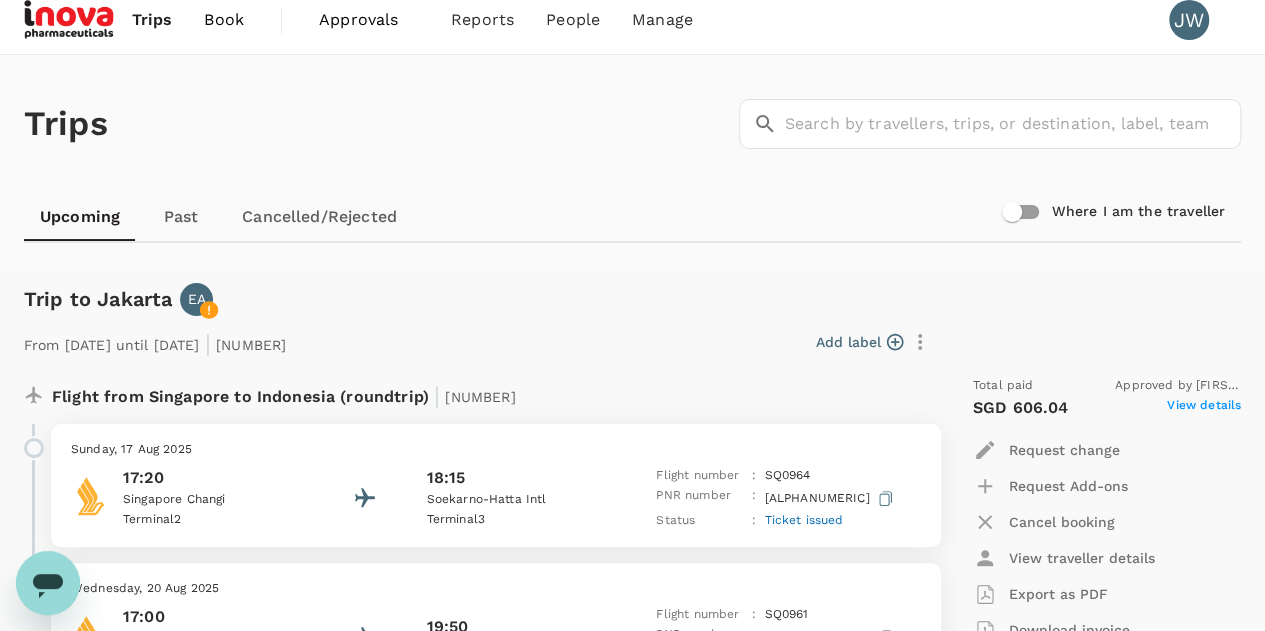 scroll, scrollTop: 0, scrollLeft: 0, axis: both 